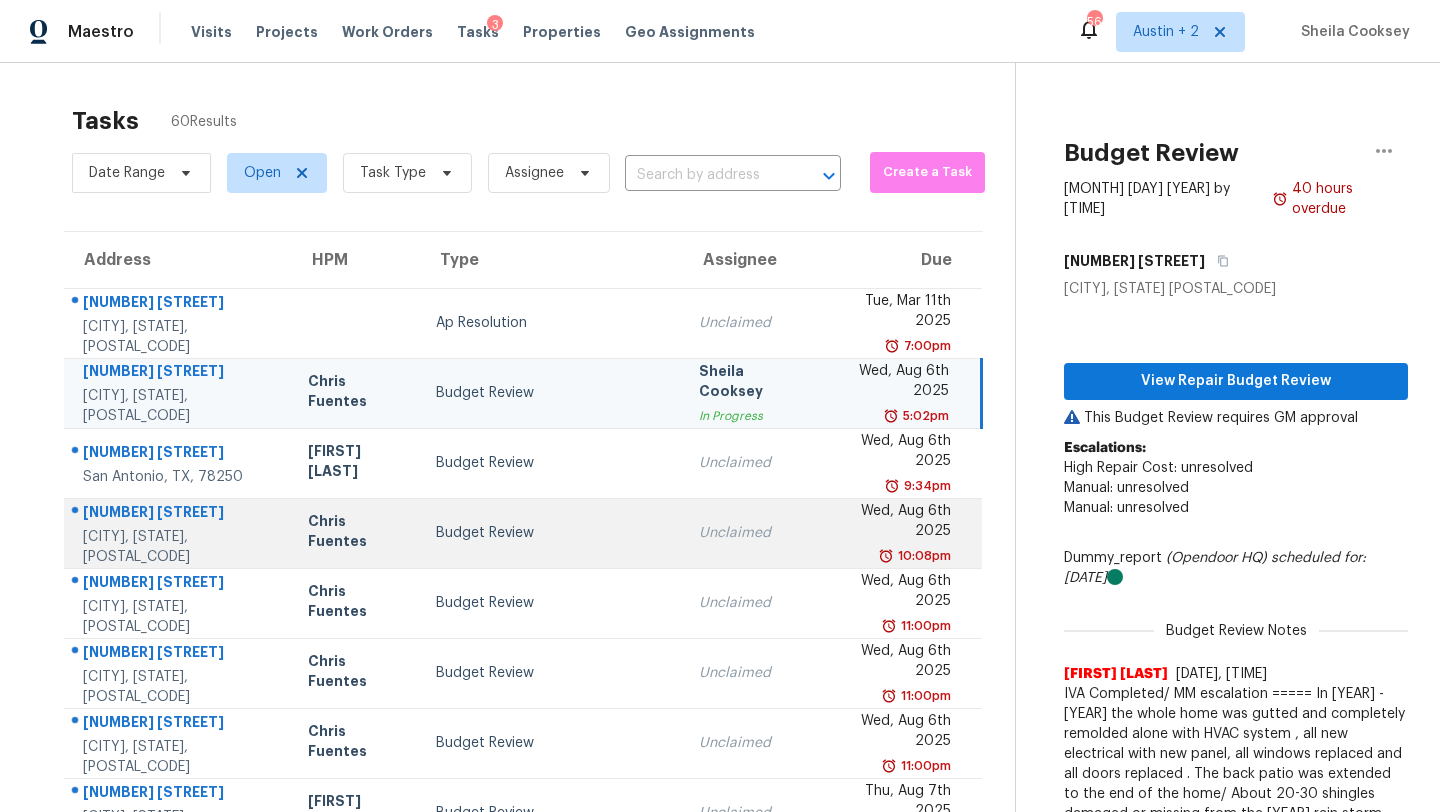 scroll, scrollTop: 0, scrollLeft: 0, axis: both 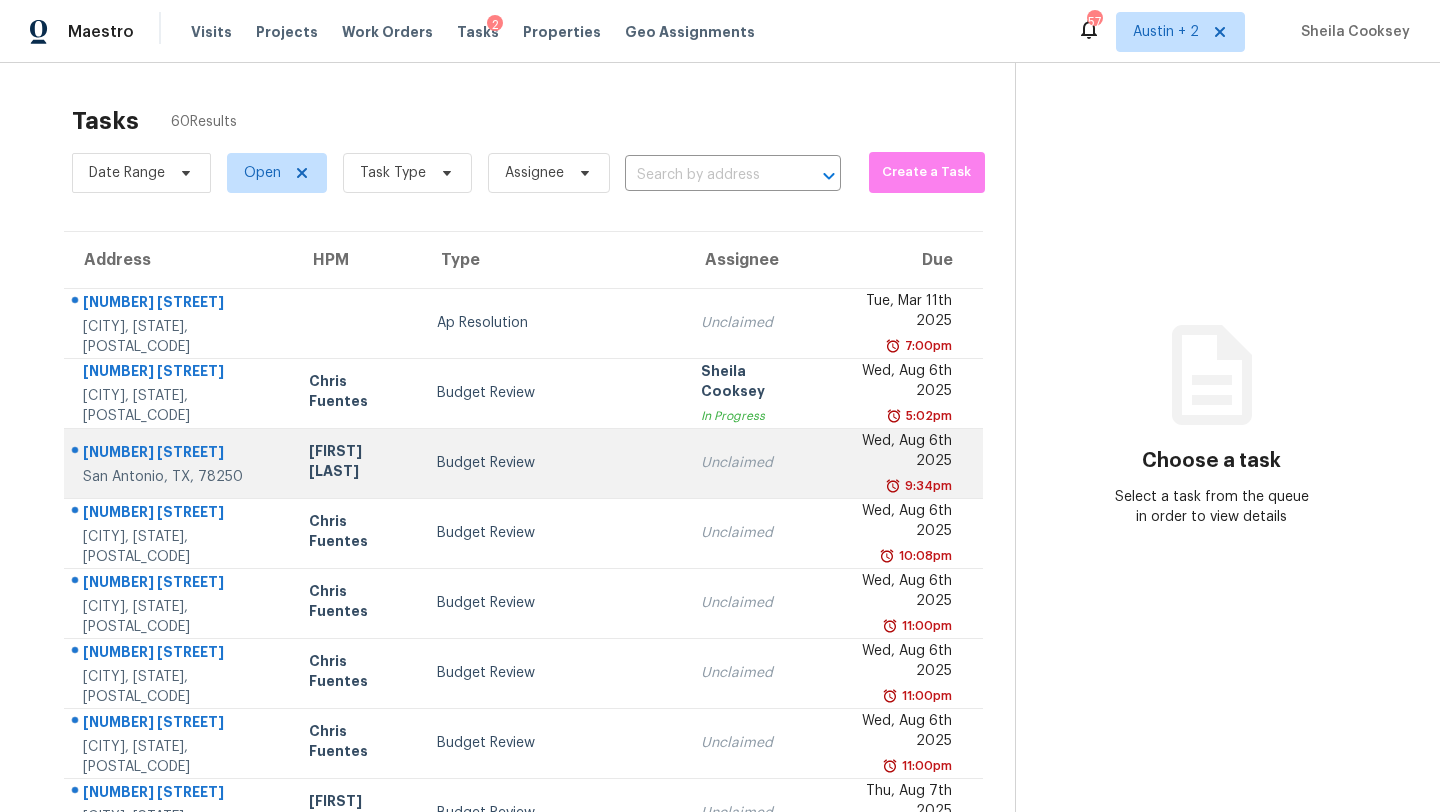 click on "Budget Review" at bounding box center (553, 463) 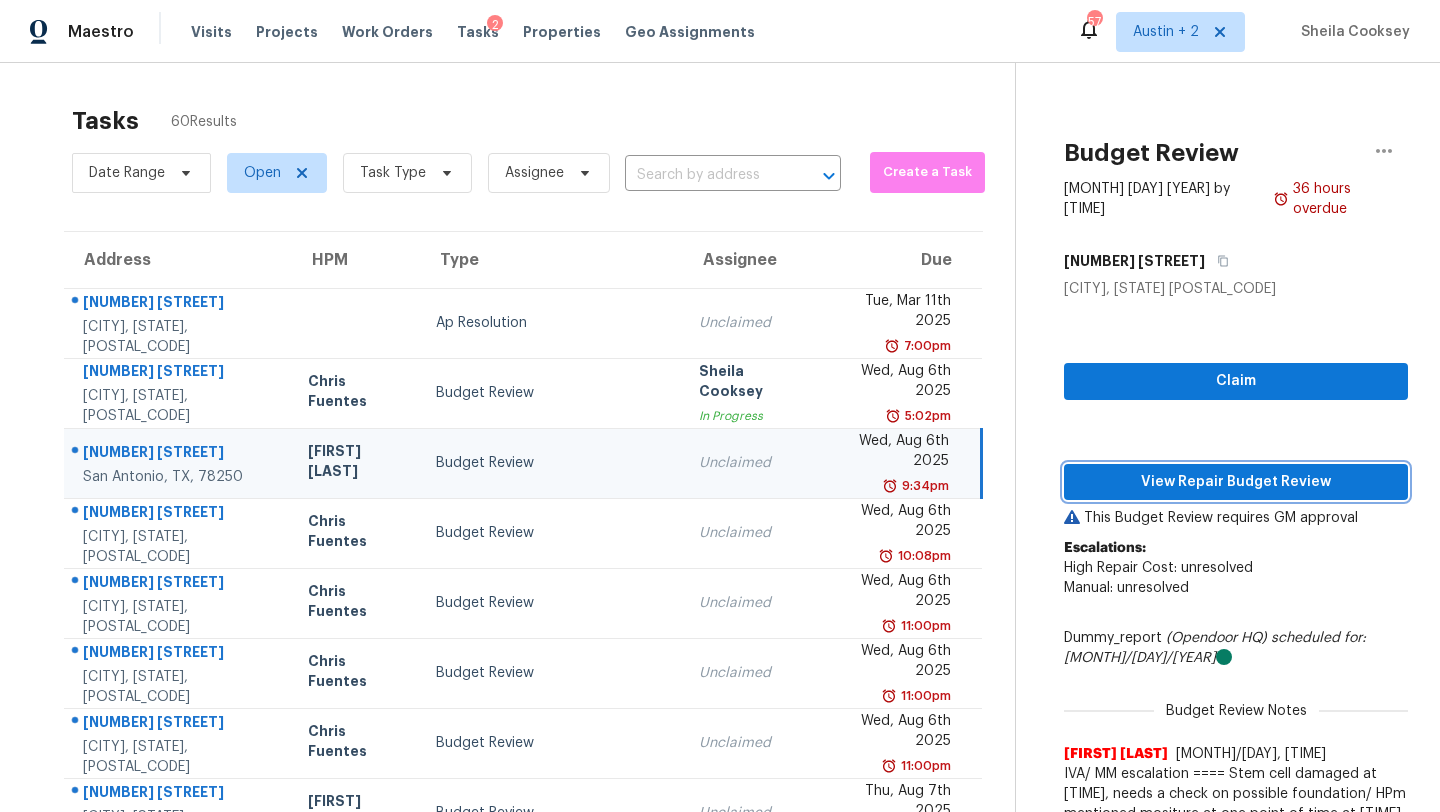 click on "View Repair Budget Review" at bounding box center (1236, 482) 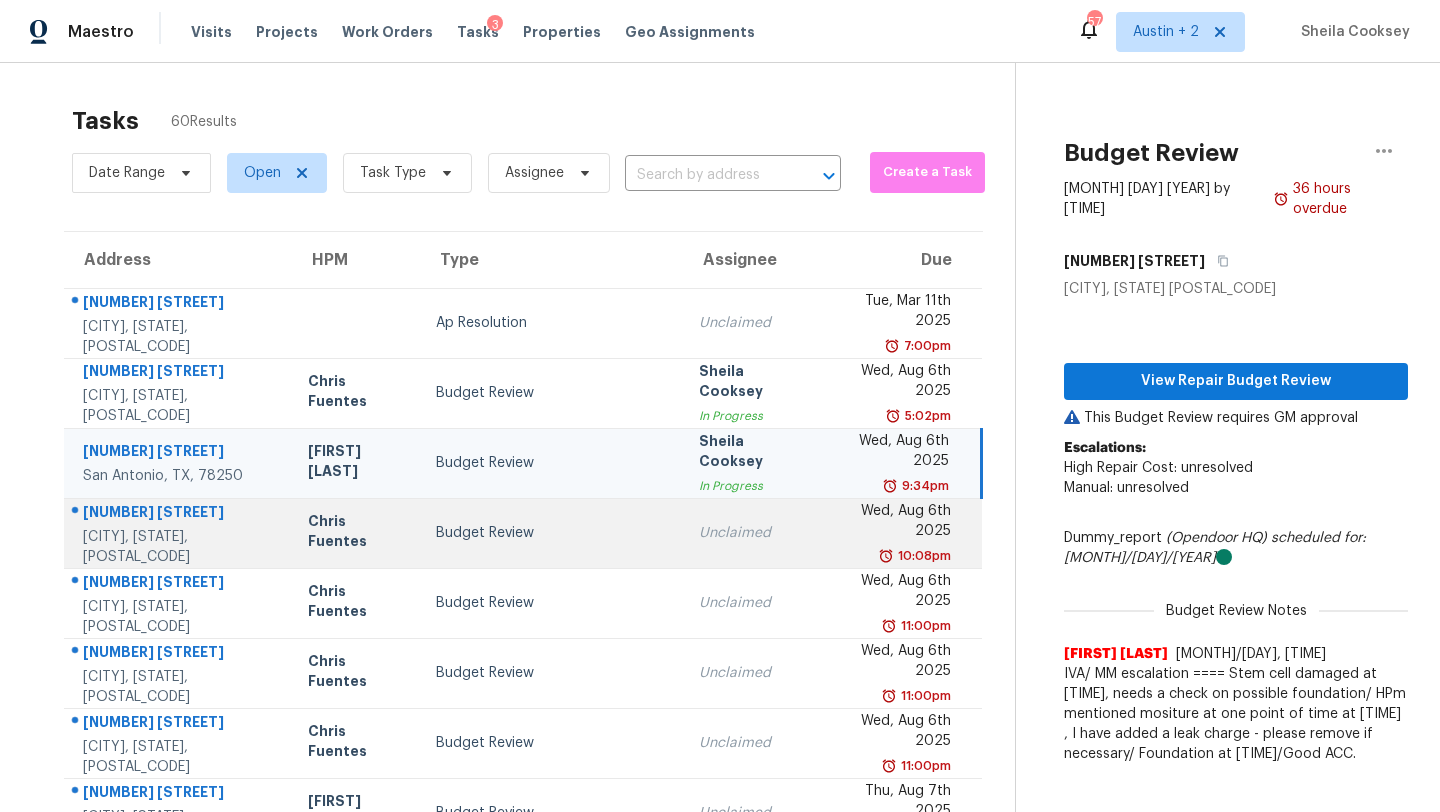 click on "Budget Review" at bounding box center (551, 533) 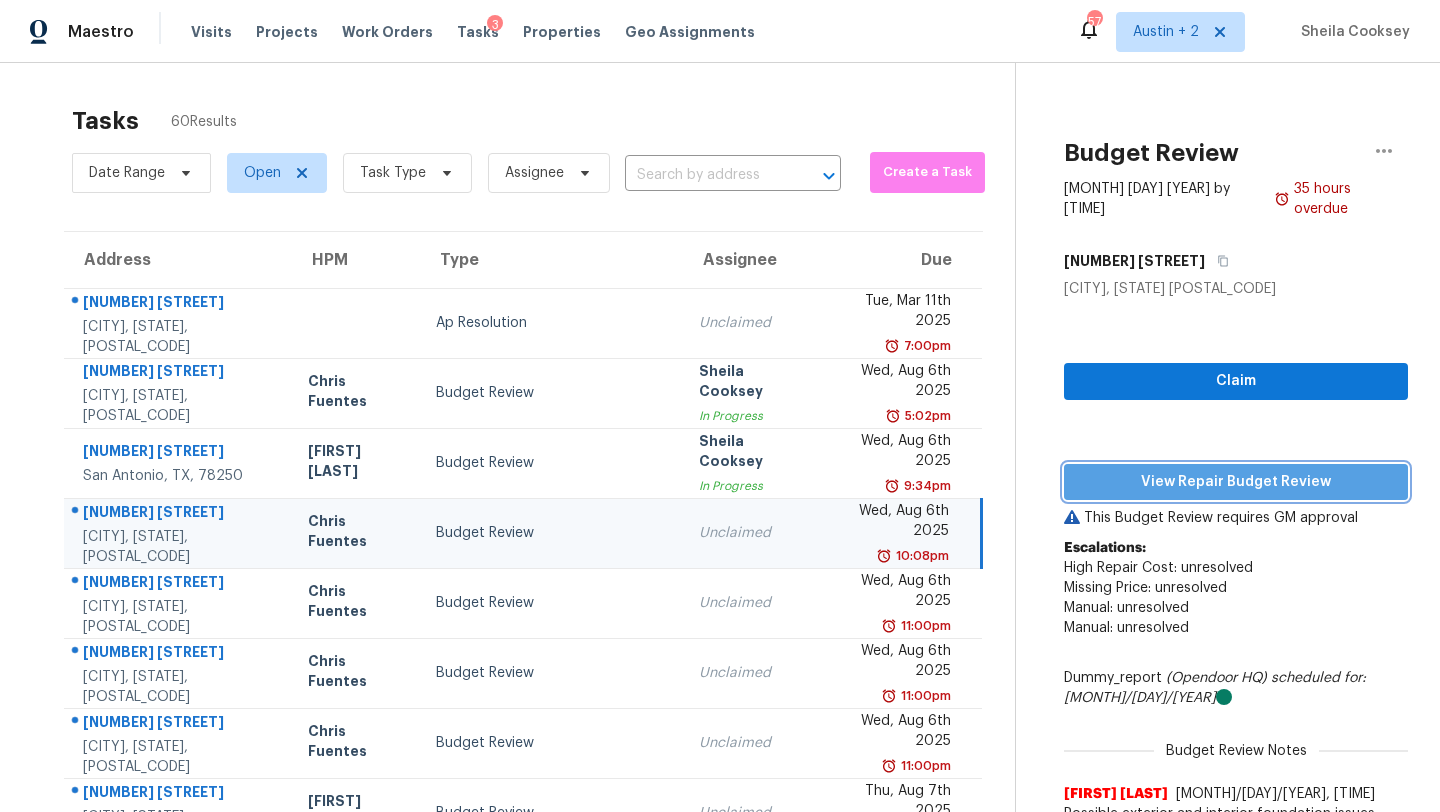 click on "View Repair Budget Review" at bounding box center [1236, 482] 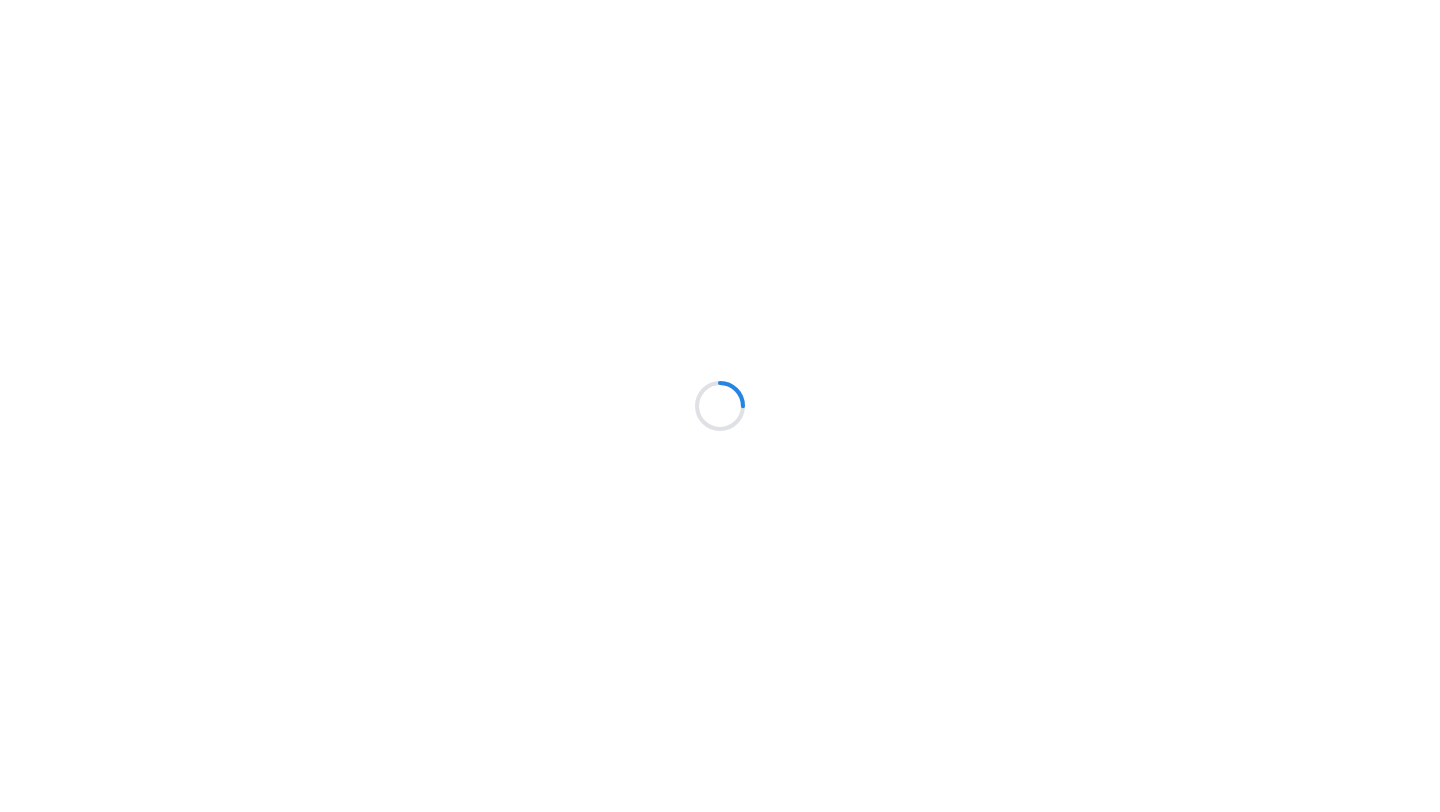 scroll, scrollTop: 0, scrollLeft: 0, axis: both 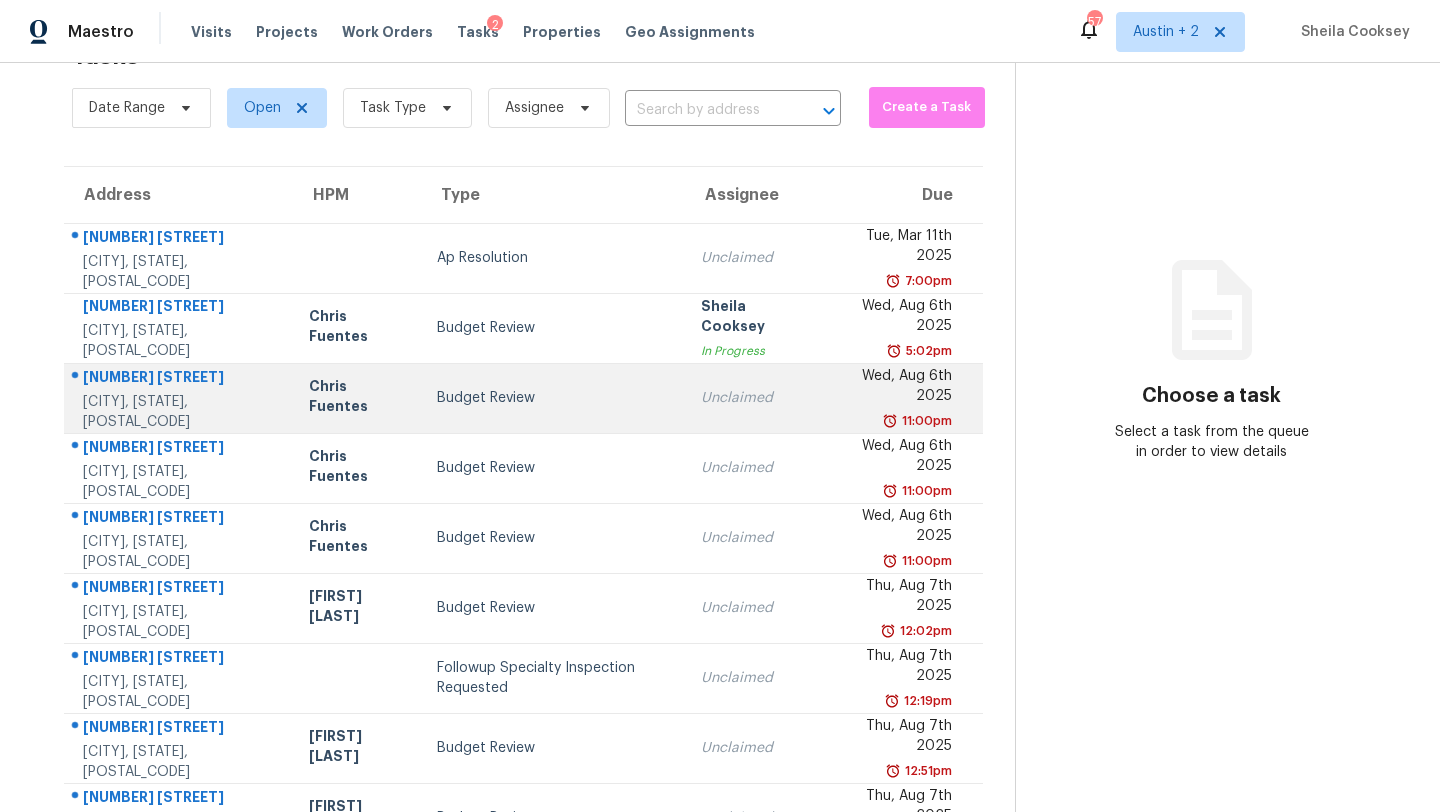 click on "Budget Review" at bounding box center (553, 398) 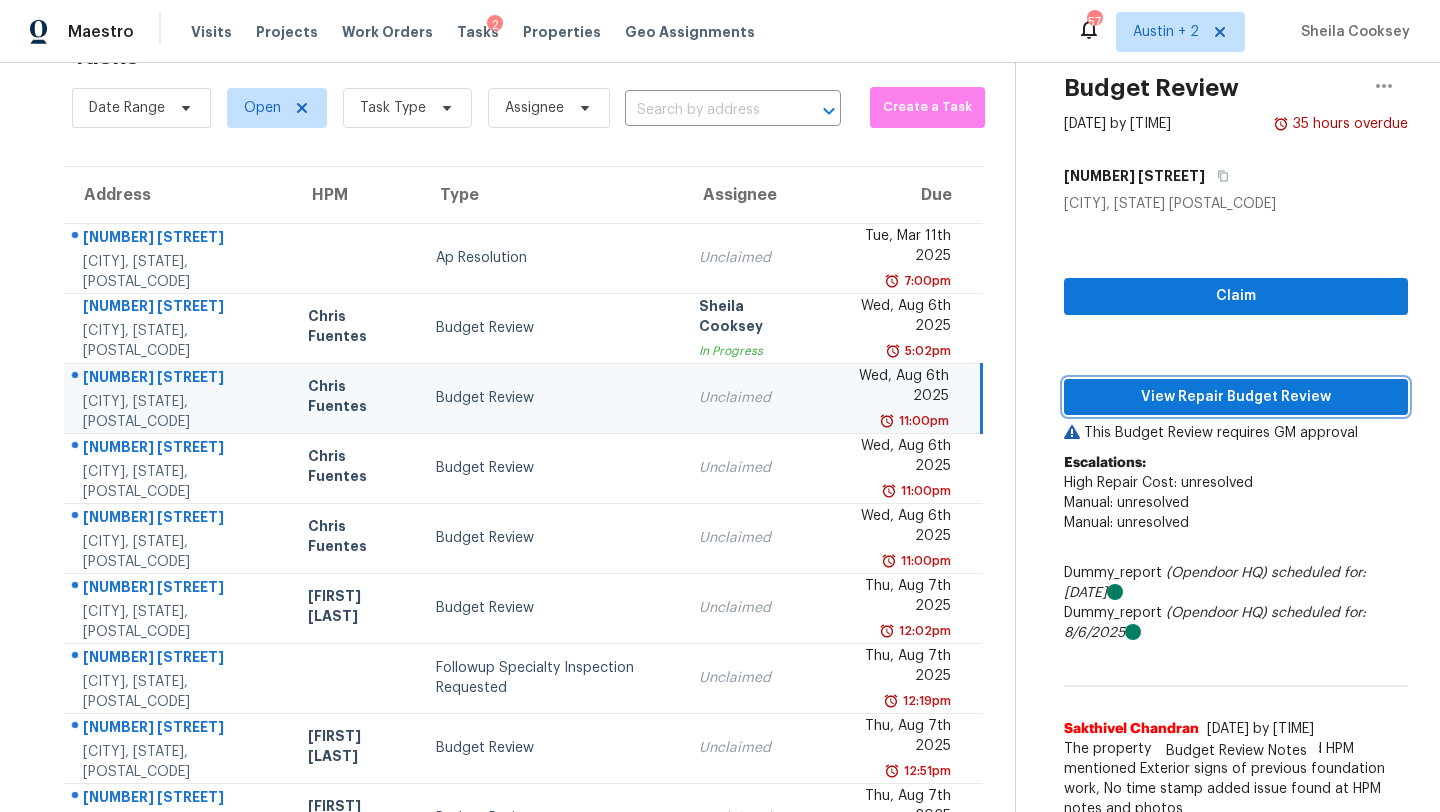 click on "View Repair Budget Review" at bounding box center (1236, 397) 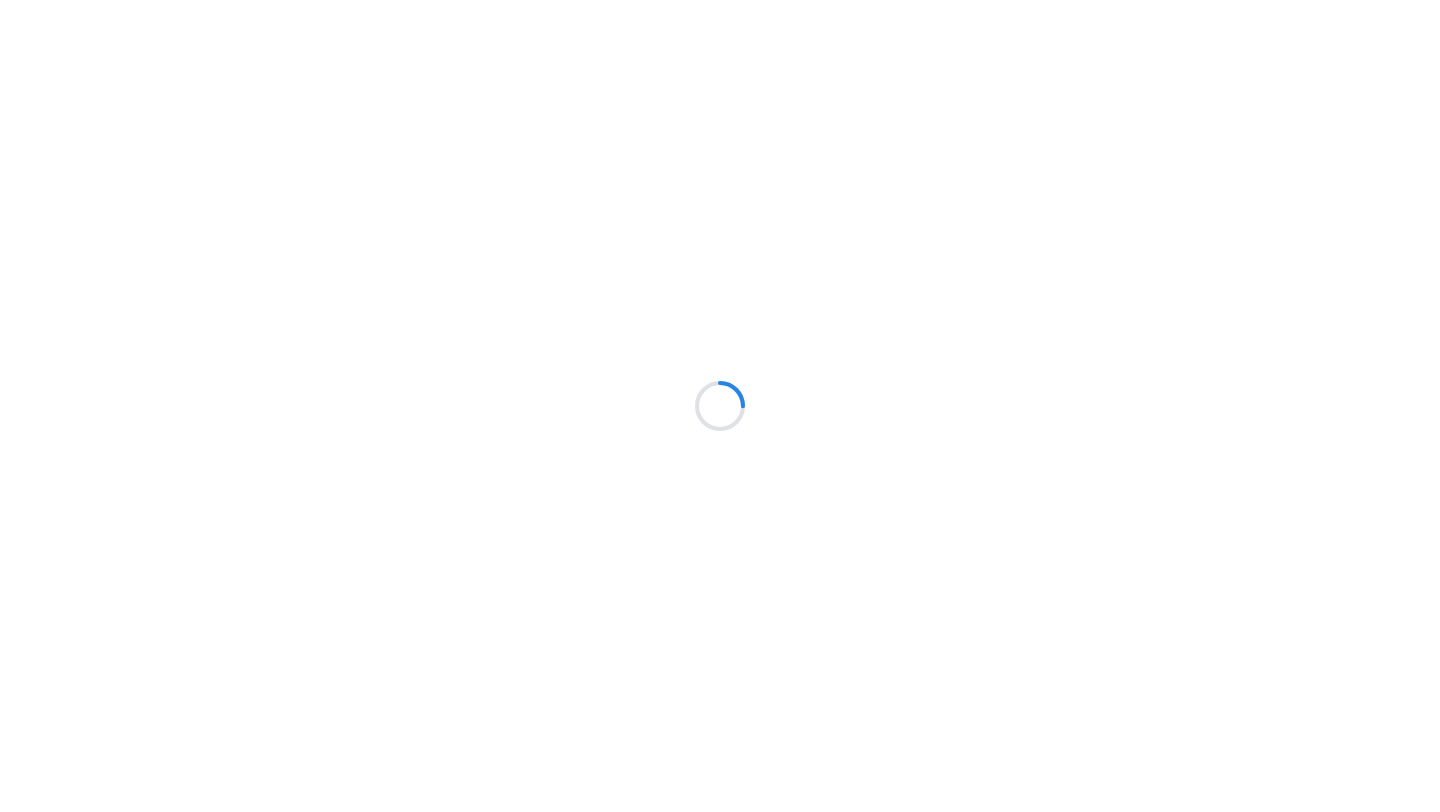 scroll, scrollTop: 0, scrollLeft: 0, axis: both 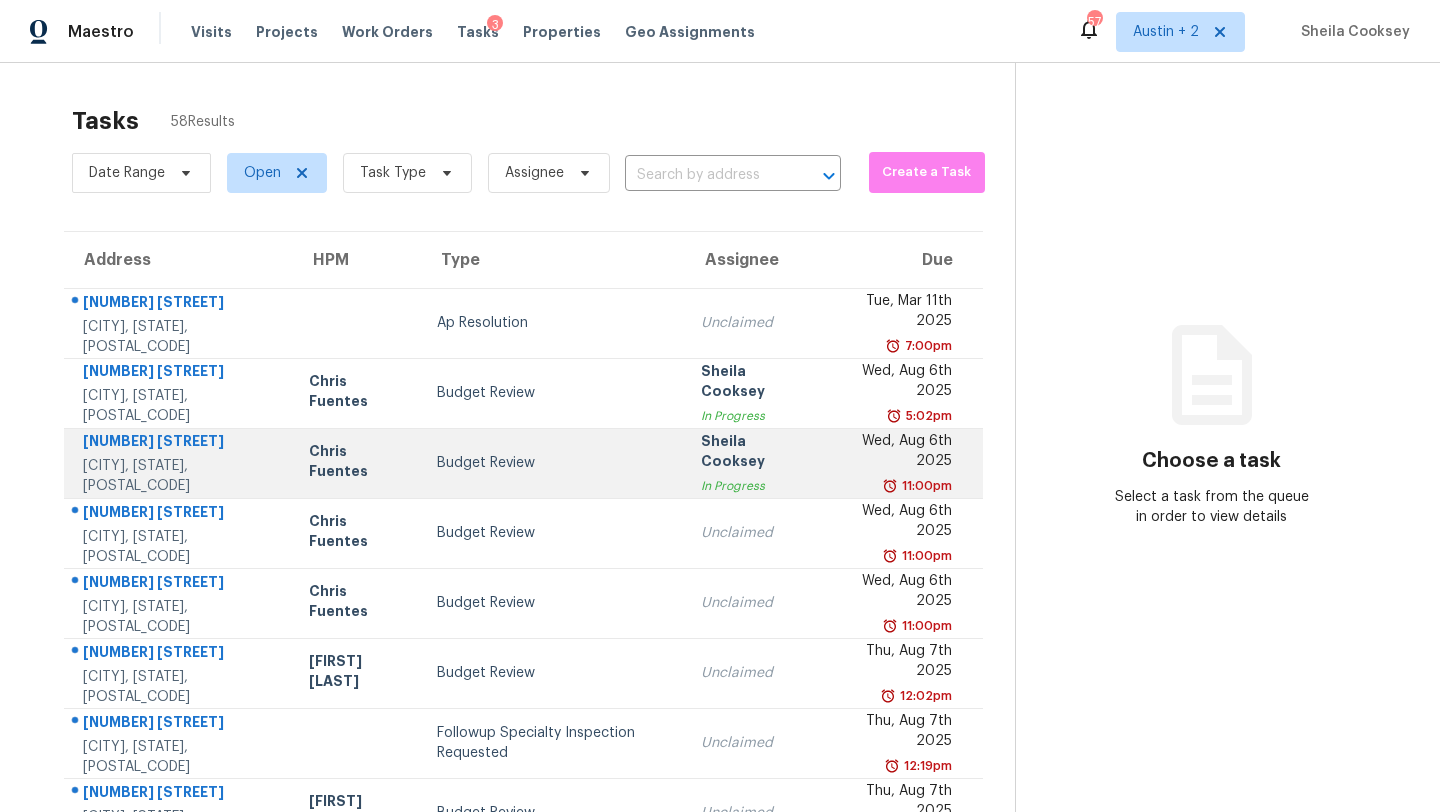 click on "Budget Review" at bounding box center (553, 463) 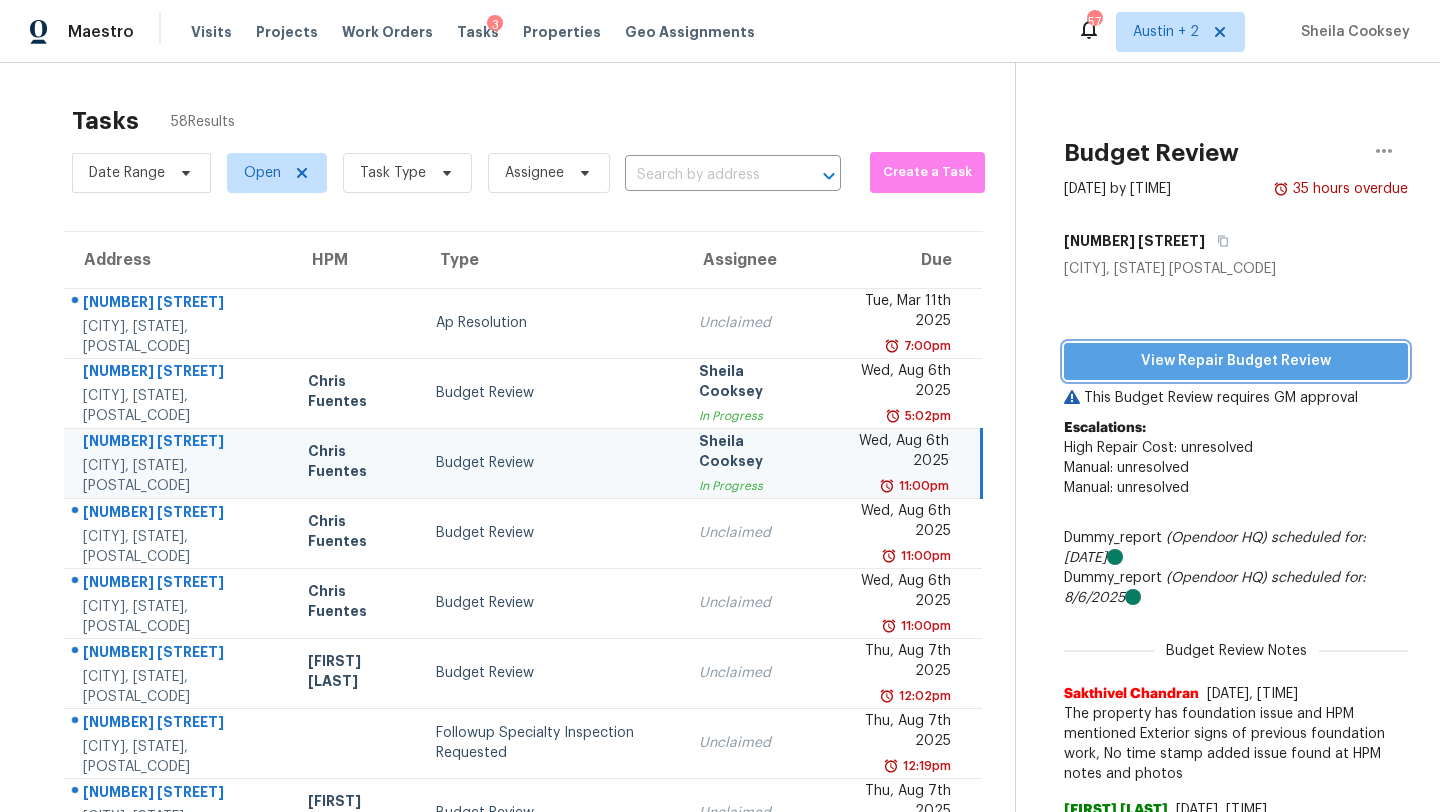 click on "View Repair Budget Review" at bounding box center (1236, 361) 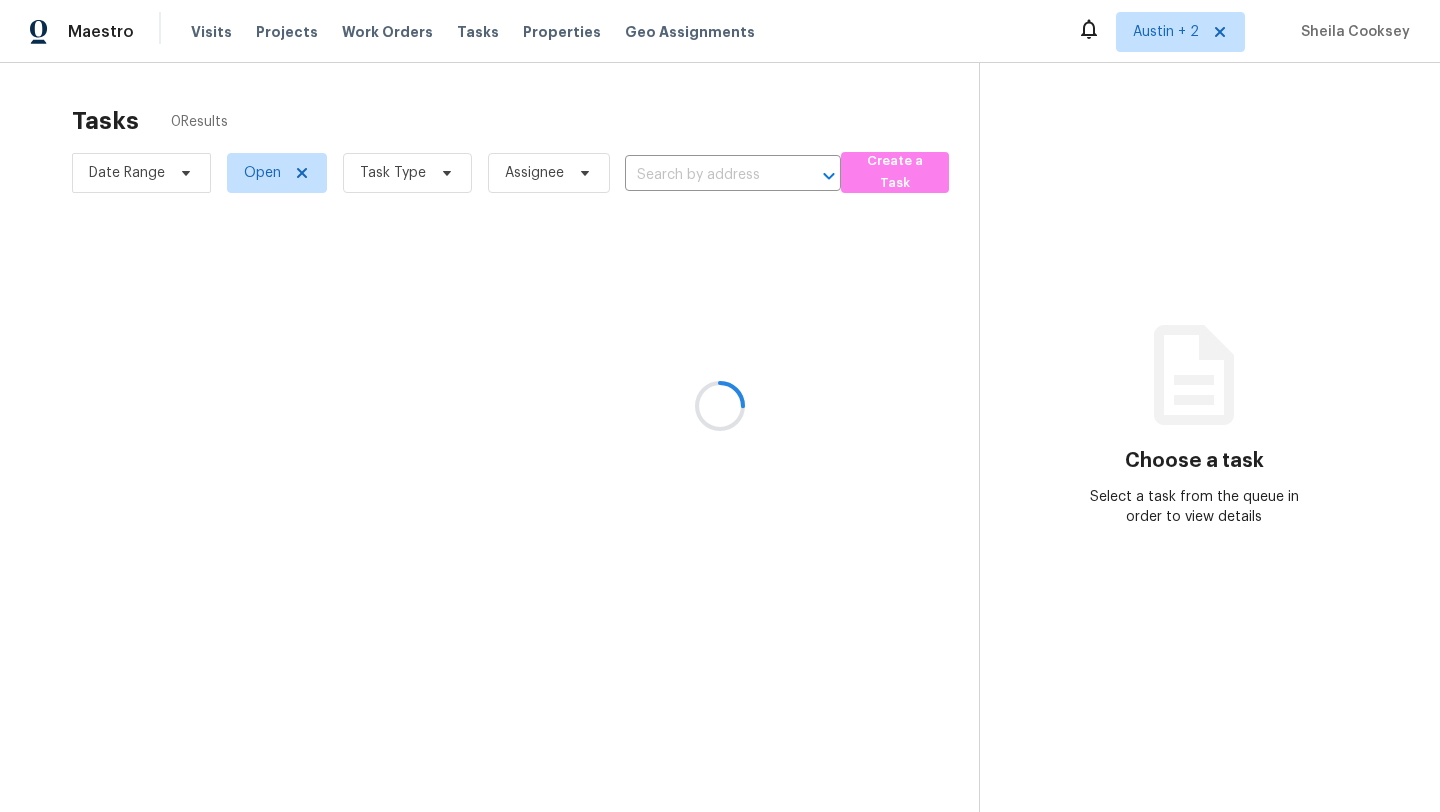 scroll, scrollTop: 0, scrollLeft: 0, axis: both 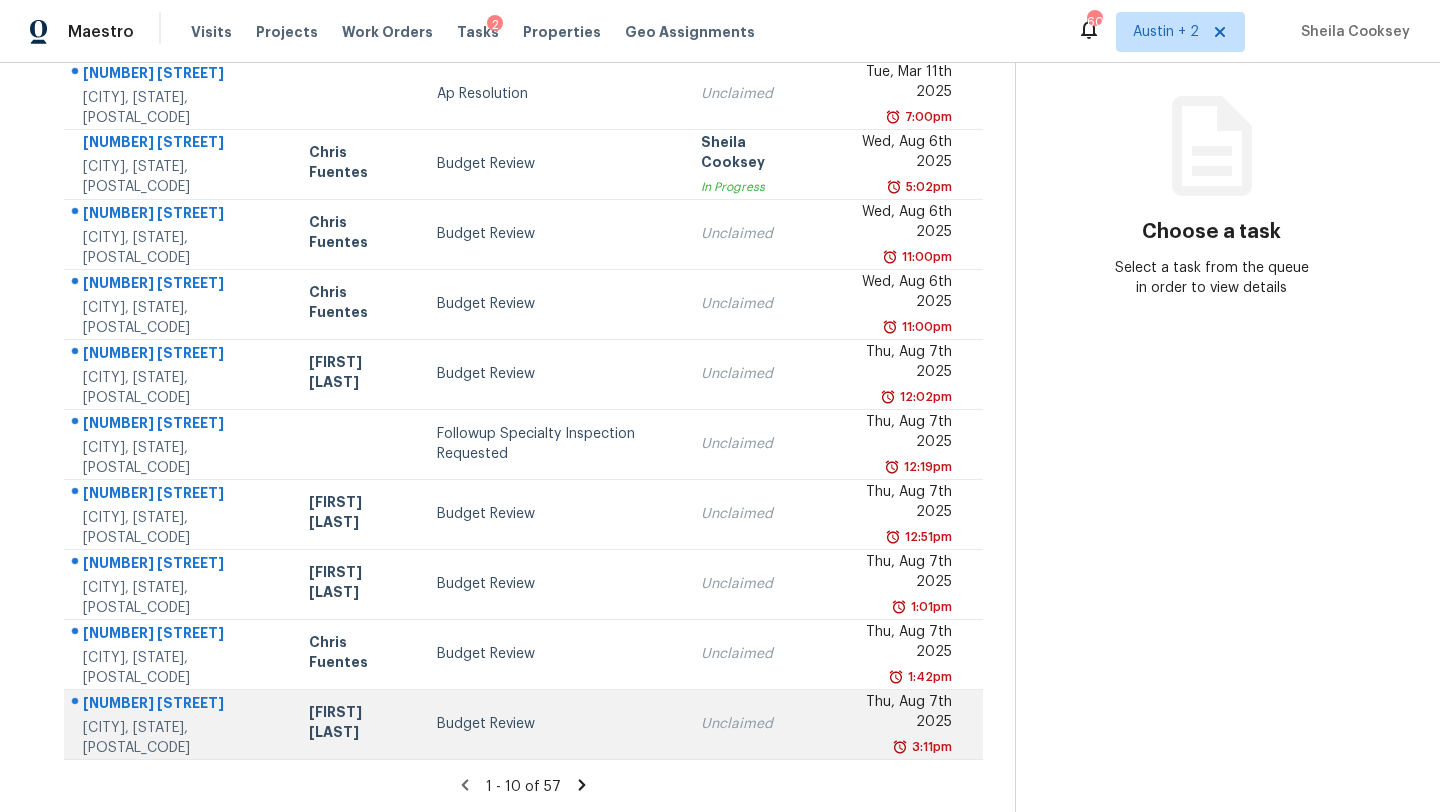 click on "Budget Review" at bounding box center [553, 724] 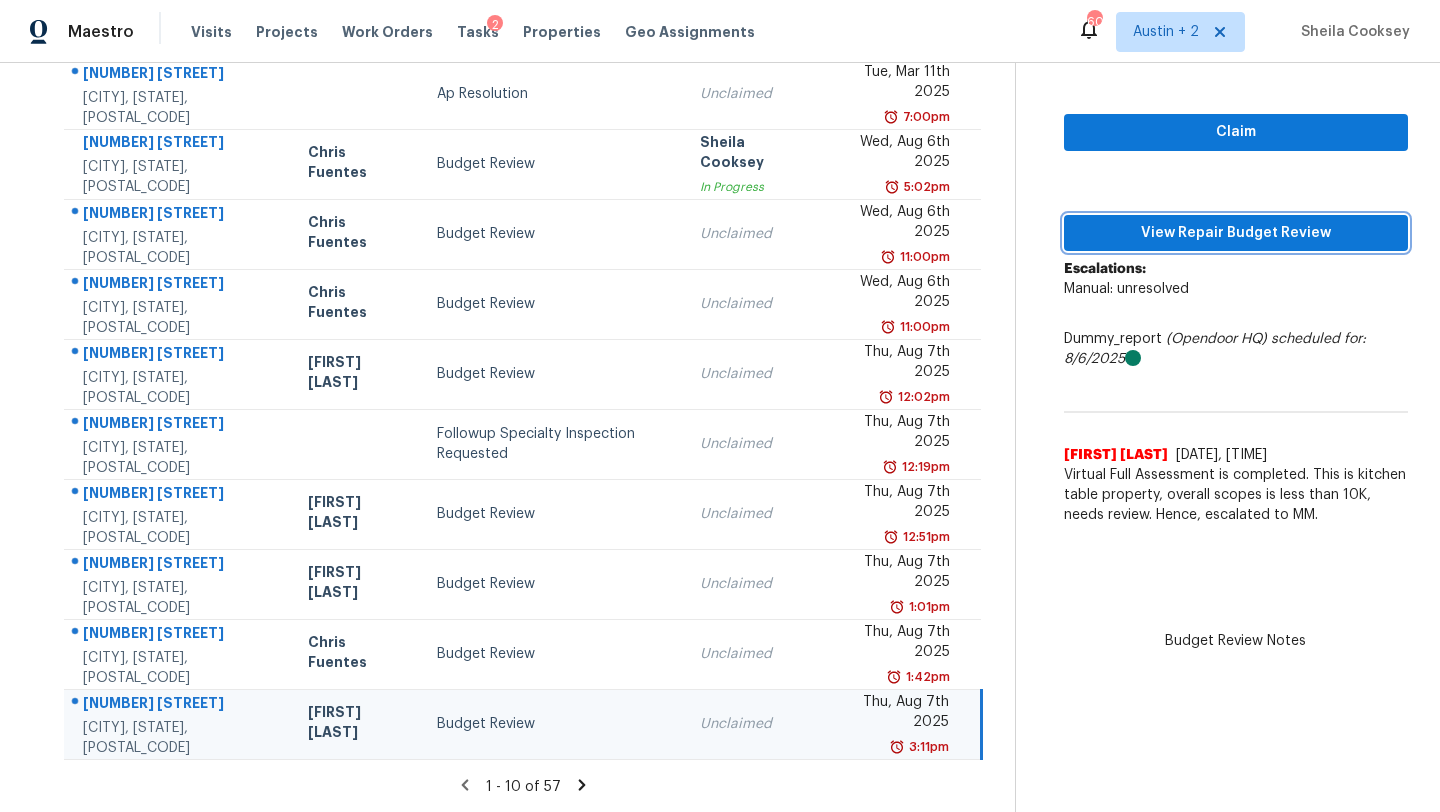 click on "View Repair Budget Review" at bounding box center (1236, 233) 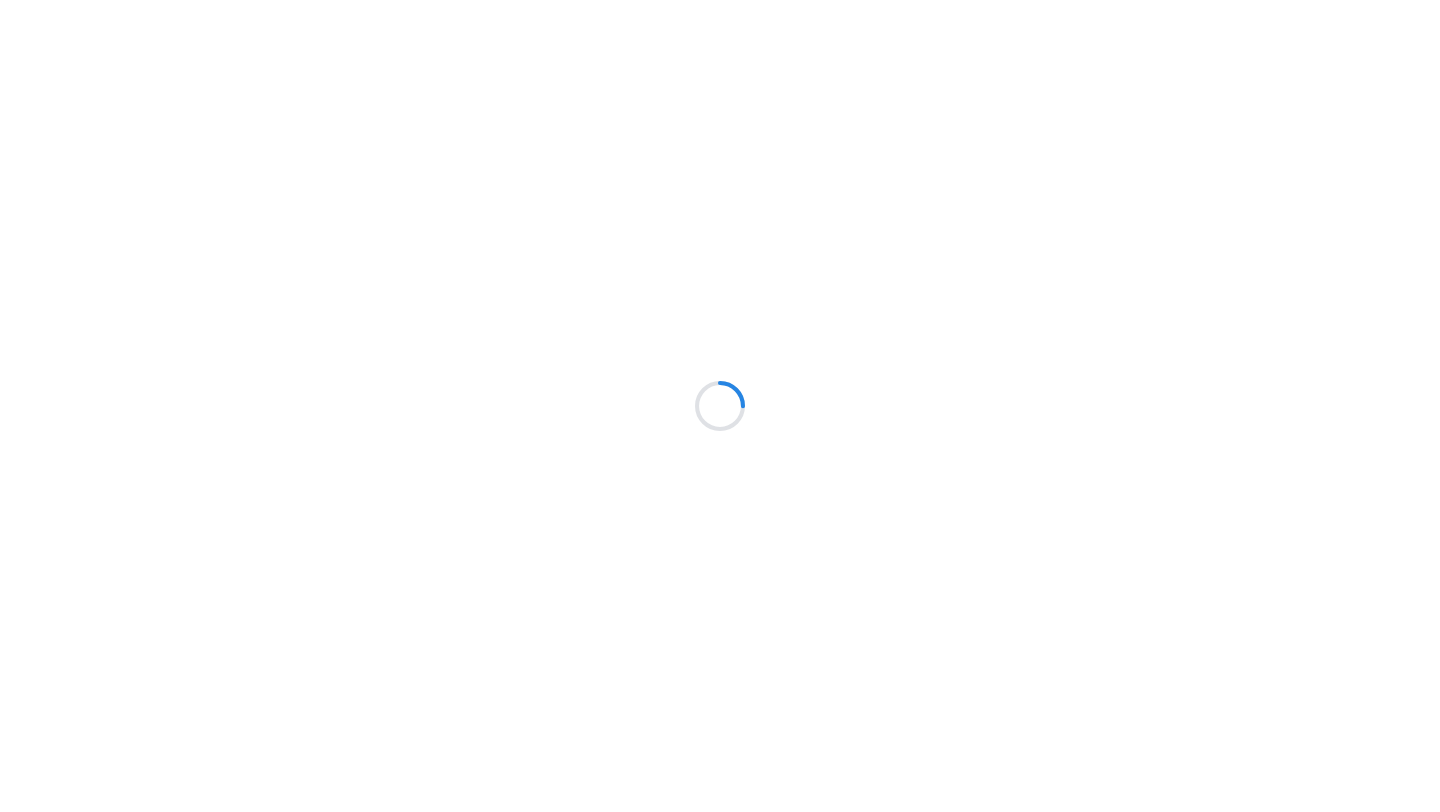 scroll, scrollTop: 0, scrollLeft: 0, axis: both 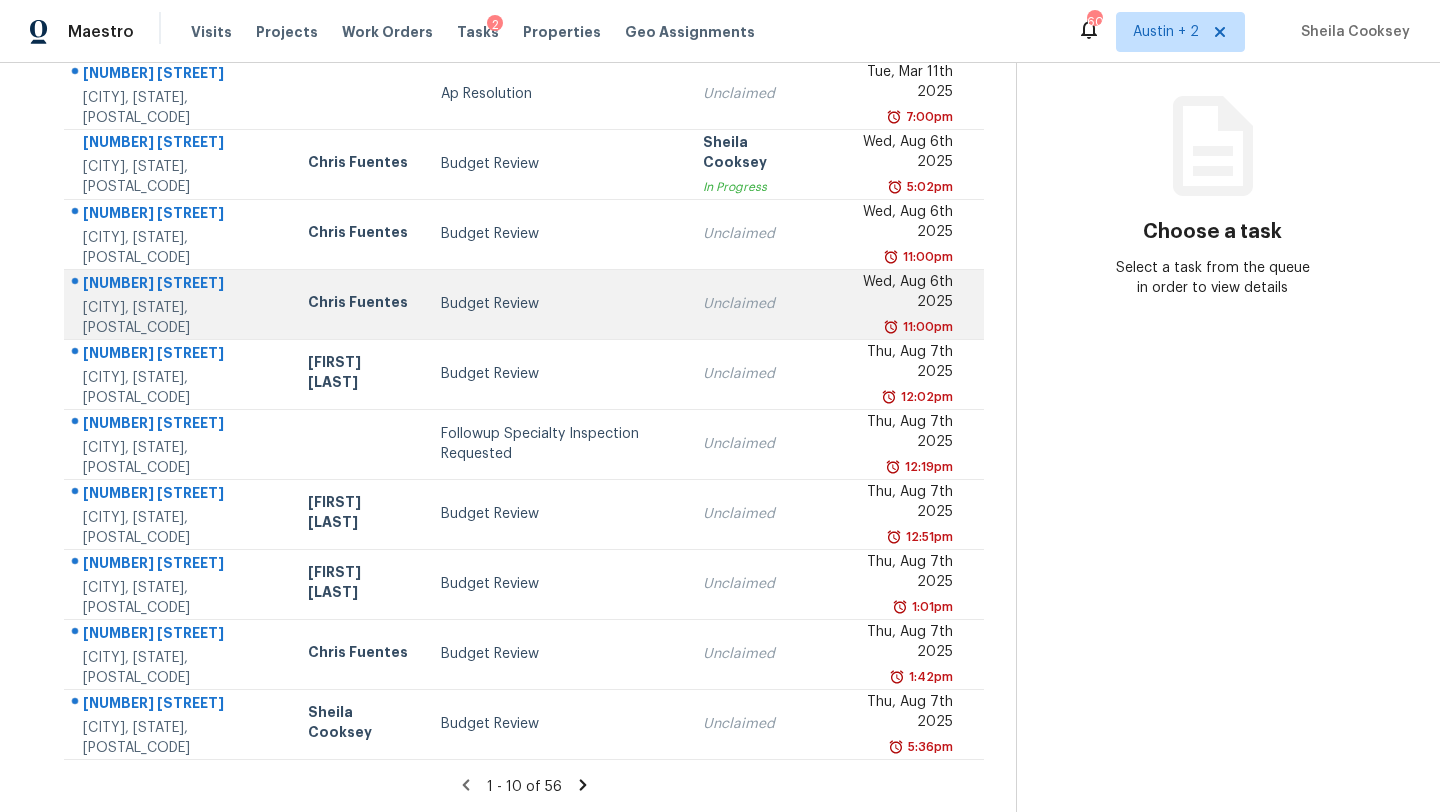 click on "Budget Review" at bounding box center [556, 304] 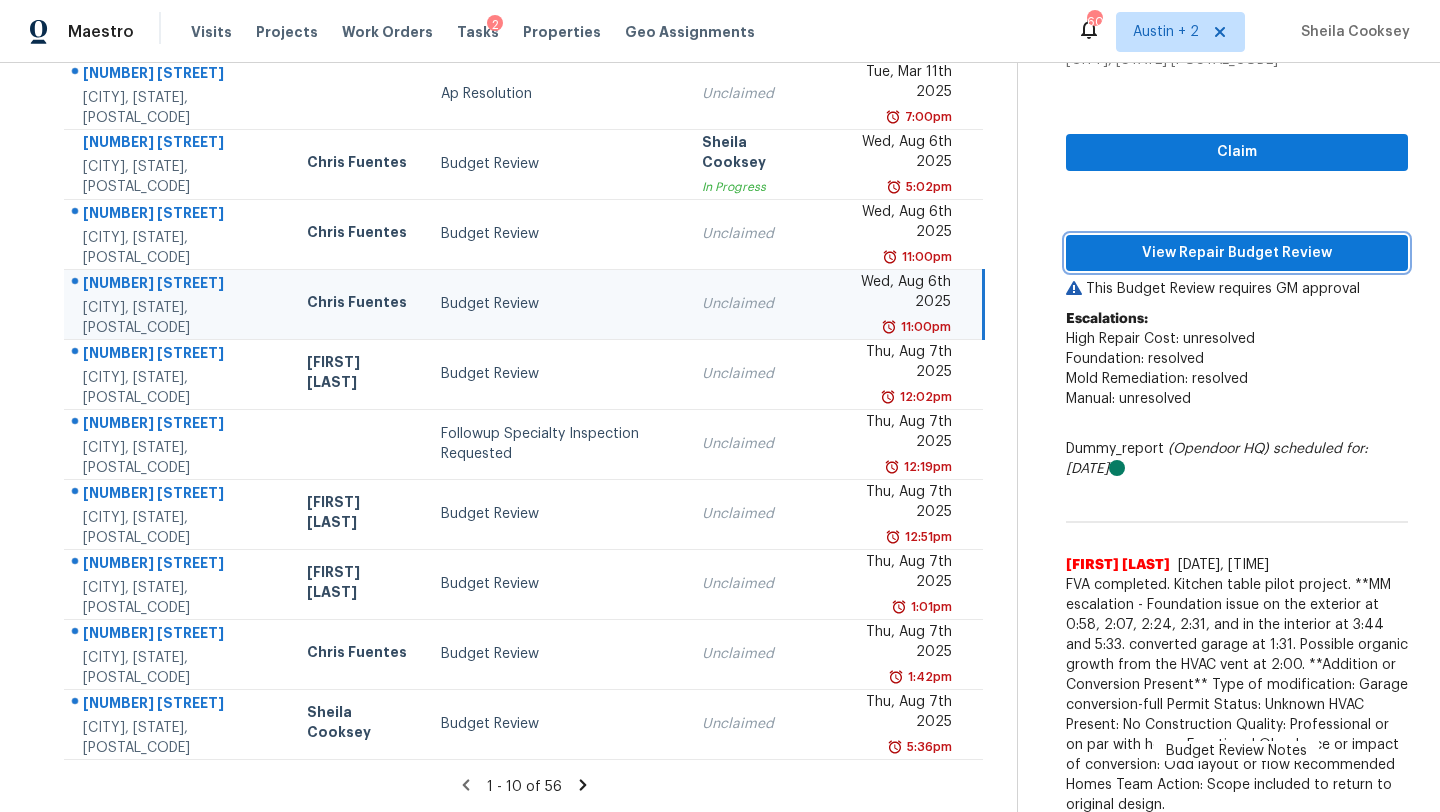 click on "View Repair Budget Review" at bounding box center (1237, 253) 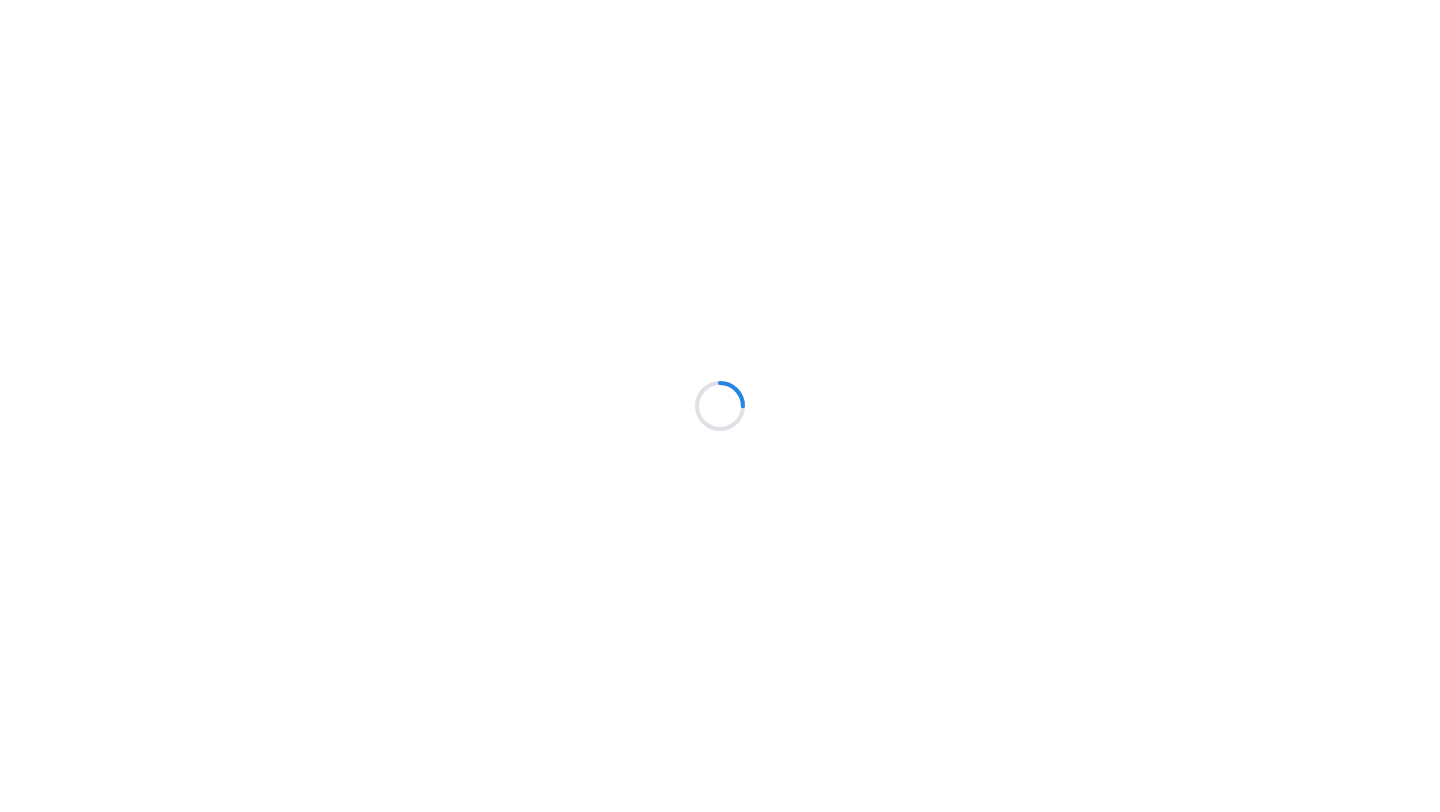 scroll, scrollTop: 0, scrollLeft: 0, axis: both 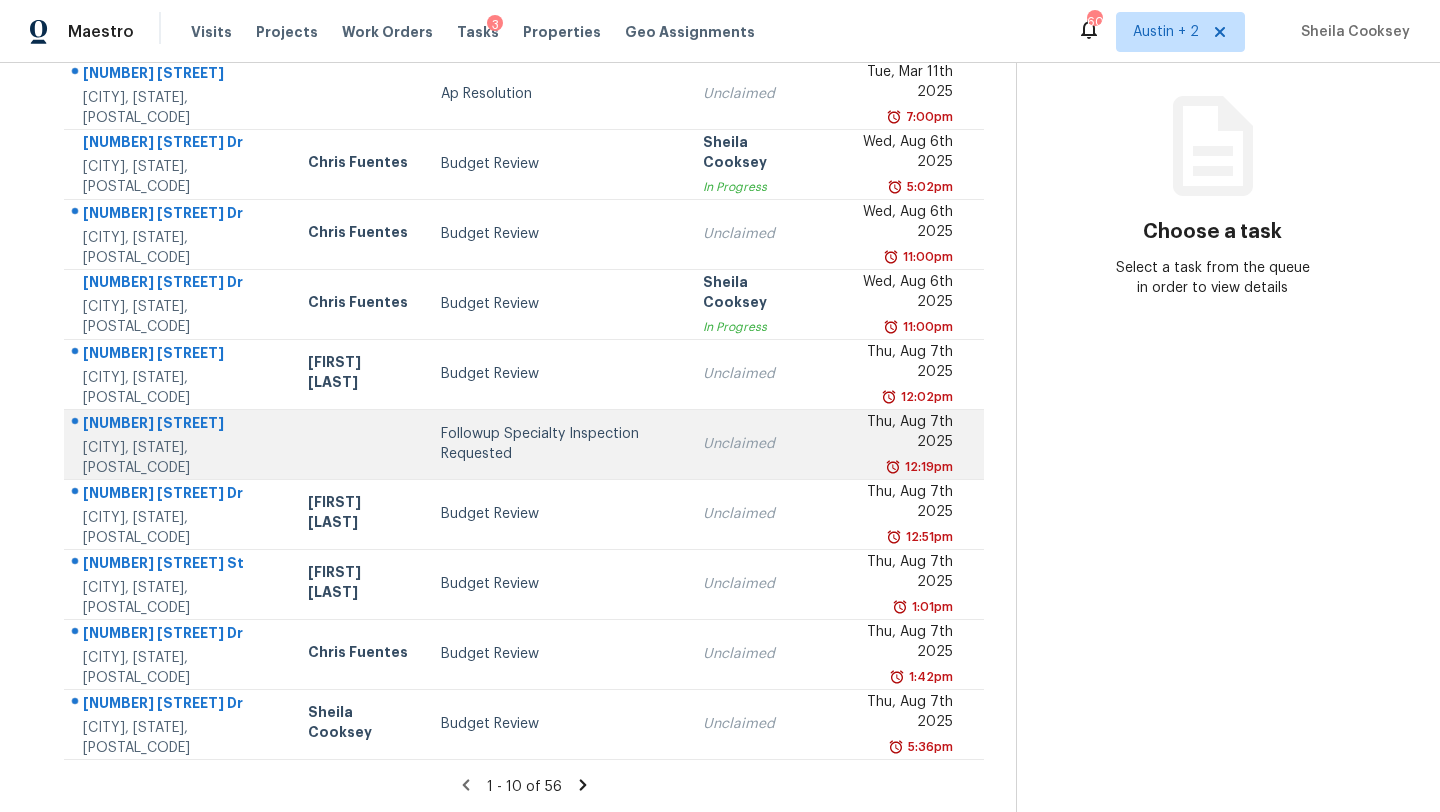 click on "Followup Specialty Inspection Requested" at bounding box center (556, 444) 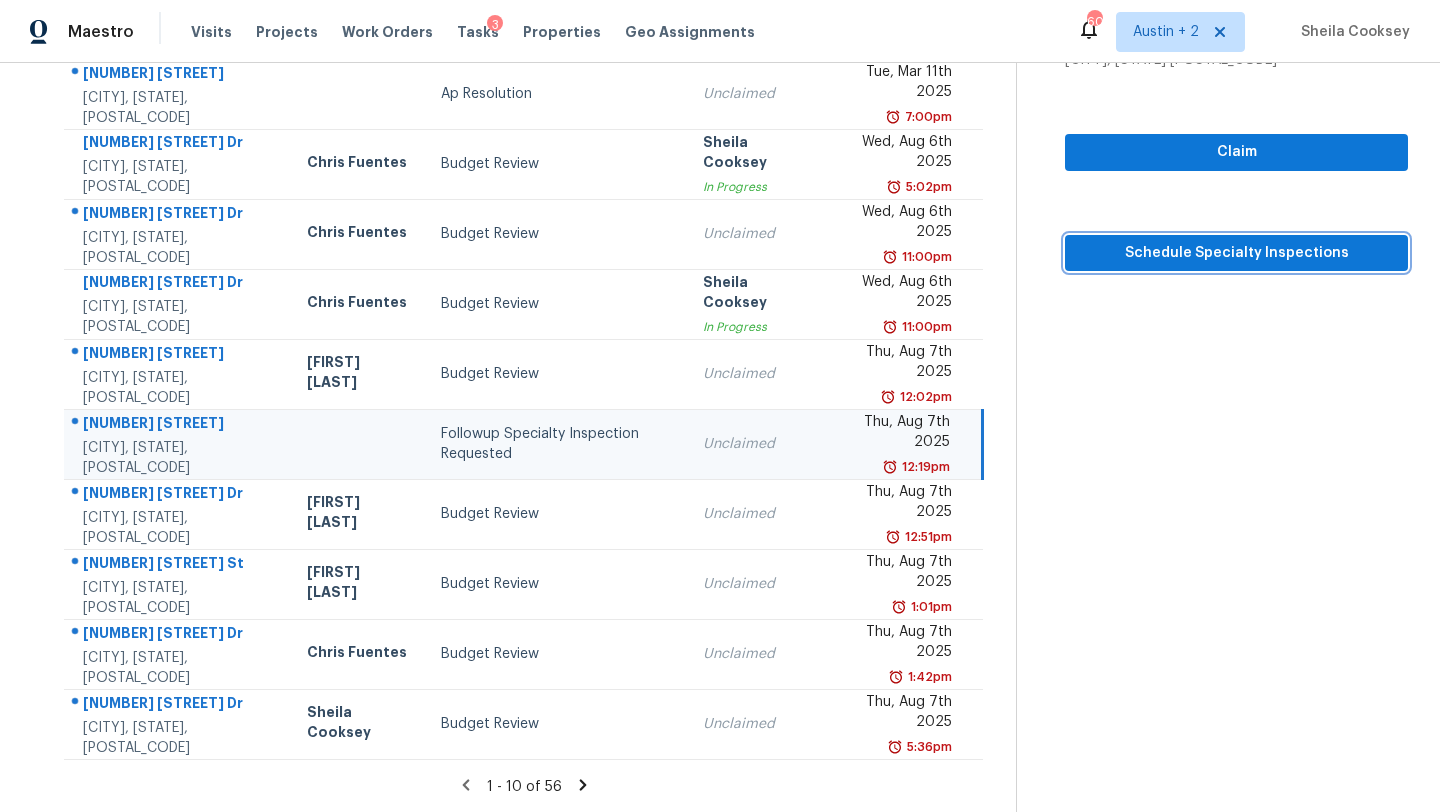 click on "Schedule Specialty Inspections" at bounding box center (1236, 253) 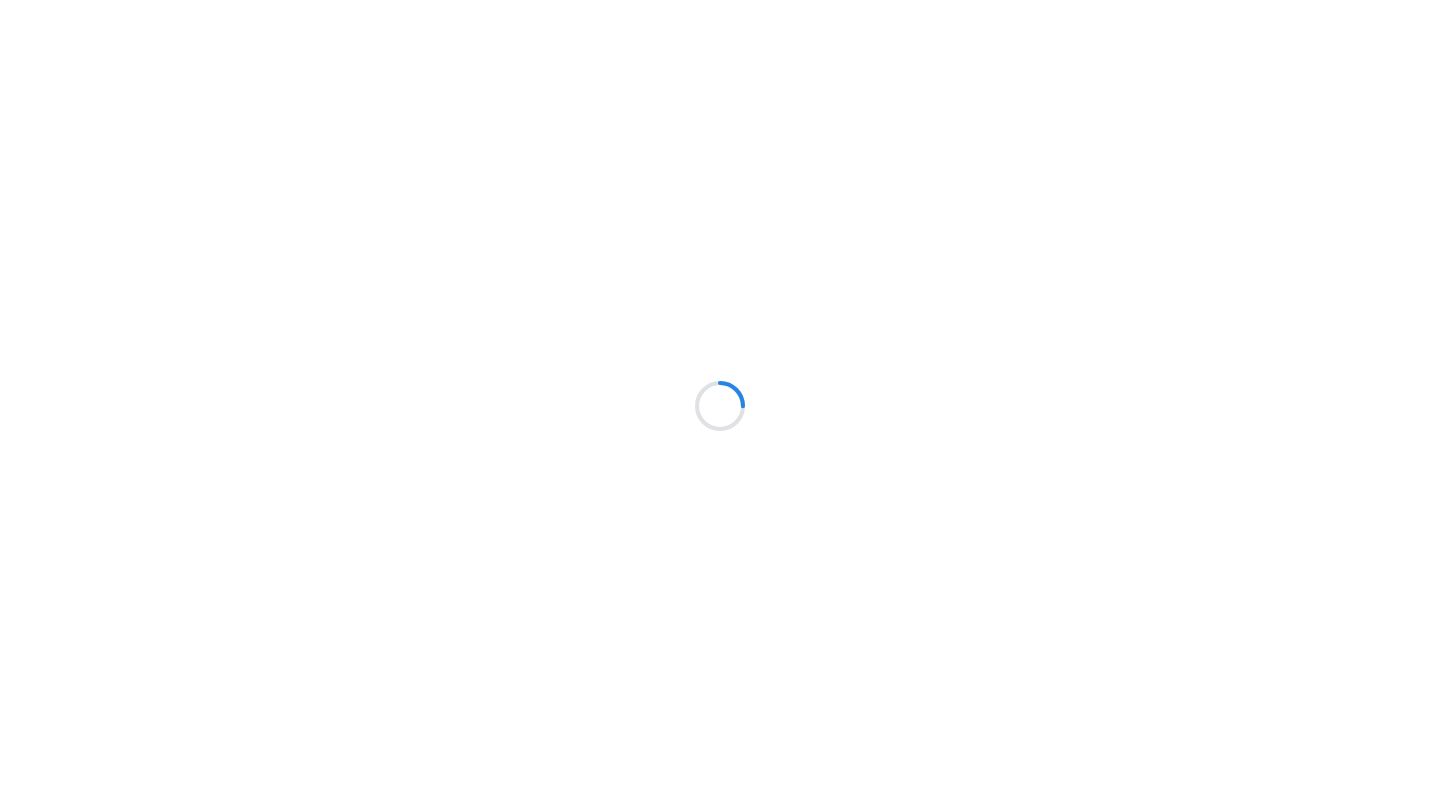 scroll, scrollTop: 0, scrollLeft: 0, axis: both 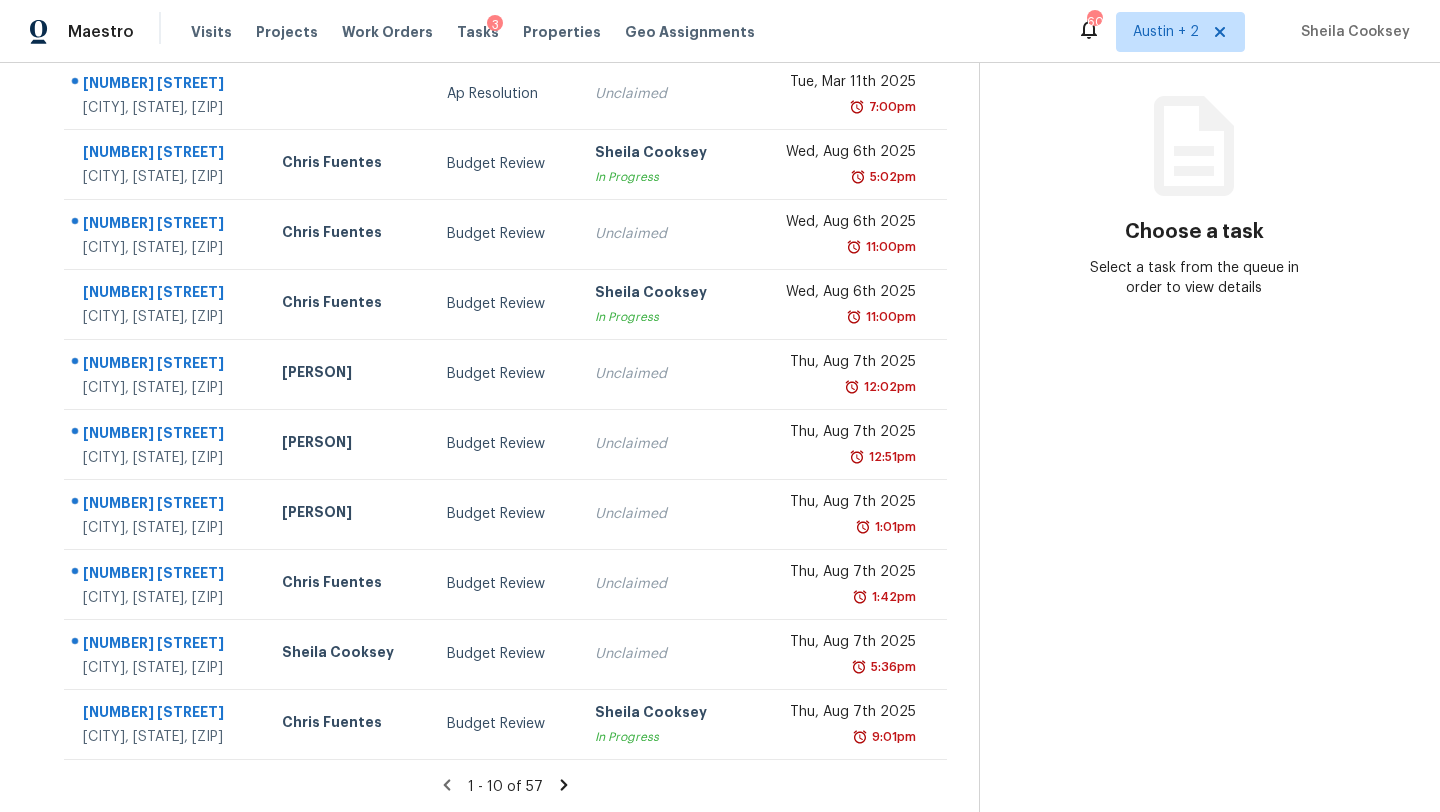click 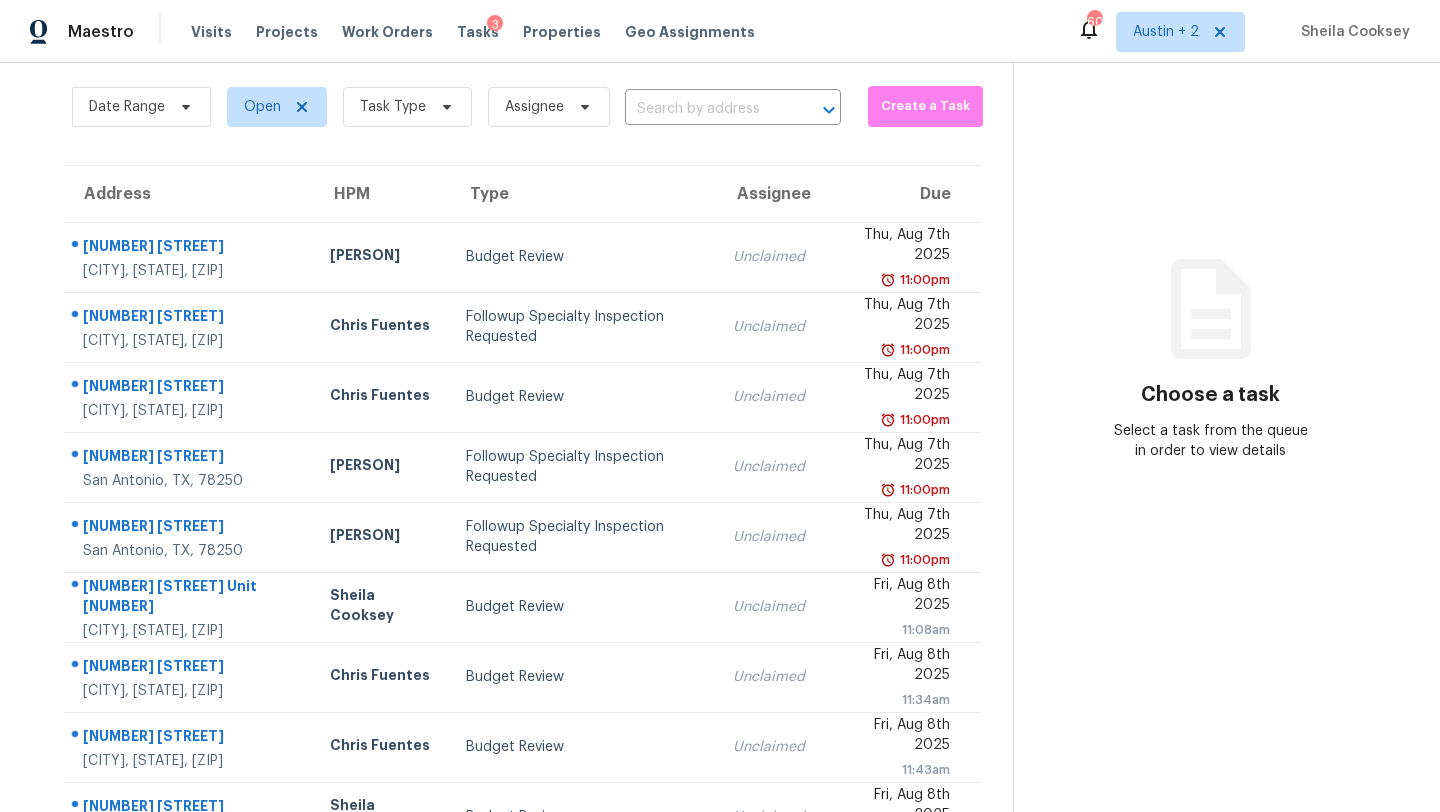 scroll, scrollTop: 0, scrollLeft: 0, axis: both 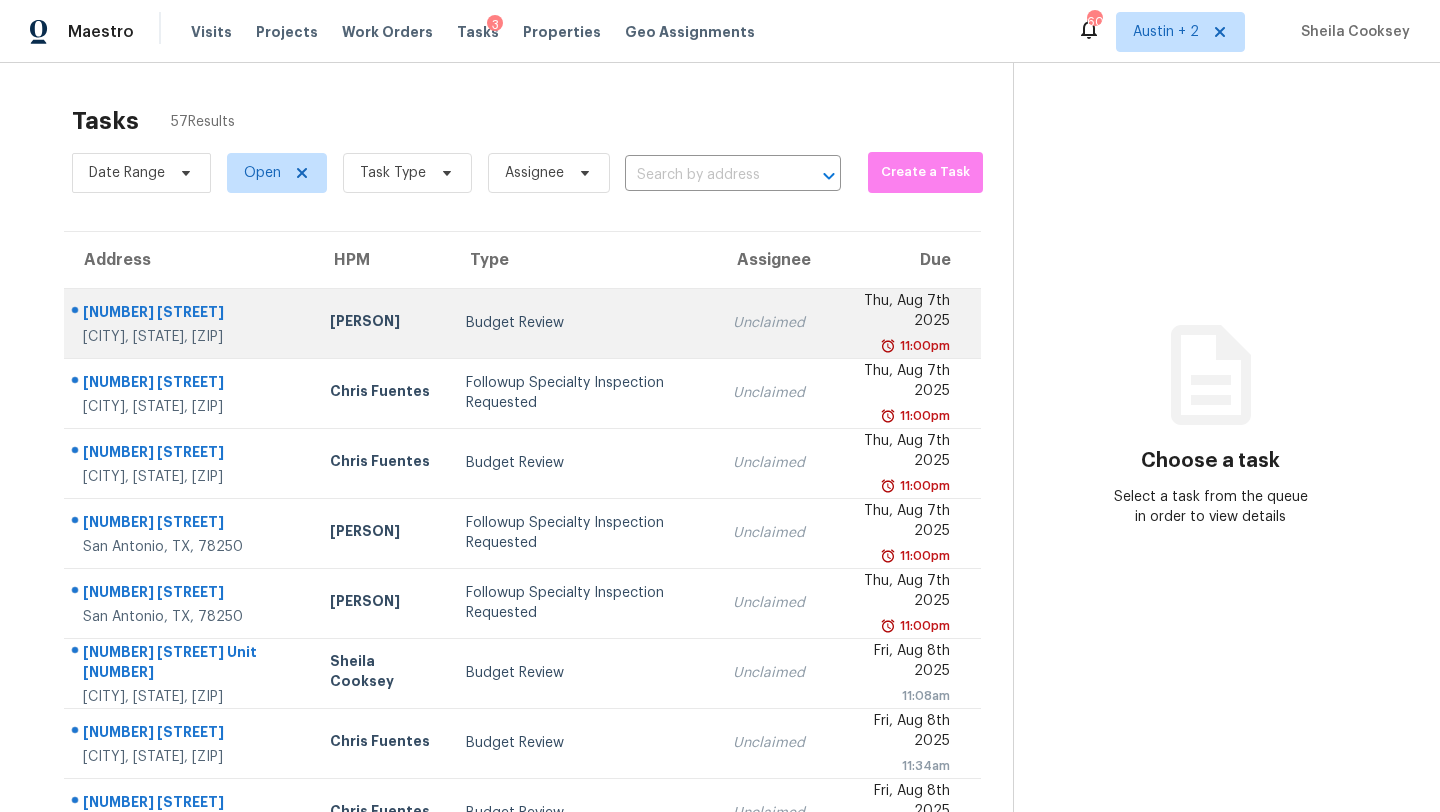 click on "Budget Review" at bounding box center [583, 323] 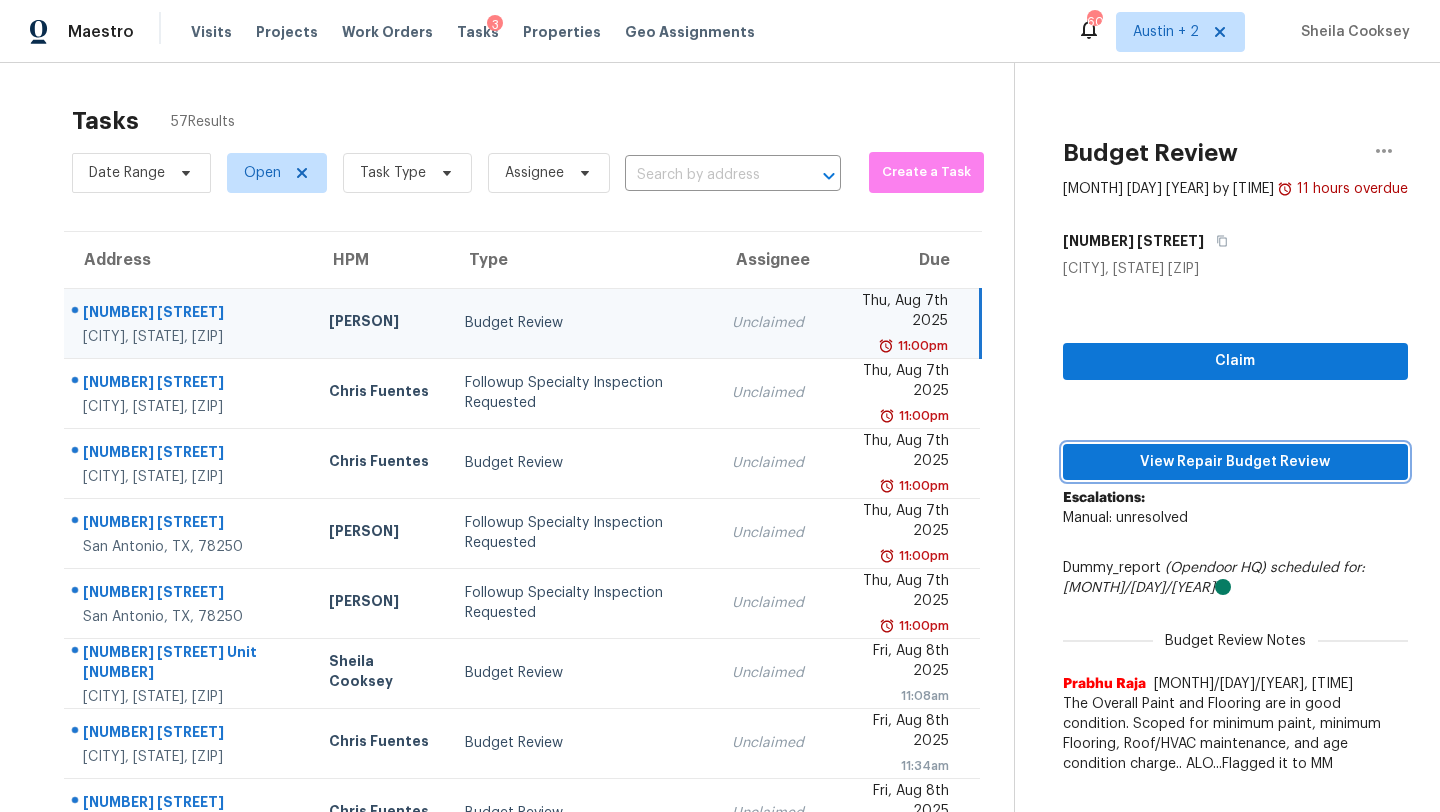 click on "View Repair Budget Review" at bounding box center [1235, 462] 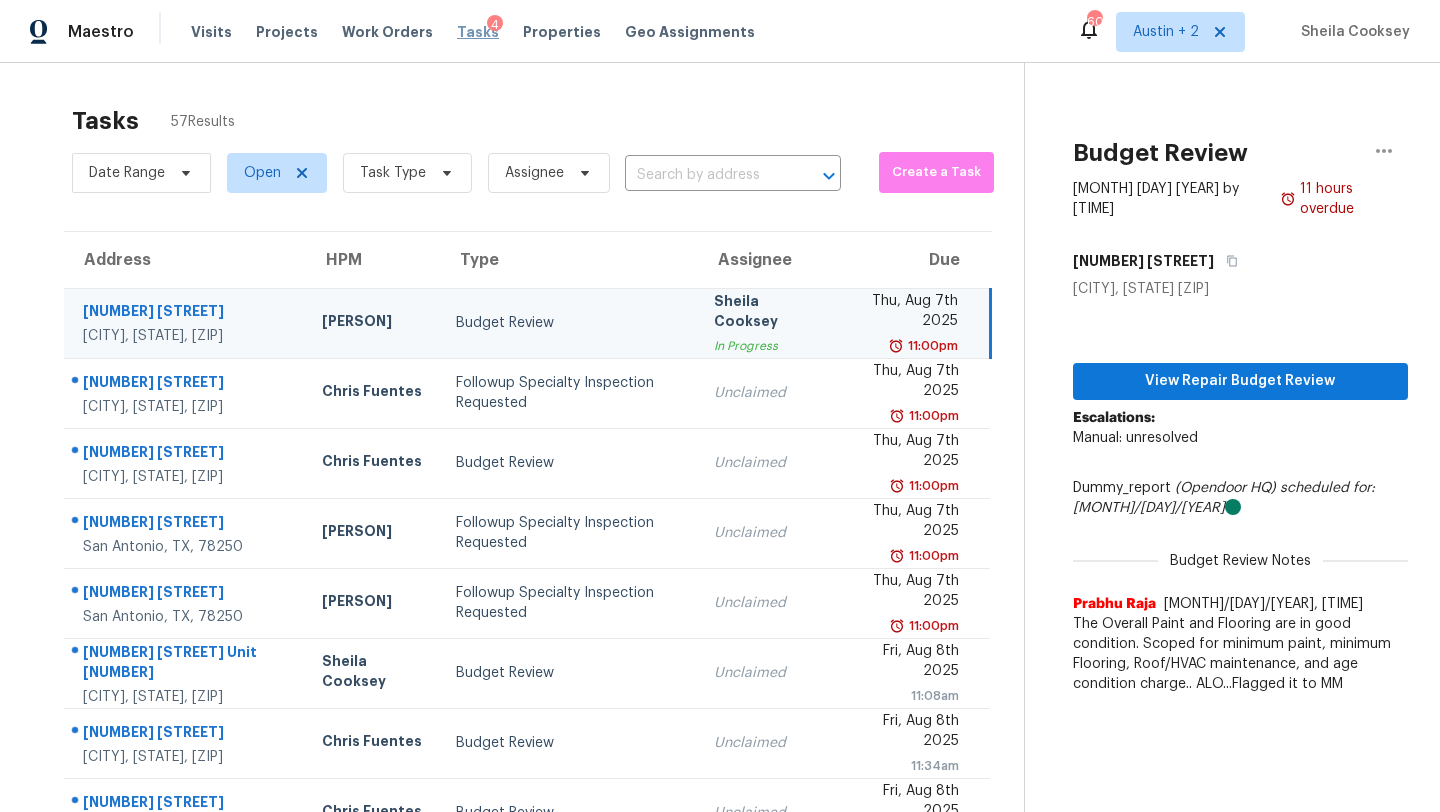 click on "Tasks" at bounding box center [478, 32] 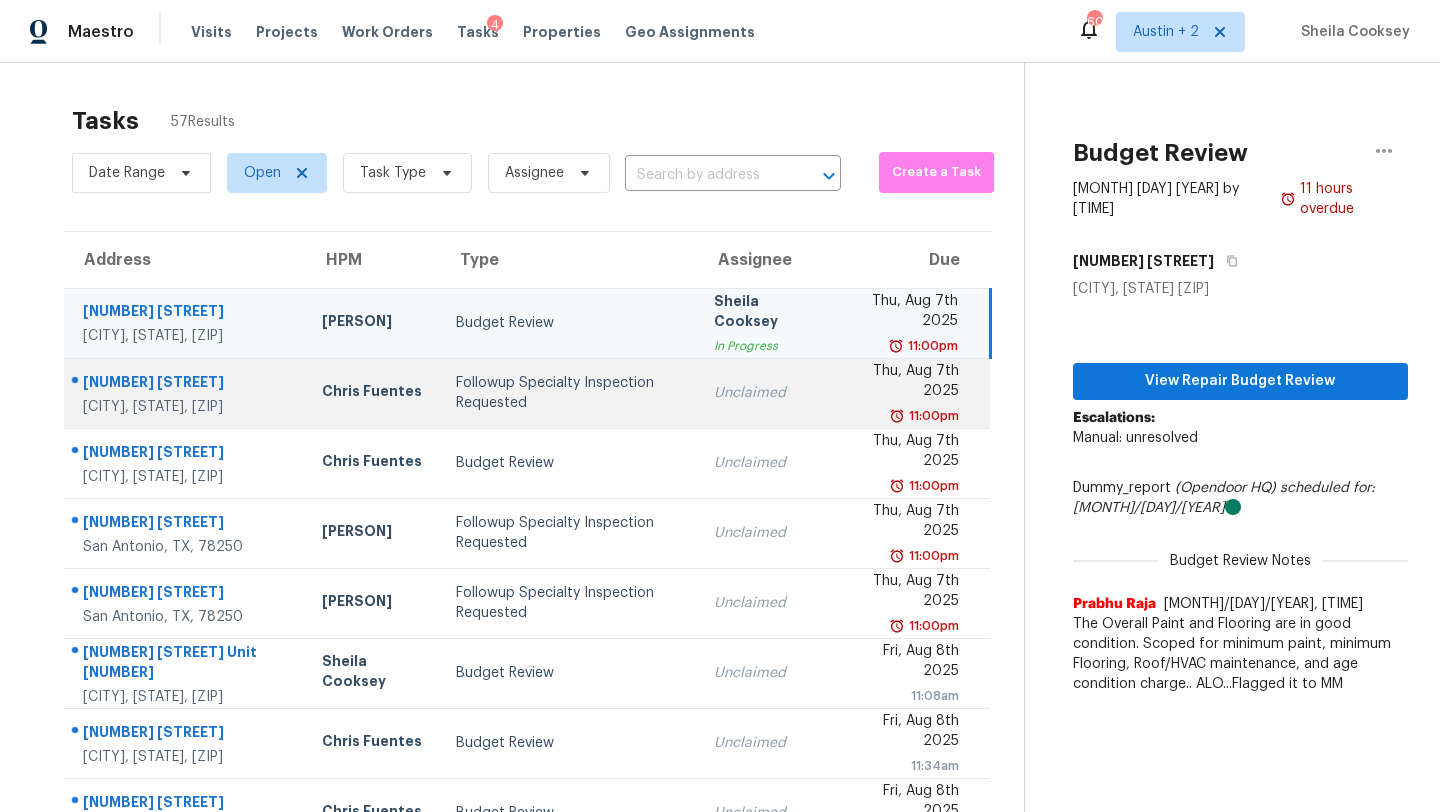 scroll, scrollTop: 229, scrollLeft: 0, axis: vertical 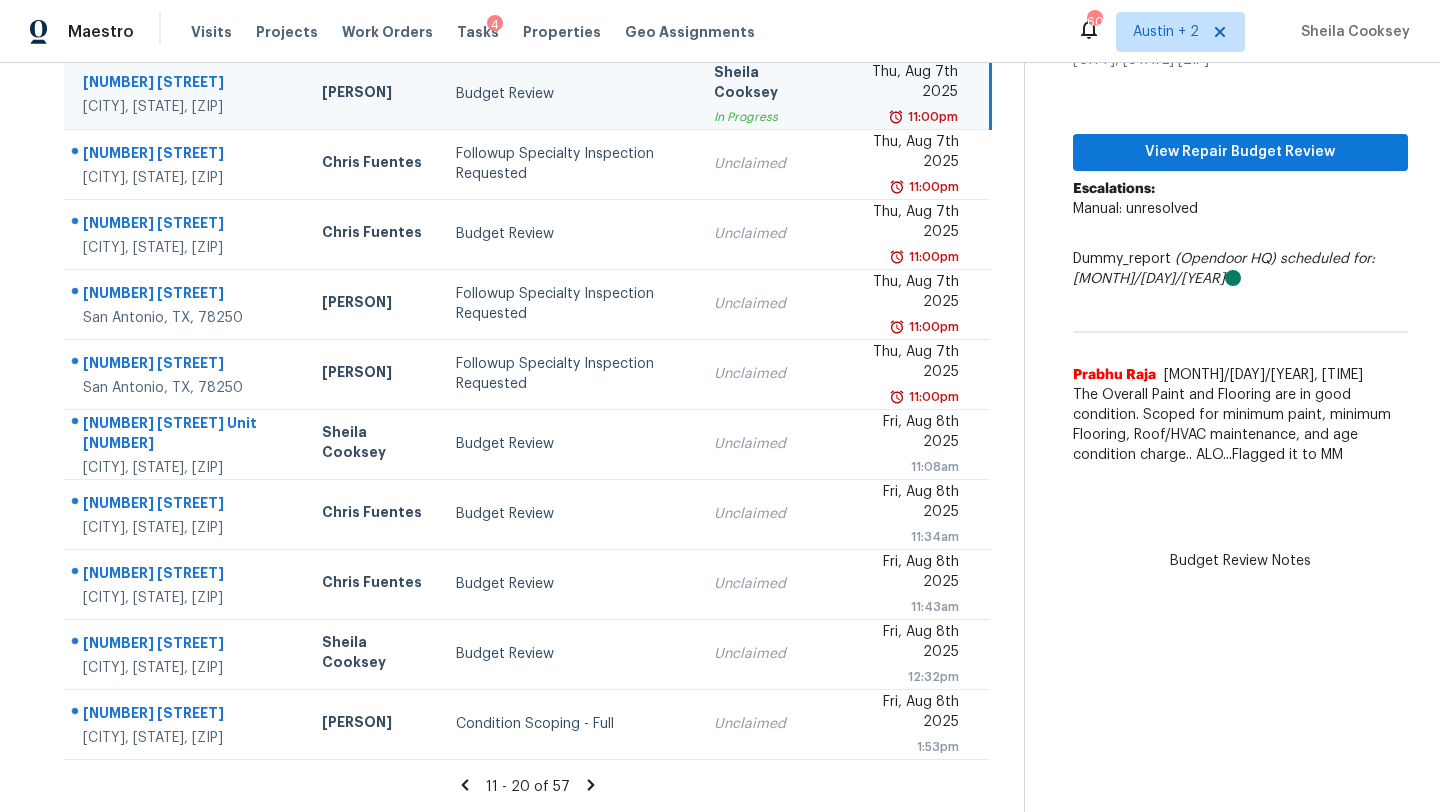click 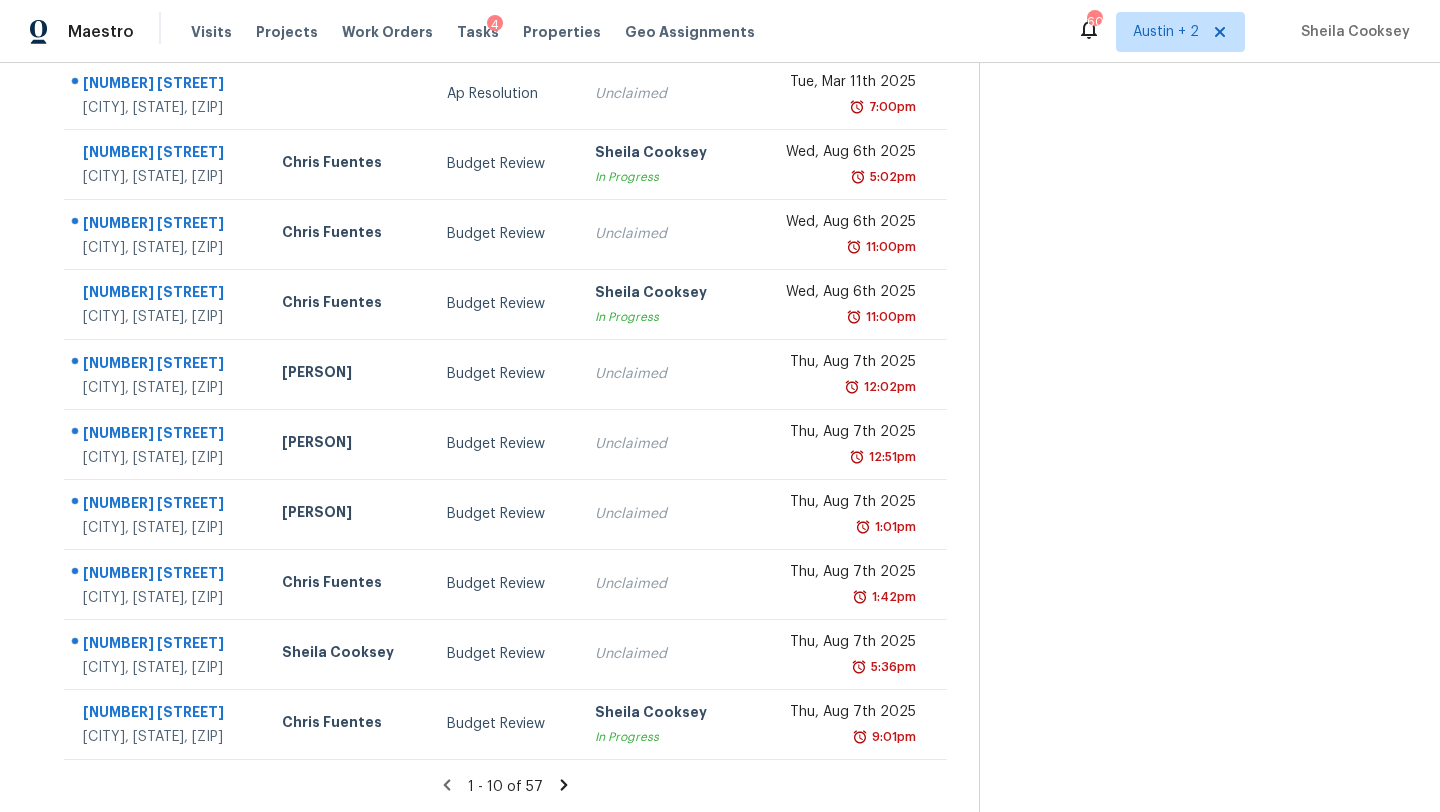 scroll, scrollTop: 0, scrollLeft: 0, axis: both 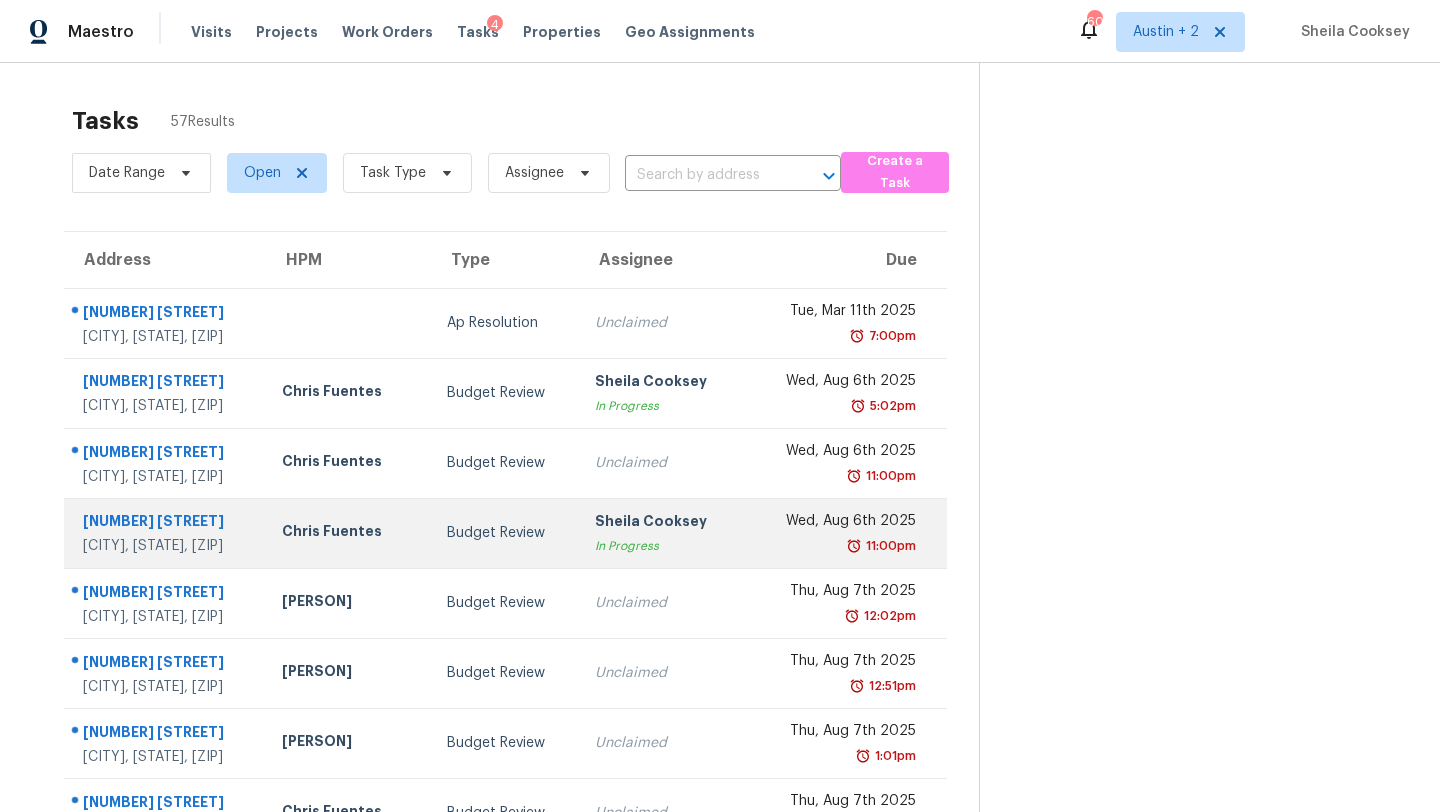 click on "Budget Review" at bounding box center (505, 533) 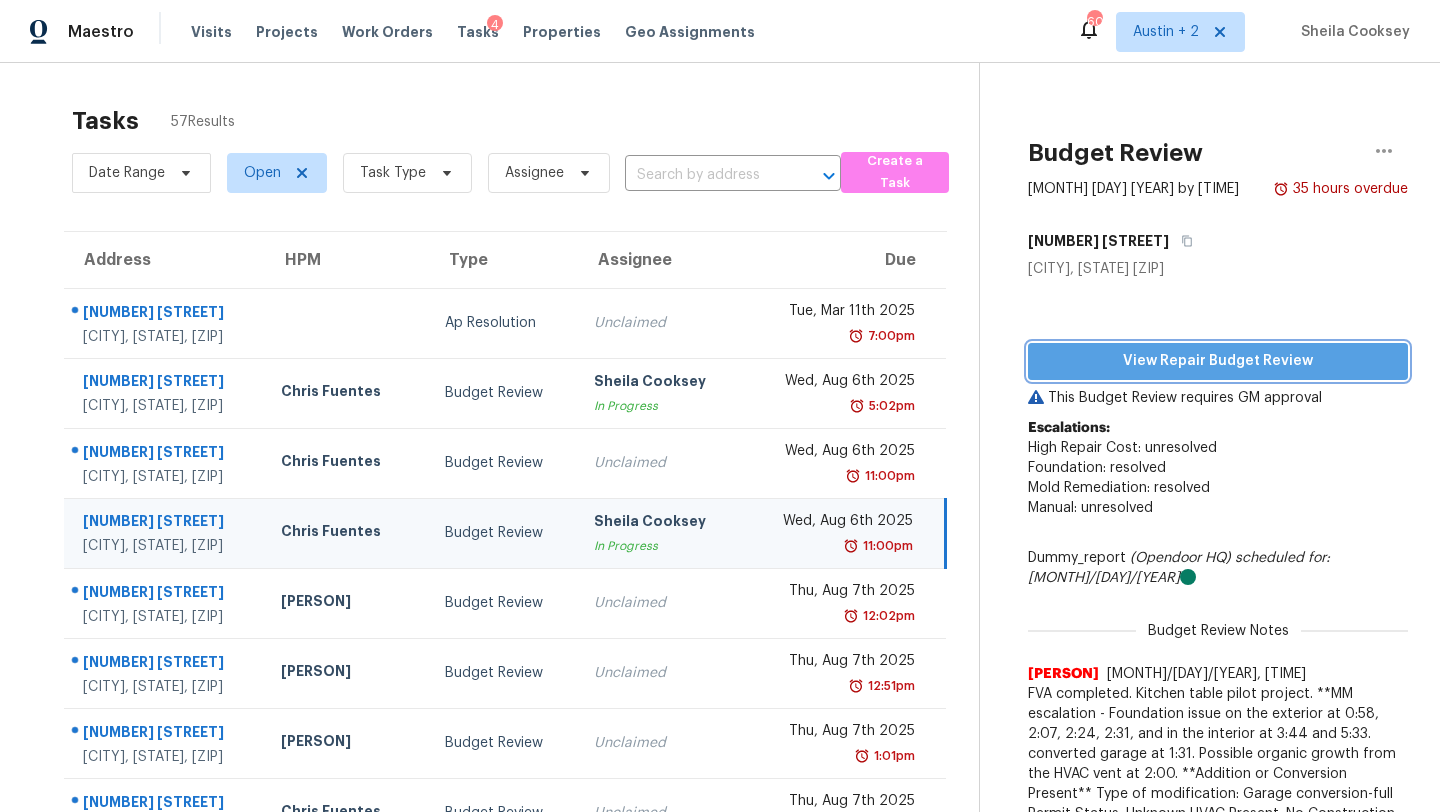 click on "View Repair Budget Review" at bounding box center [1218, 361] 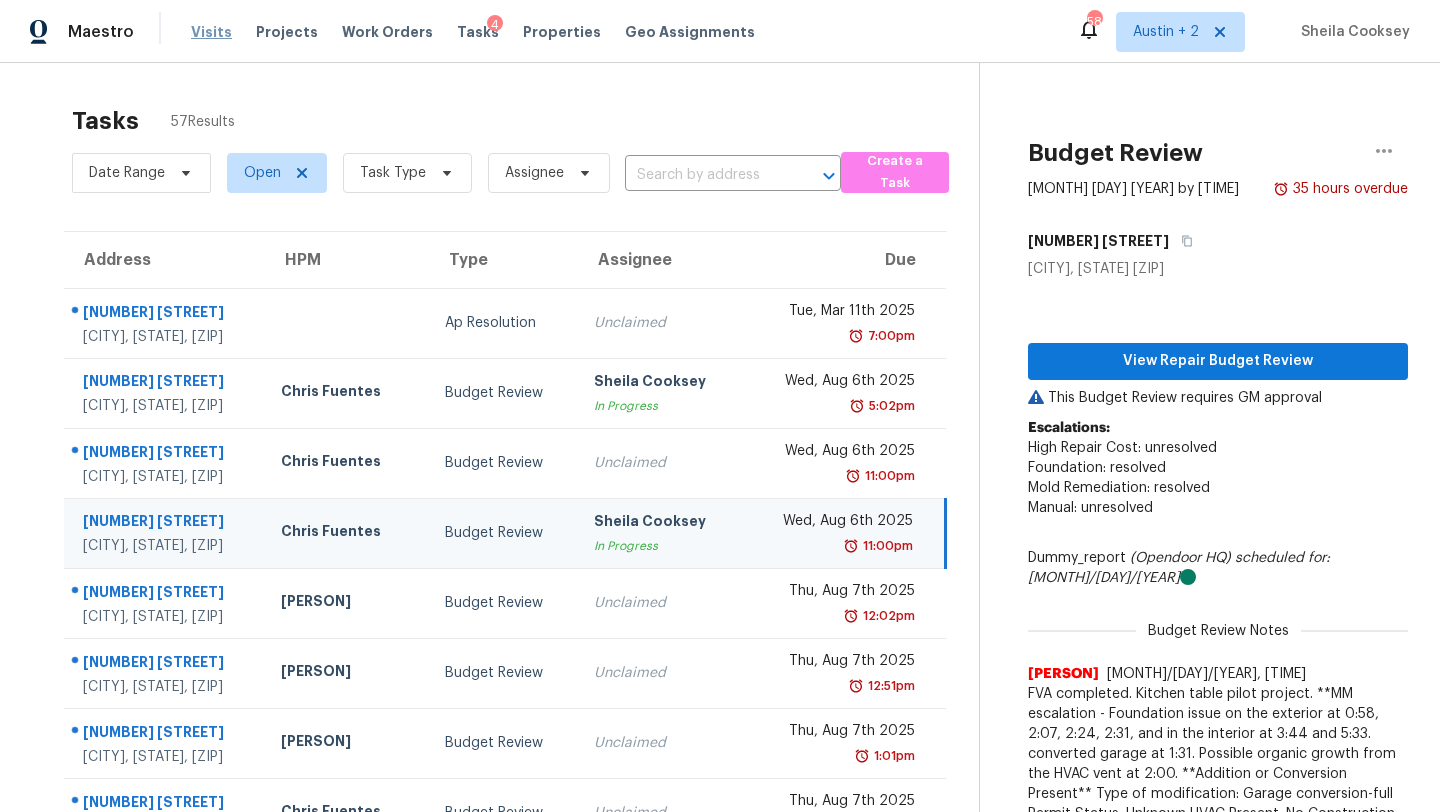 click on "Visits" at bounding box center [211, 32] 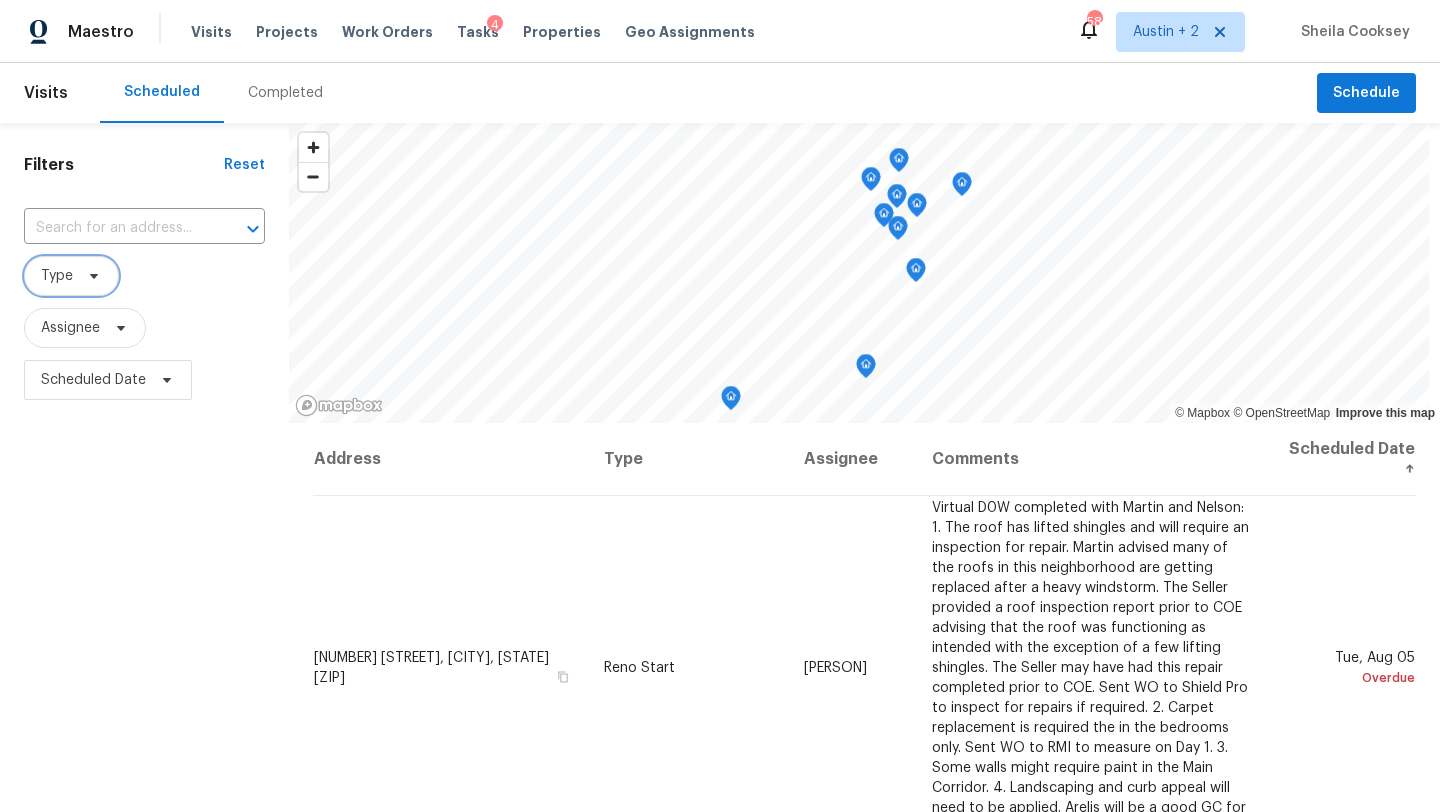 click 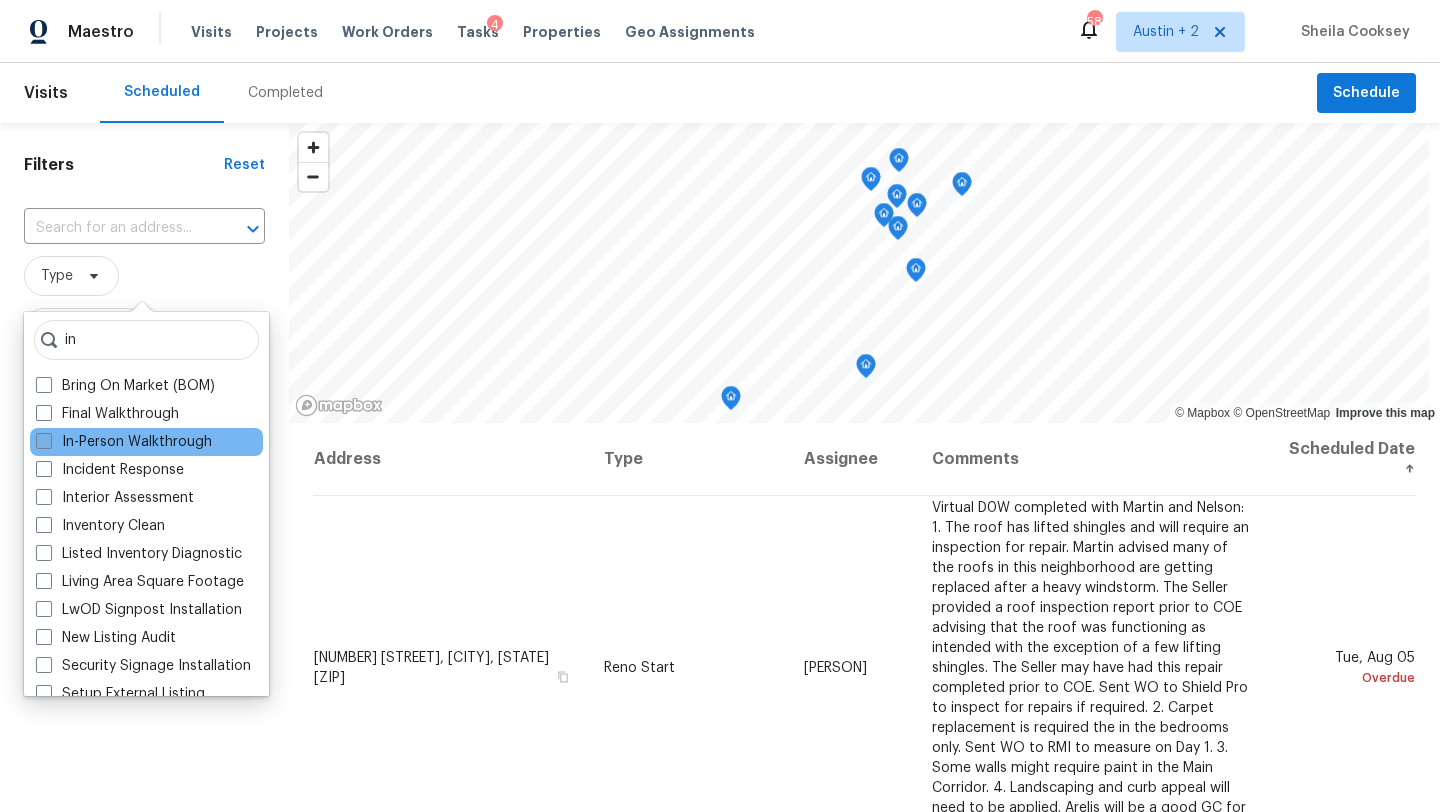 type on "in" 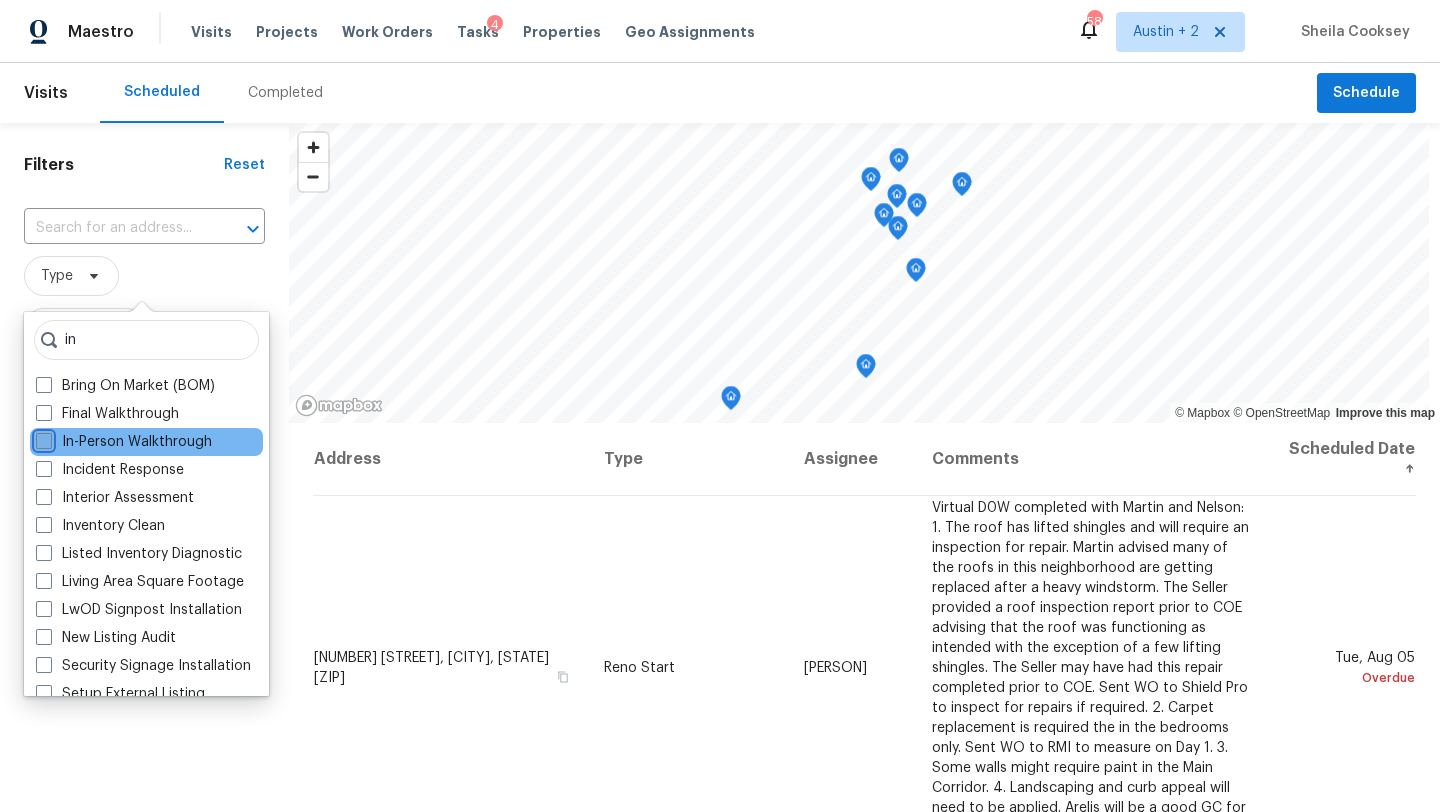 click on "In-Person Walkthrough" at bounding box center (42, 438) 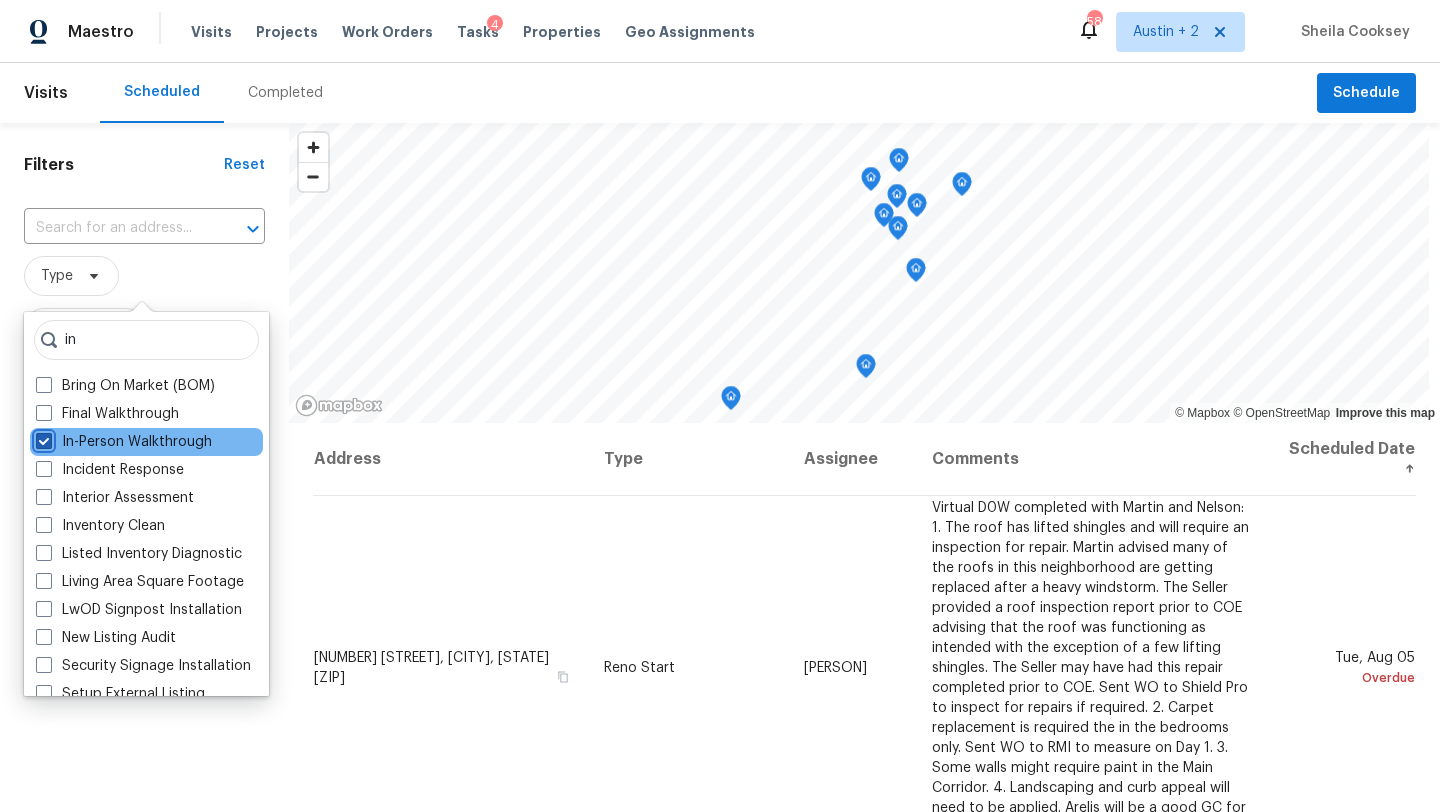 checkbox on "true" 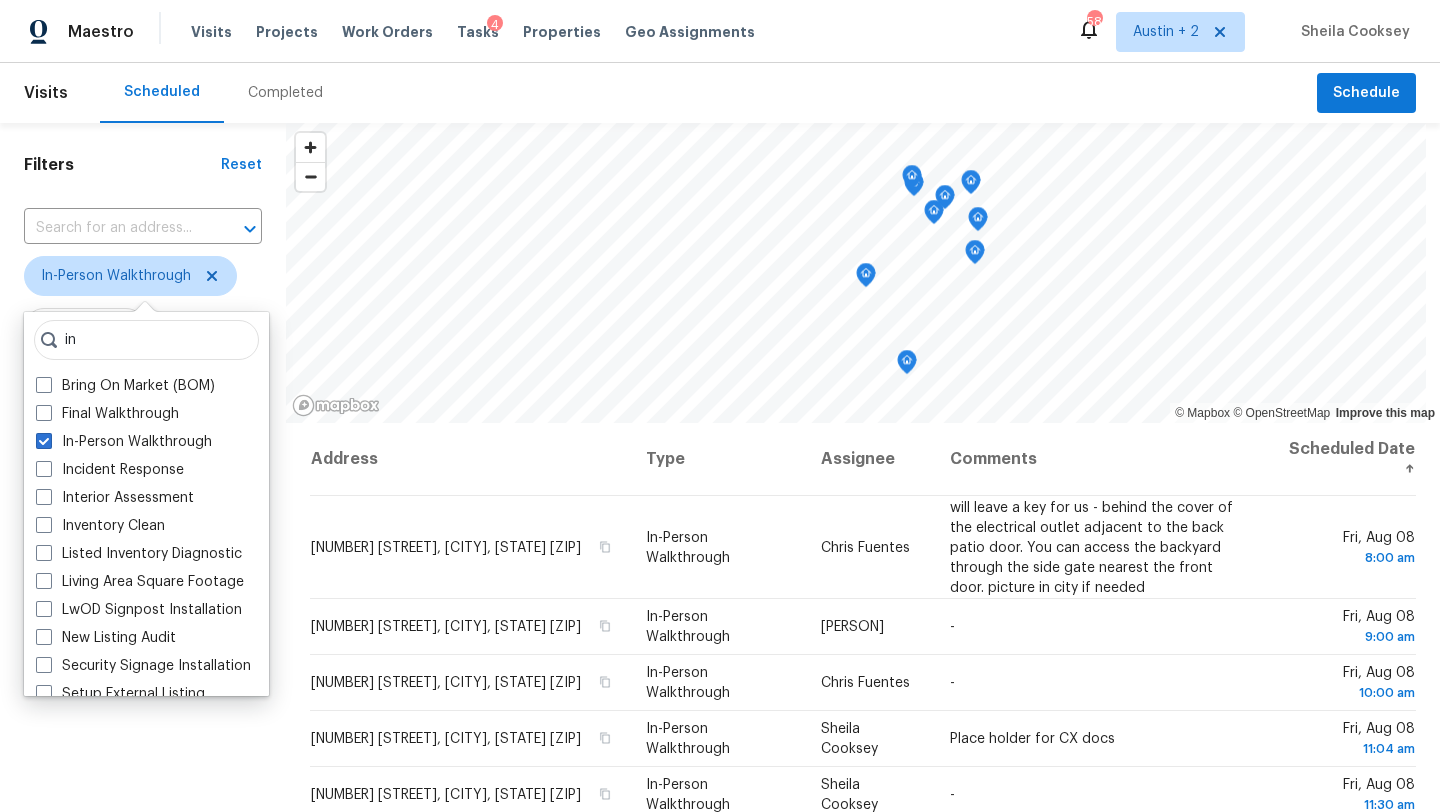 click on "Filters Reset ​ In-Person Walkthrough Assignee Scheduled Date" at bounding box center [143, 598] 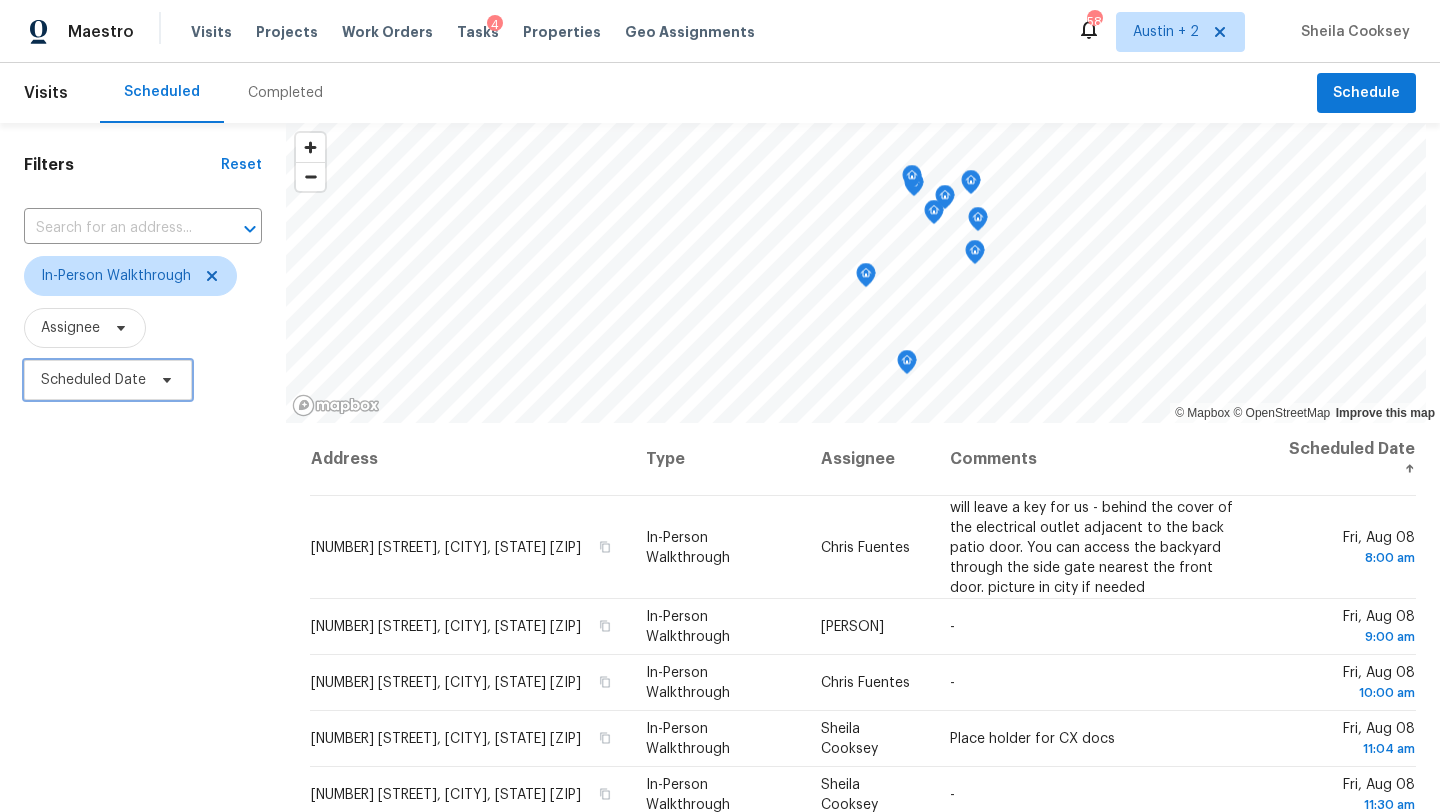 click on "Scheduled Date" at bounding box center (93, 380) 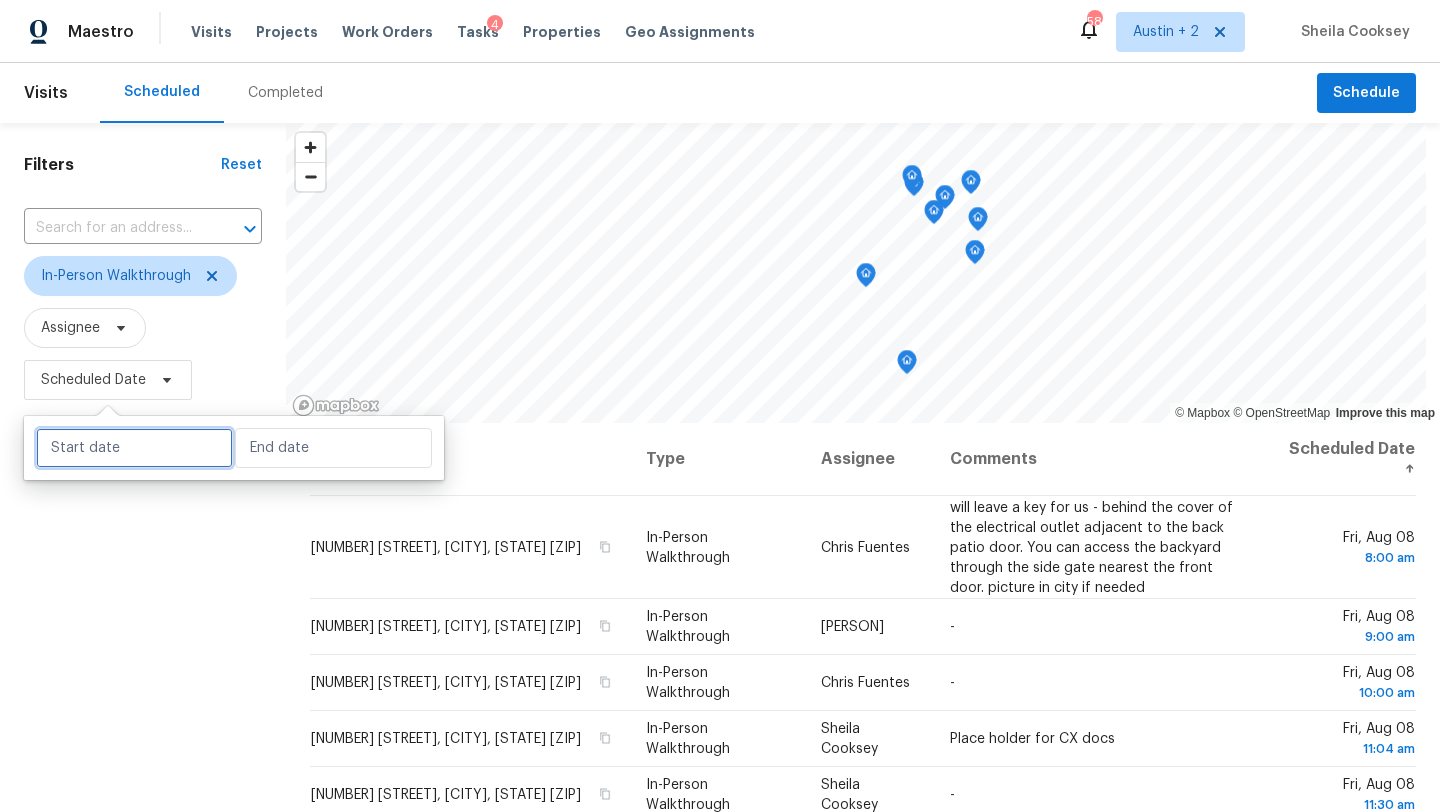 click at bounding box center [134, 448] 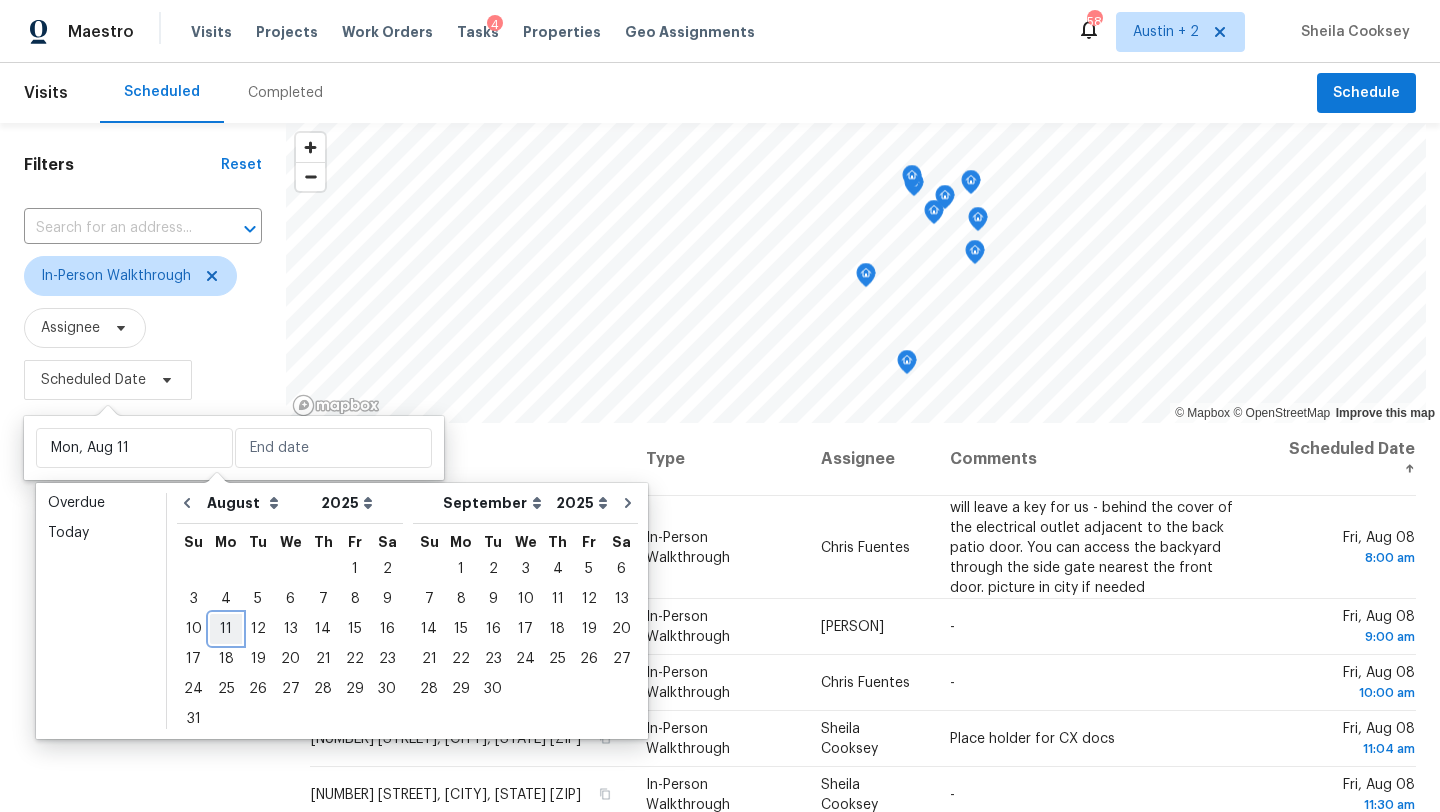click on "11" at bounding box center [226, 629] 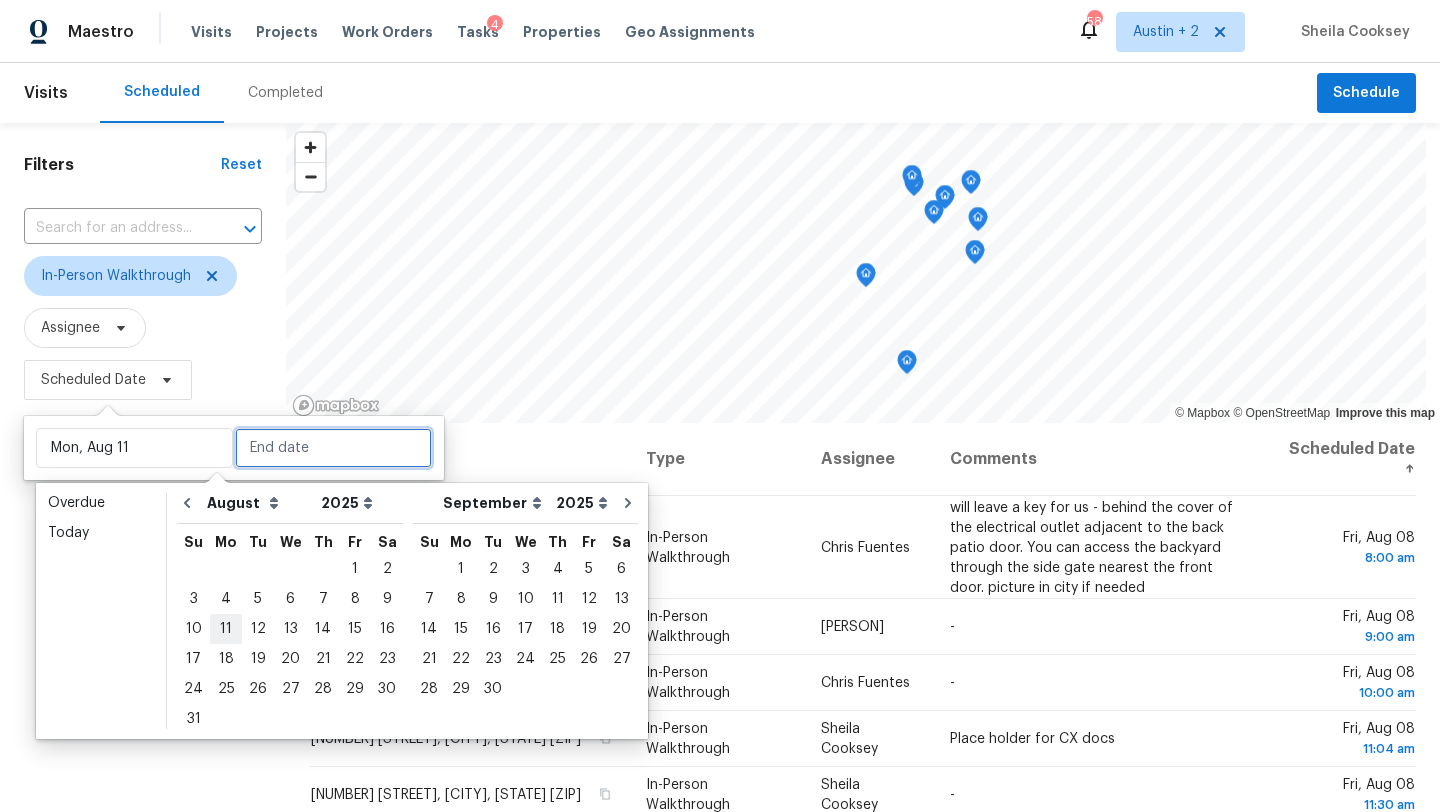 type on "Mon, Aug 11" 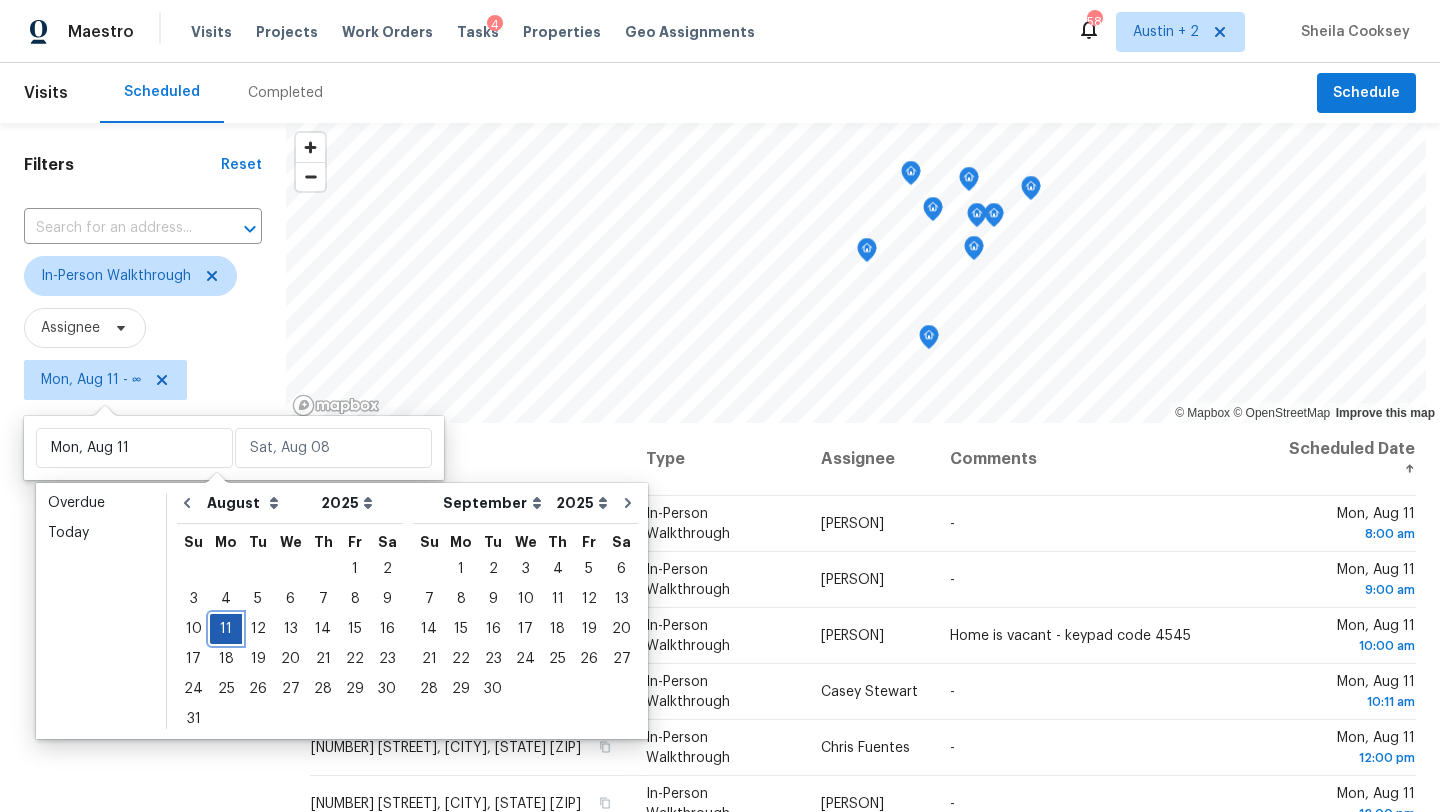 click on "11" at bounding box center [226, 629] 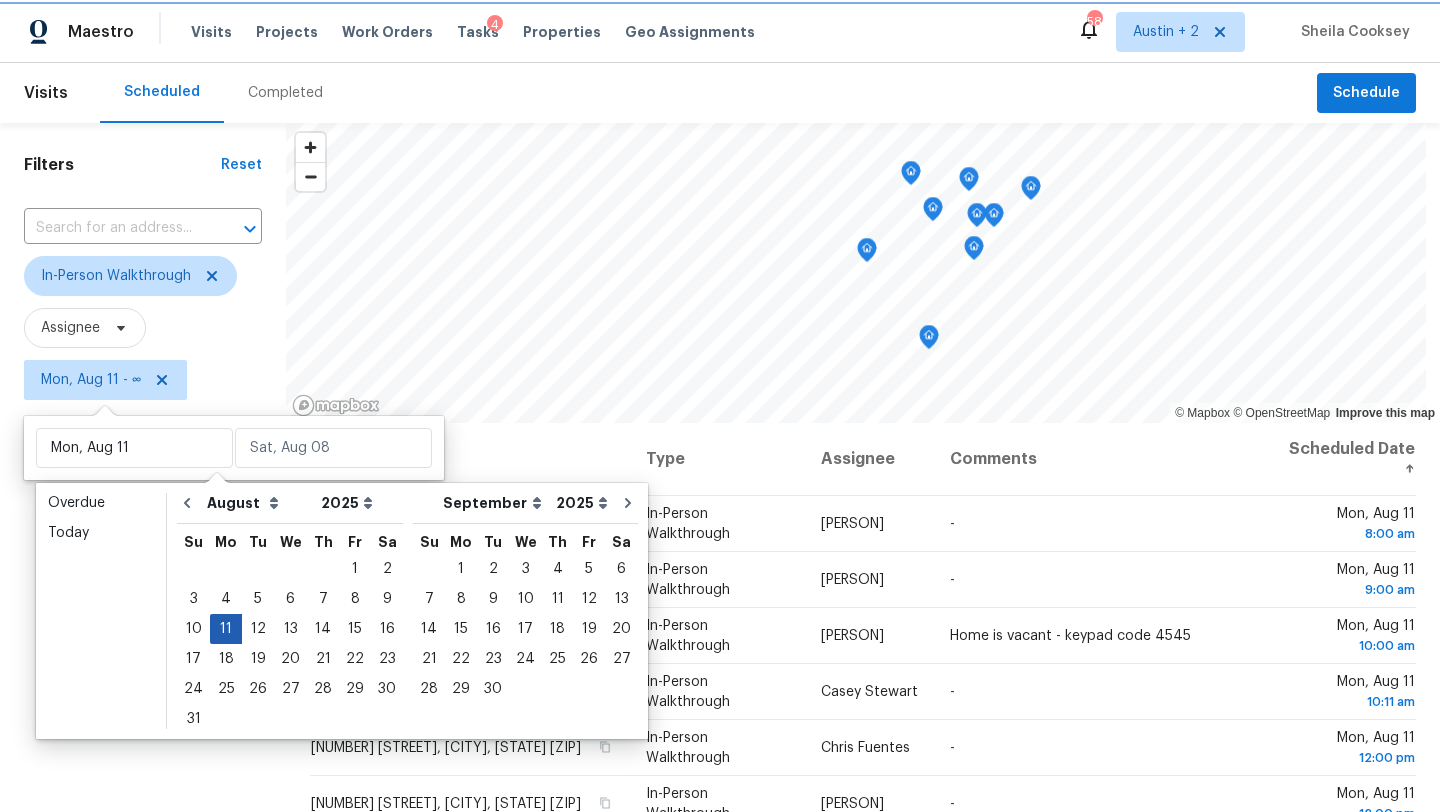 type on "Mon, Aug 11" 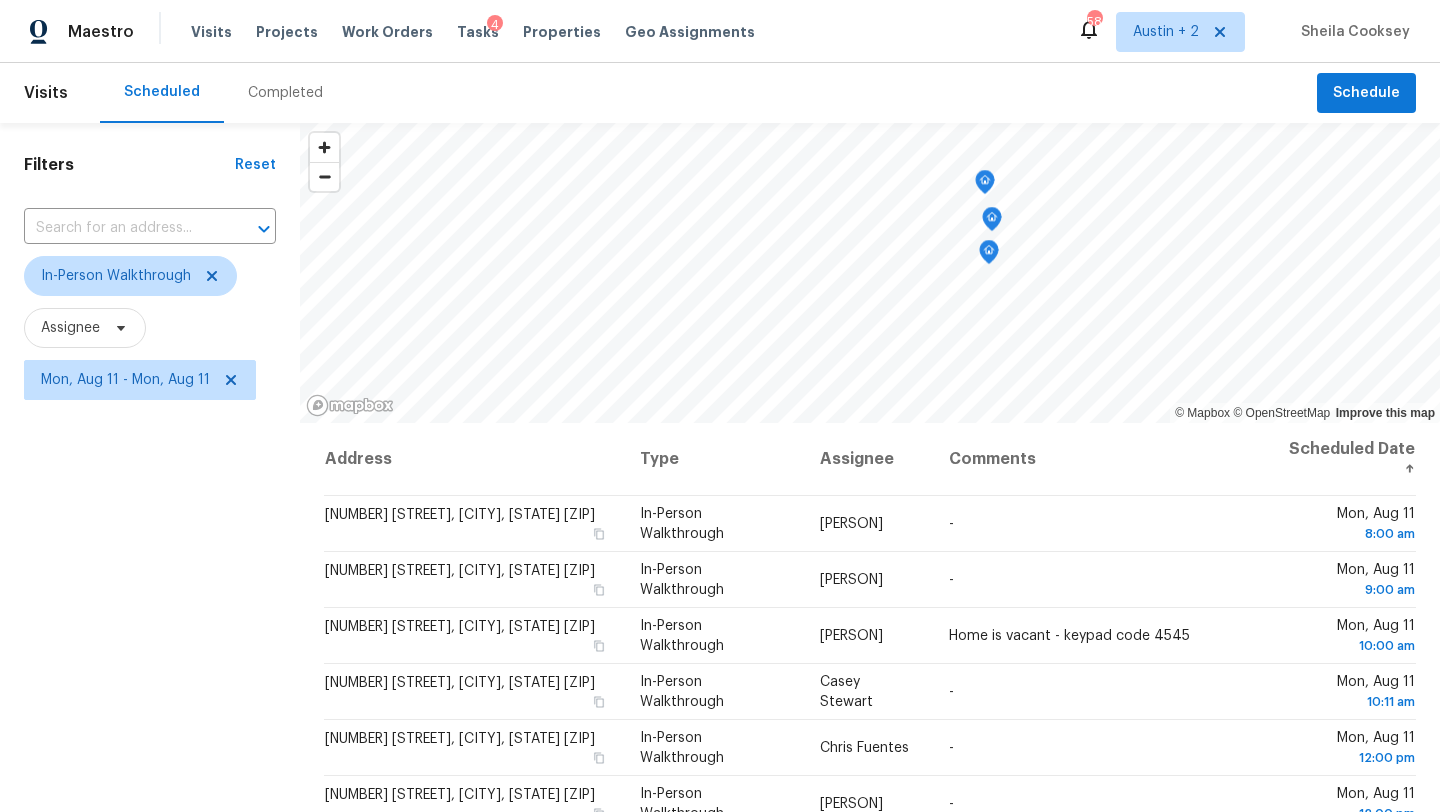 click on "Filters Reset ​ In-Person Walkthrough Assignee Mon, Aug 11 - Mon, Aug 11" at bounding box center (150, 598) 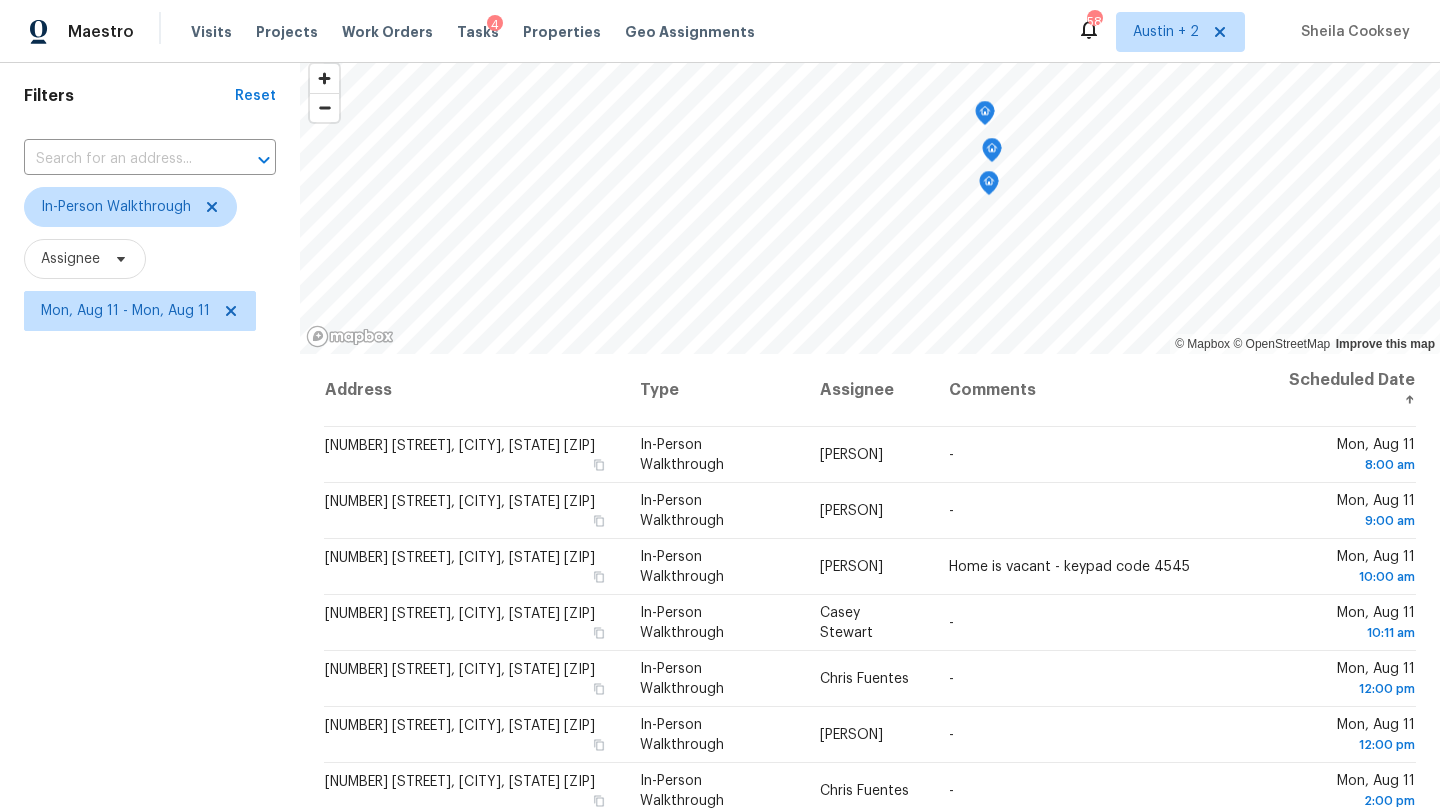 scroll, scrollTop: 51, scrollLeft: 0, axis: vertical 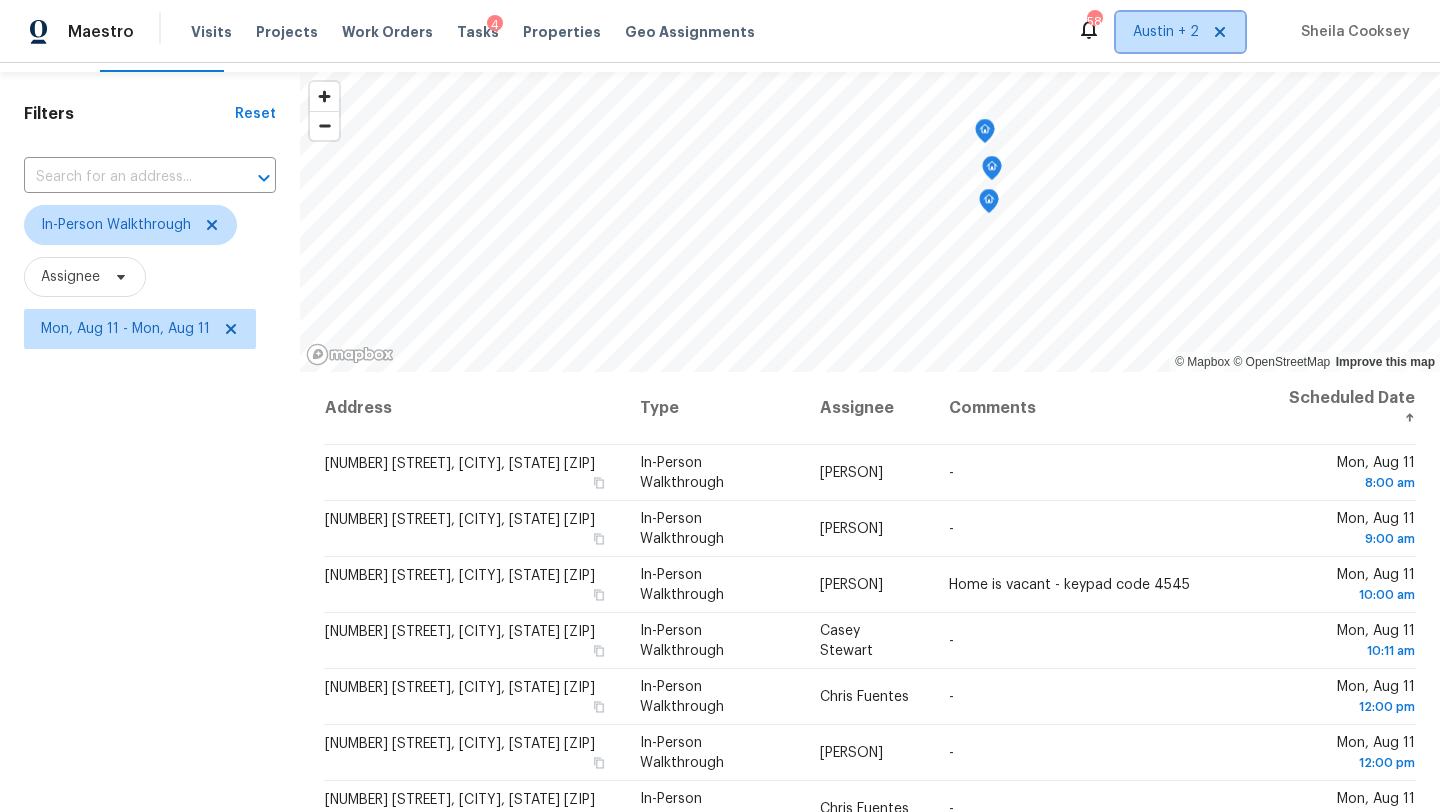 click on "Austin + 2" at bounding box center [1166, 32] 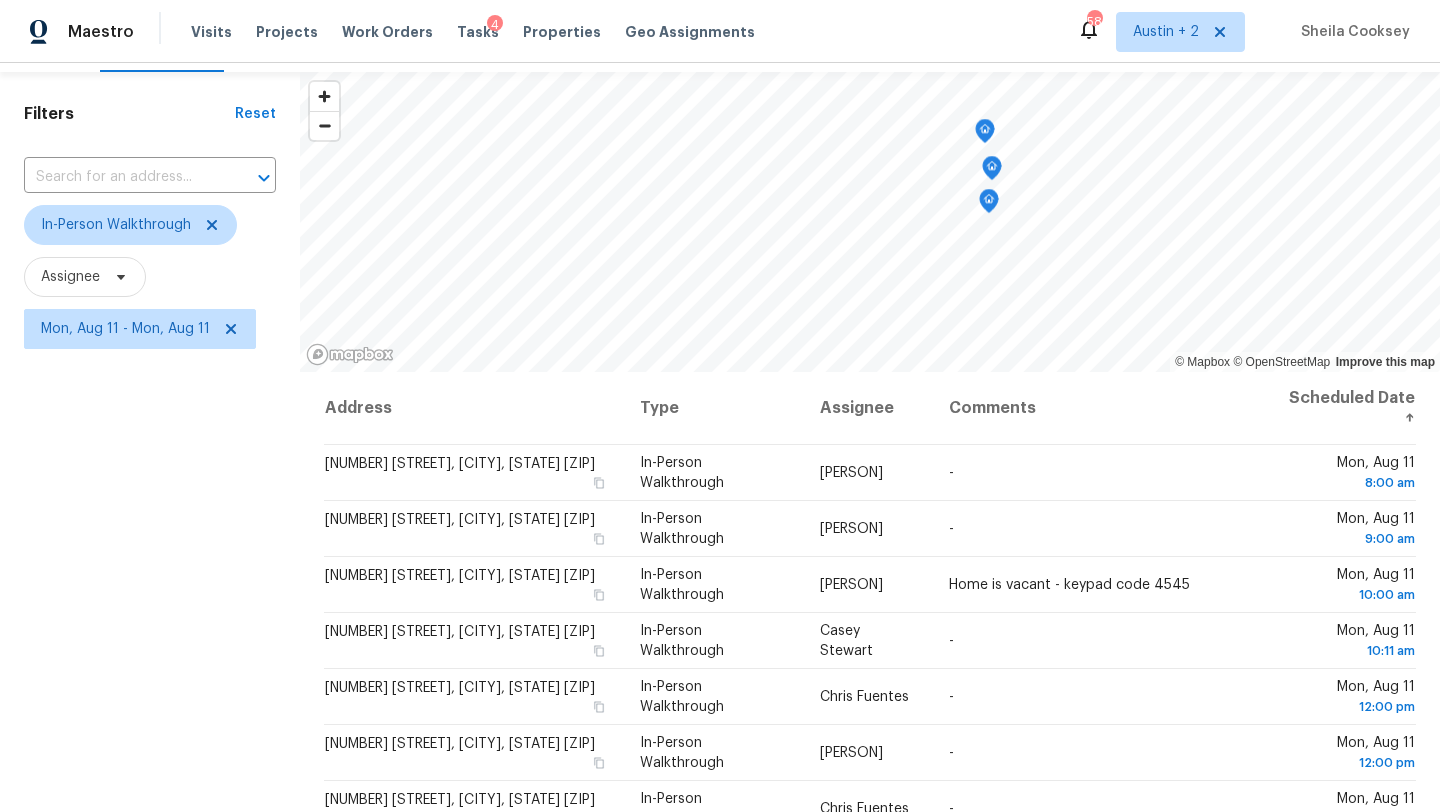 click on "Filters Reset ​ In-Person Walkthrough Assignee Mon, Aug 11 - Mon, Aug 11" at bounding box center (150, 547) 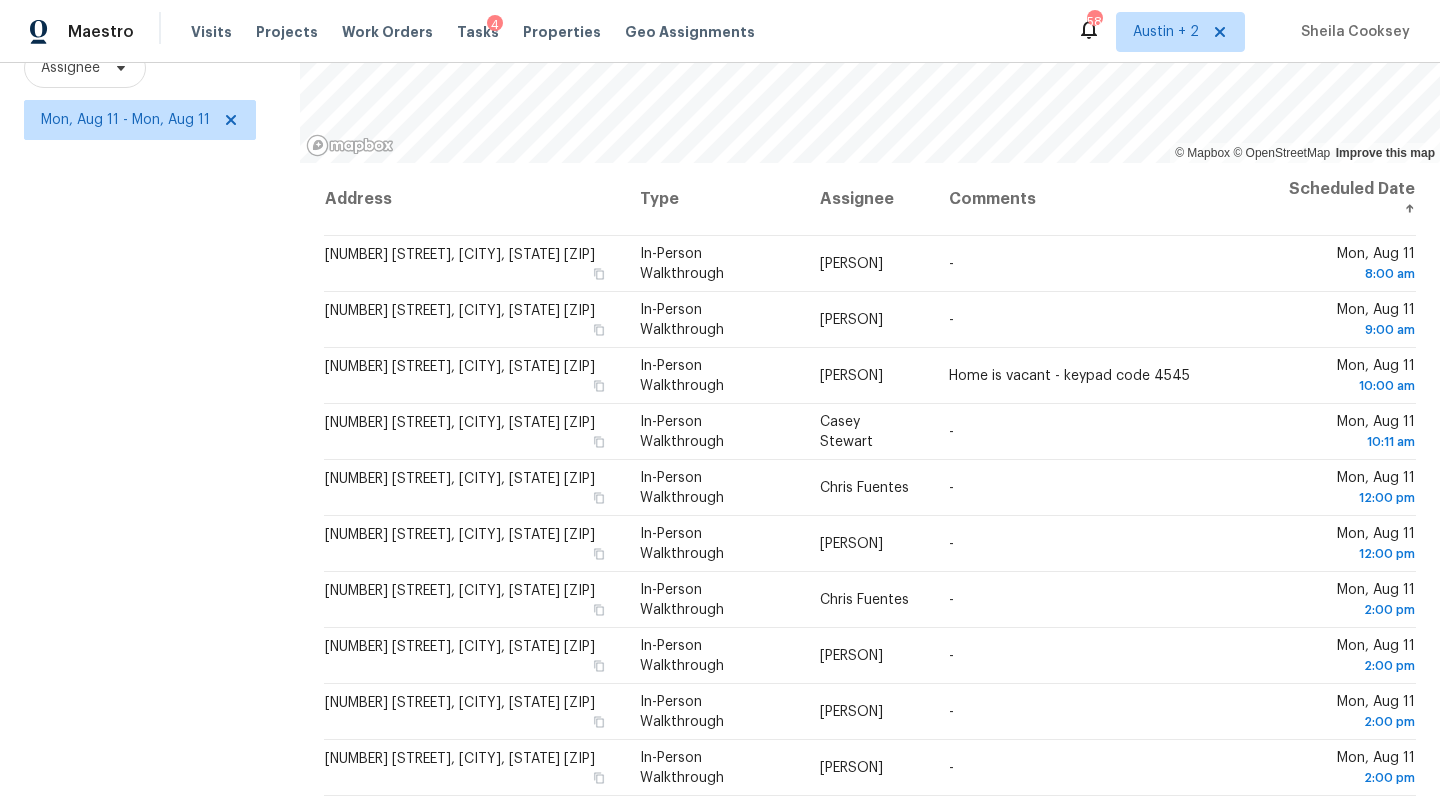 scroll, scrollTop: 0, scrollLeft: 0, axis: both 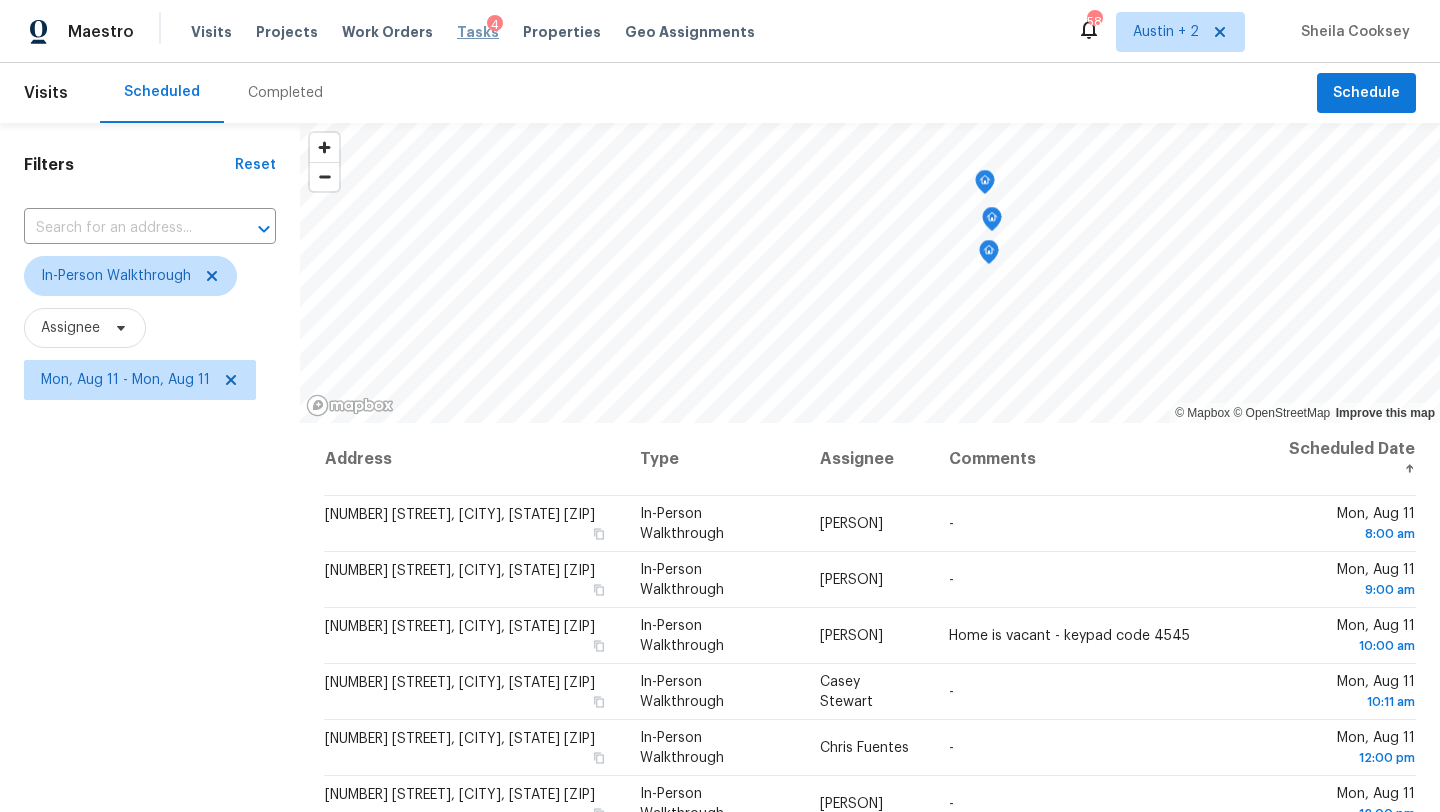 click on "Tasks" at bounding box center [478, 32] 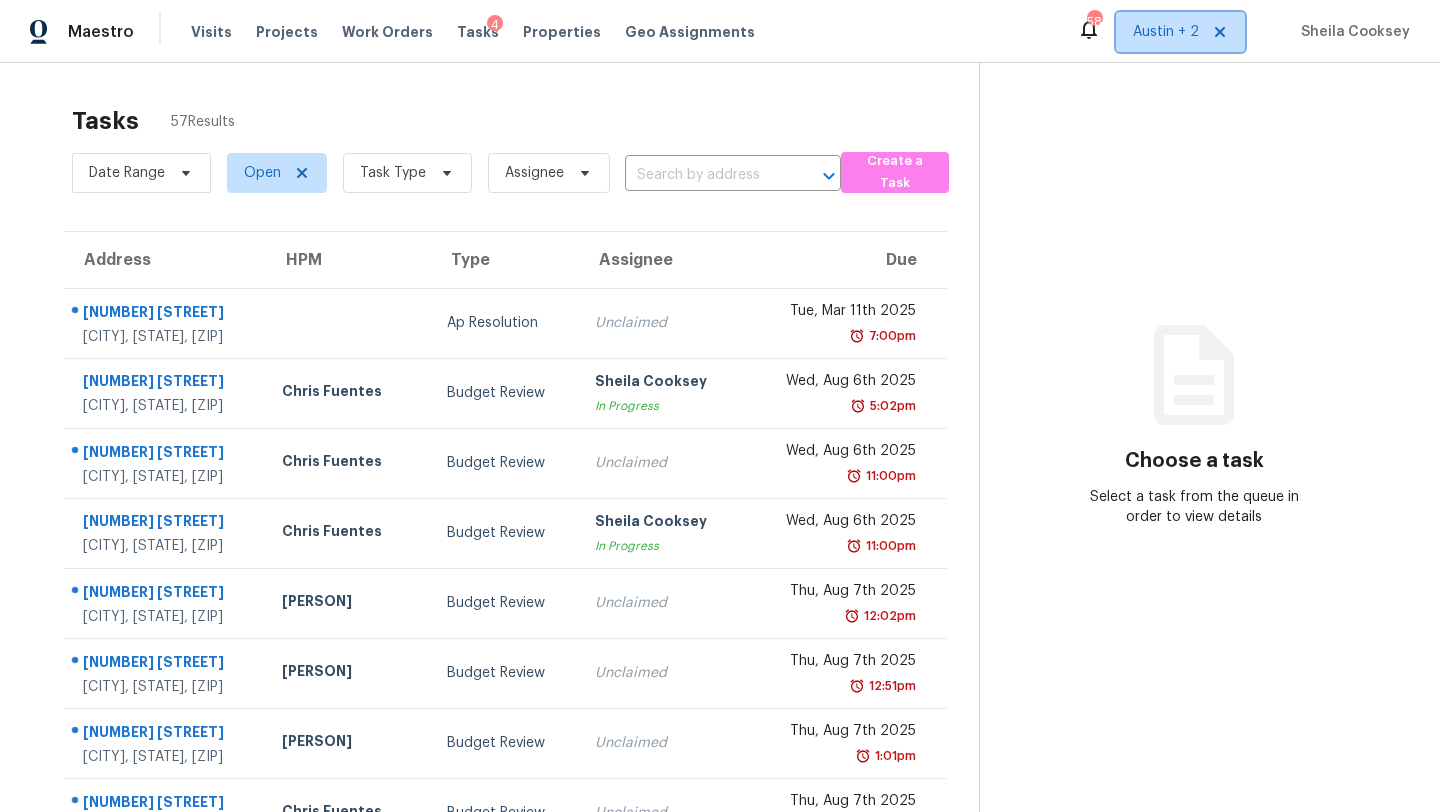 click on "Austin + 2" at bounding box center (1166, 32) 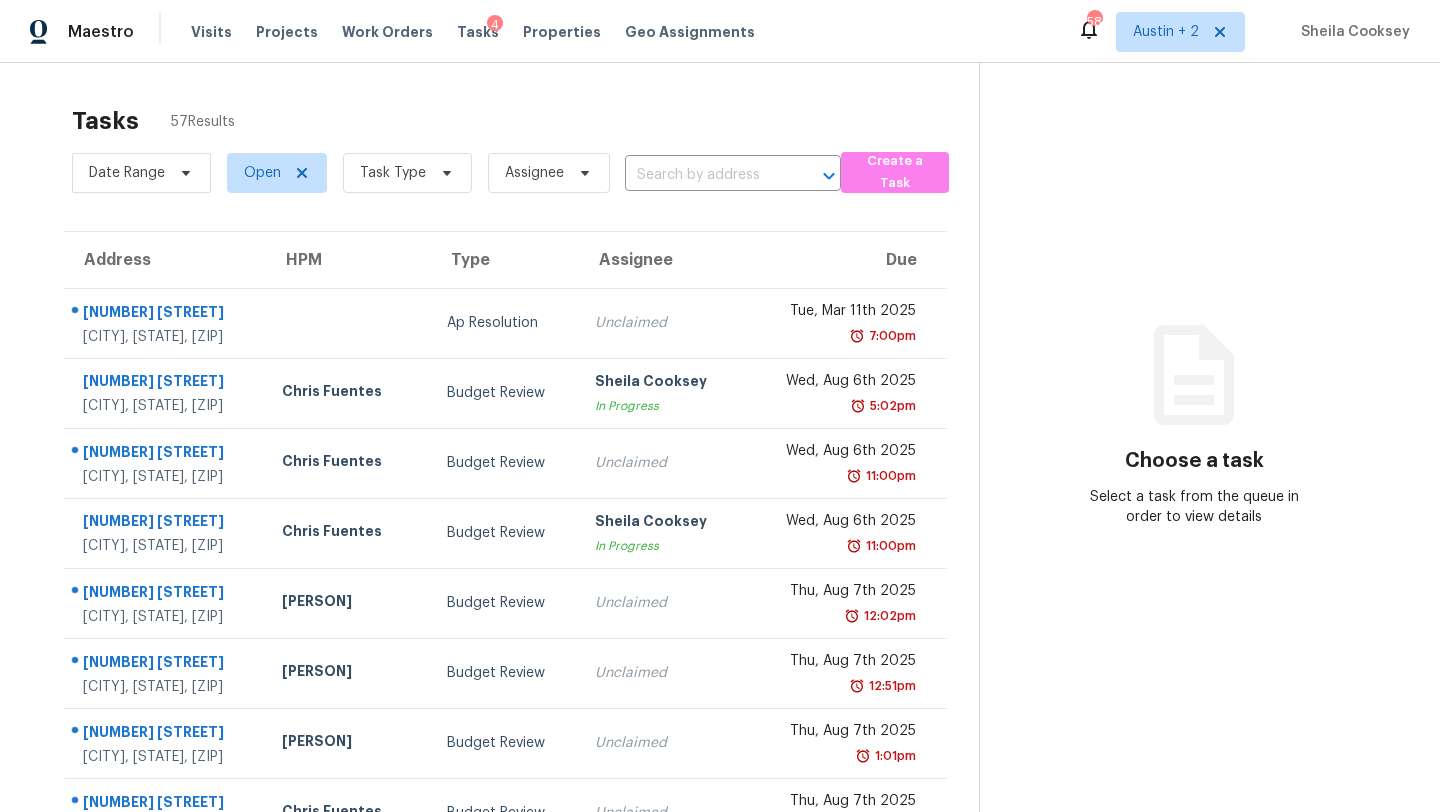 click on "Tasks 57  Results Date Range Open Task Type Assignee ​ Create a Task Address HPM Type Assignee Due 6315 Silver Fox   San Antonio, TX, 78247 Ap Resolution Unclaimed Tue, Mar 11th 2025 7:00pm 2022 Odessa Dr   San Antonio, TX, 78220 Chris Fuentes Budget Review Sheila Cooksey In Progress Wed, Aug 6th 2025 5:02pm 3406 Candlepass Dr   San Antonio, TX, 78244 Chris Fuentes Budget Review Unclaimed Wed, Aug 6th 2025 11:00pm 3810 Candlestone Dr   San Antonio, TX, 78244 Chris Fuentes Budget Review Sheila Cooksey In Progress Wed, Aug 6th 2025 11:00pm 8202 Brixton   San Antonio, TX, 78254 Felix Ramos Budget Review Unclaimed Thu, Aug 7th 2025 12:02pm 308 W Greenbriar Dr   Granite Shoals, TX, 78654 Nelson Figueroa Budget Review Unclaimed Thu, Aug 7th 2025 12:51pm 4204 Deer Tract St   Round Rock, TX, 78681 Nelson Figueroa Budget Review Unclaimed Thu, Aug 7th 2025 1:01pm 17216 Springhill Dr   San Antonio, TX, 78232 Chris Fuentes Budget Review Unclaimed Thu, Aug 7th 2025 1:42pm 4422 Magin Meadow Dr   Austin, TX, 78744 5:36pm" at bounding box center (720, 552) 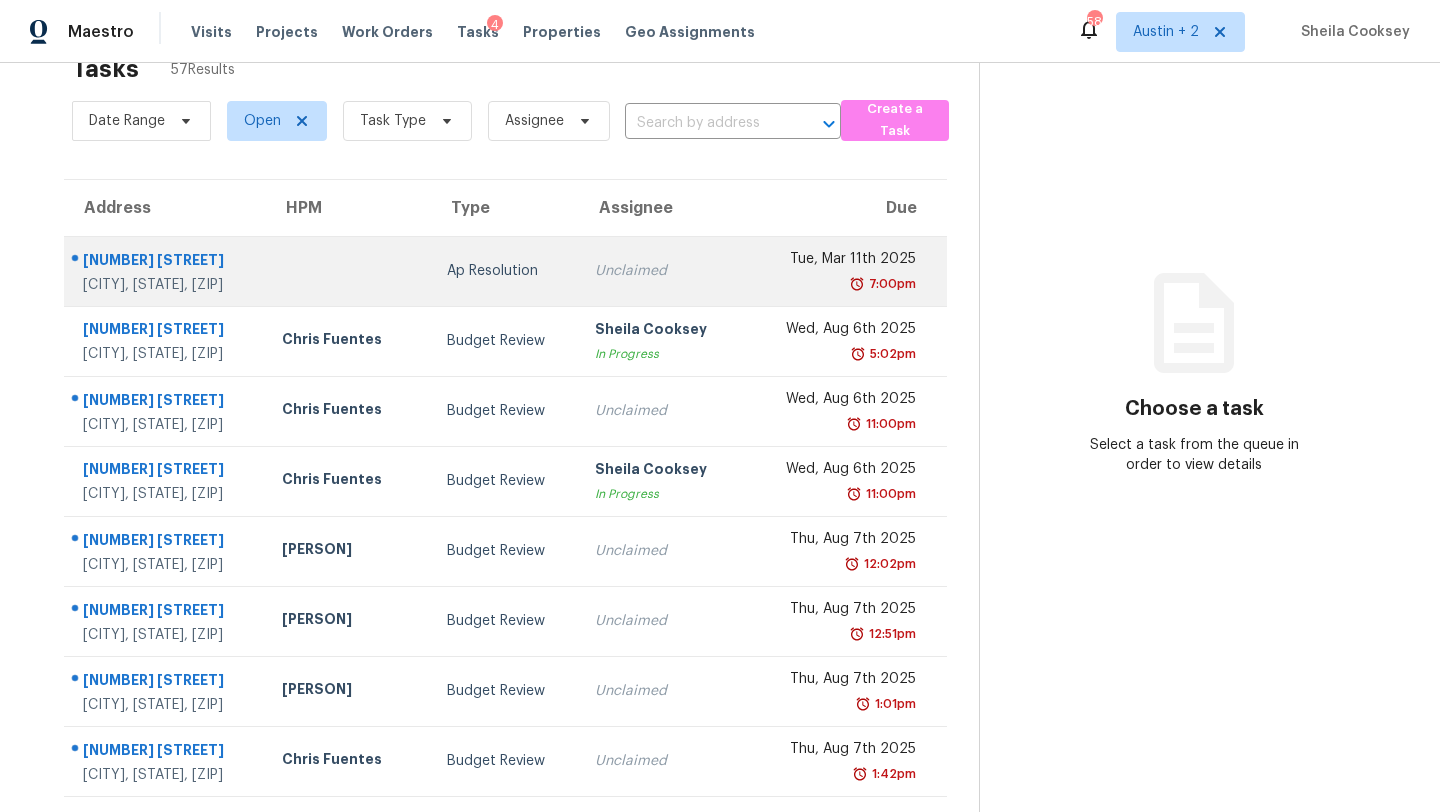 scroll, scrollTop: 48, scrollLeft: 0, axis: vertical 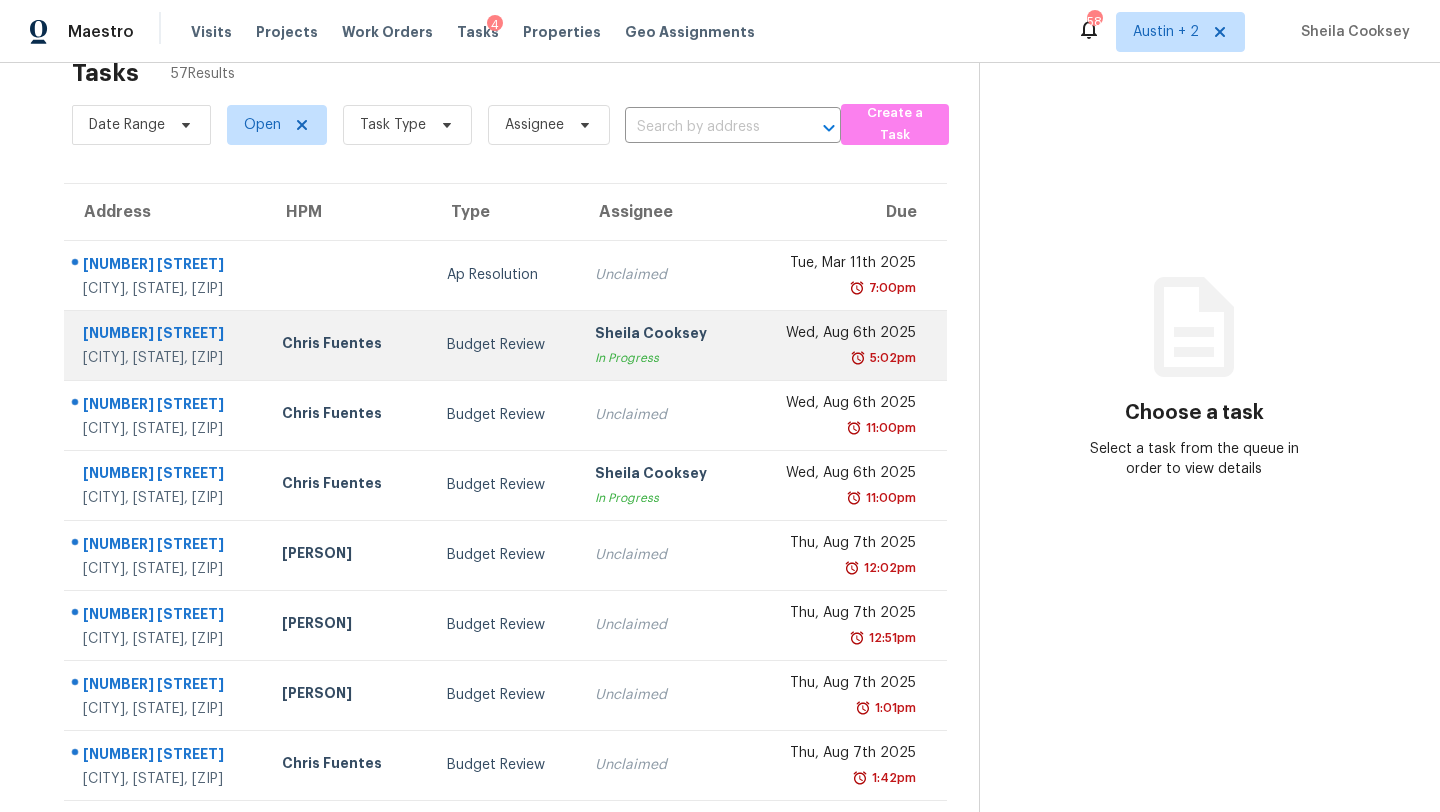 click on "Chris Fuentes" at bounding box center (348, 345) 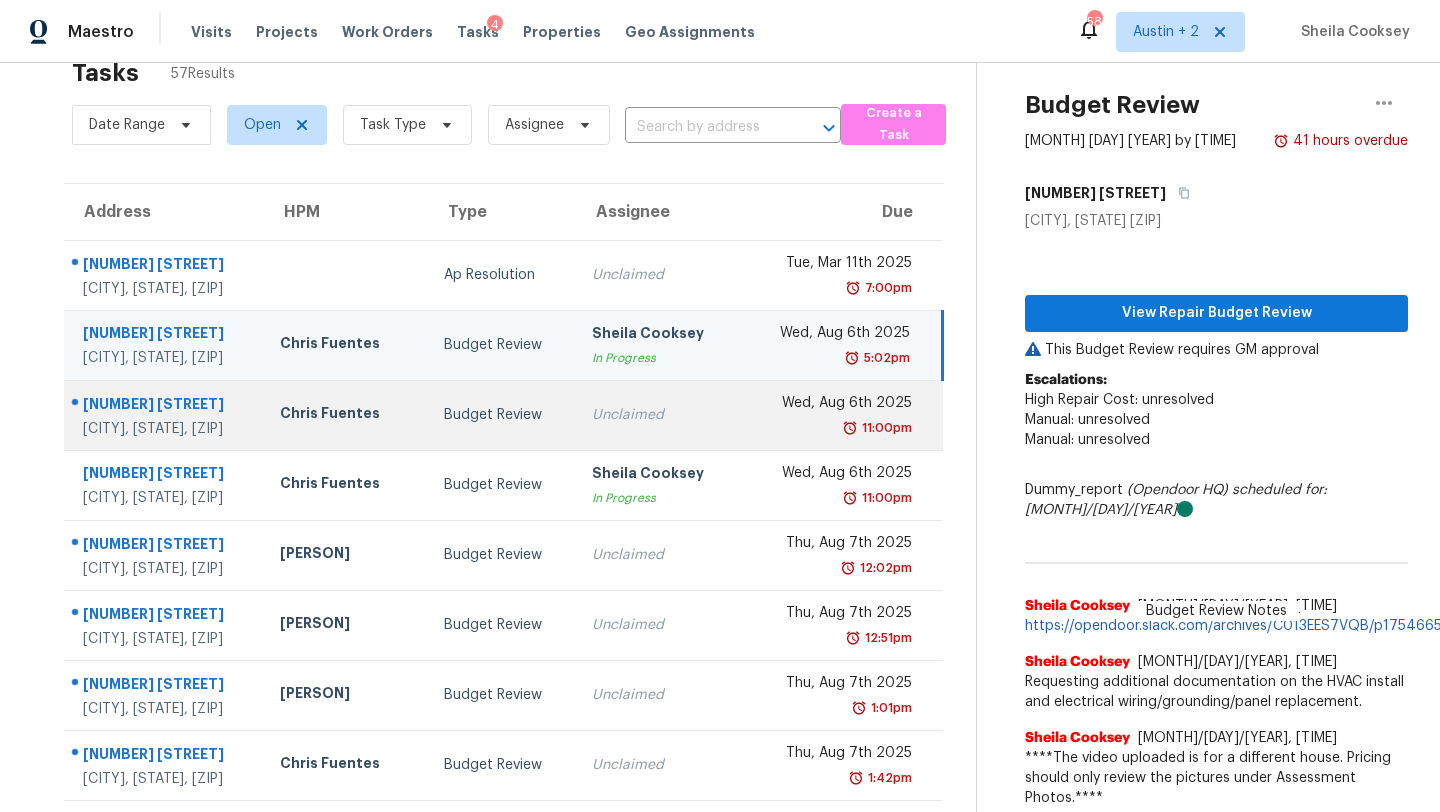 click on "Chris Fuentes" at bounding box center [346, 415] 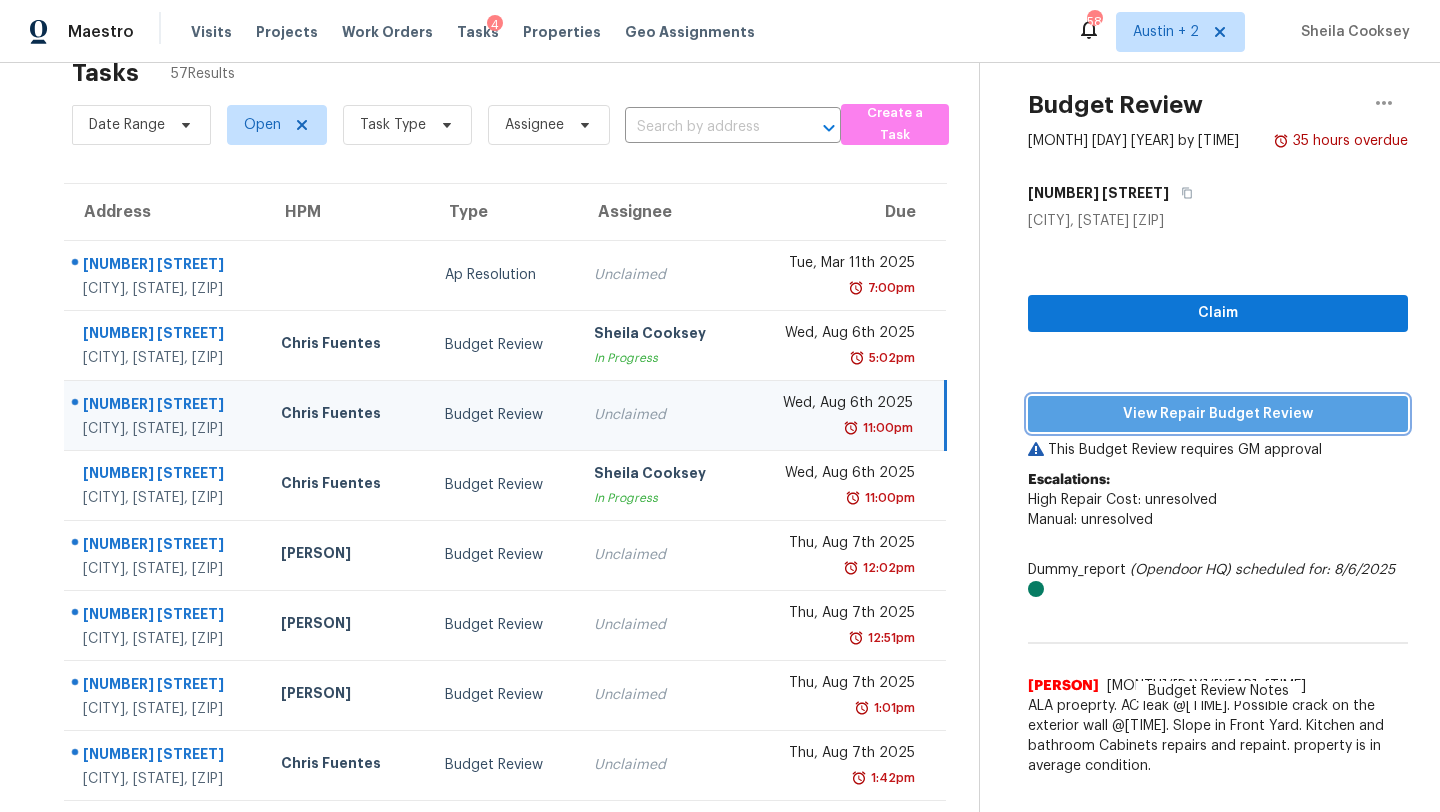 click on "View Repair Budget Review" at bounding box center [1218, 414] 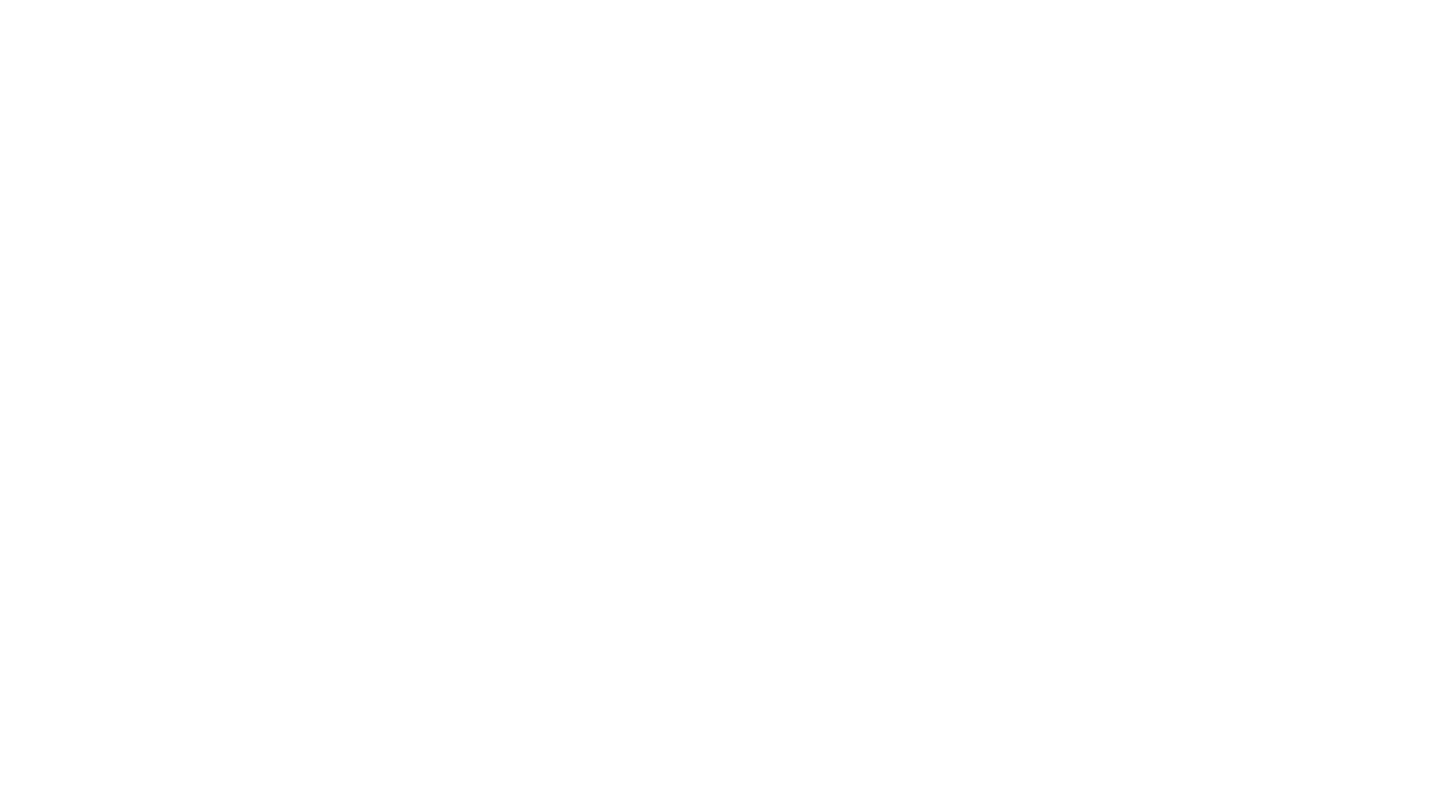 scroll, scrollTop: 0, scrollLeft: 0, axis: both 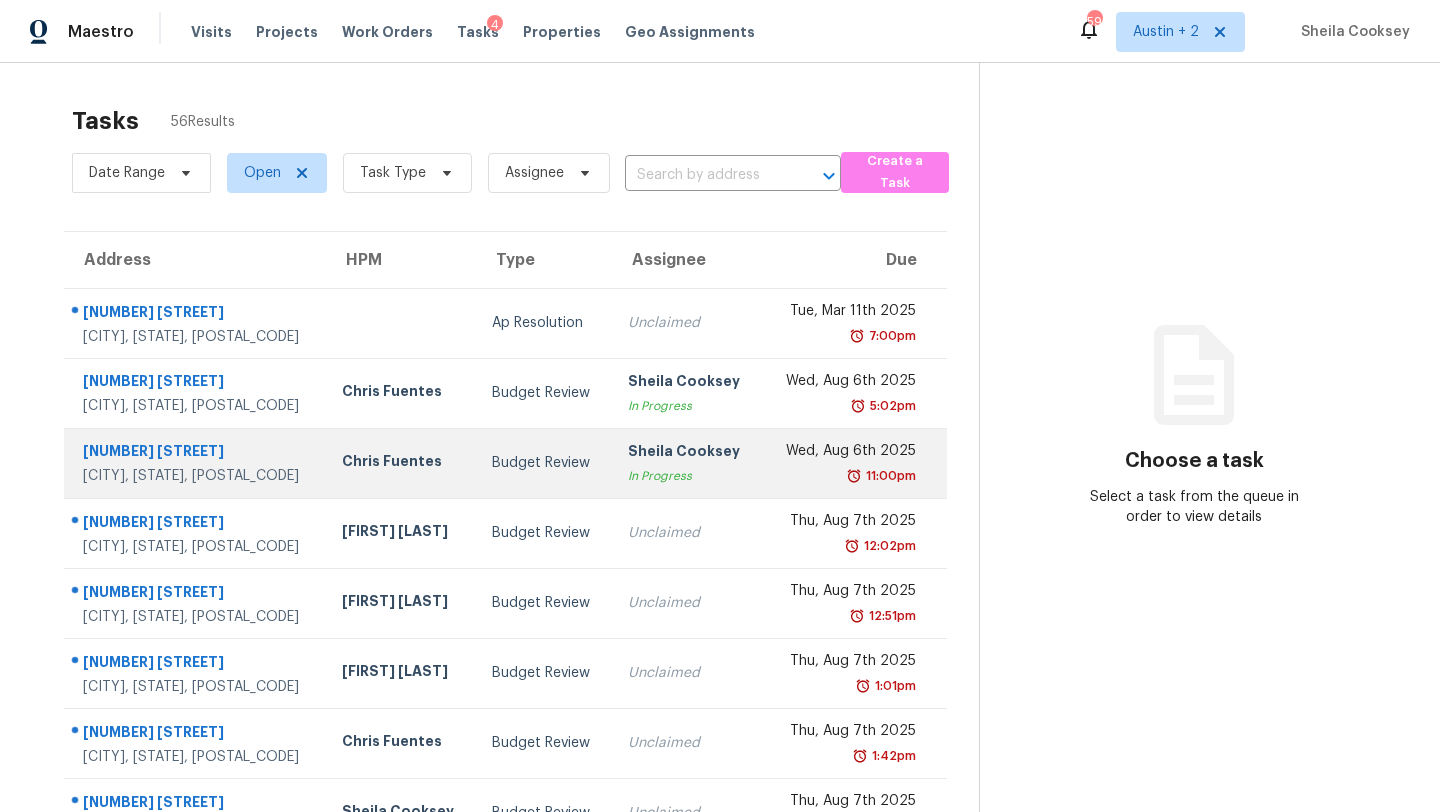 click on "Budget Review" at bounding box center [544, 463] 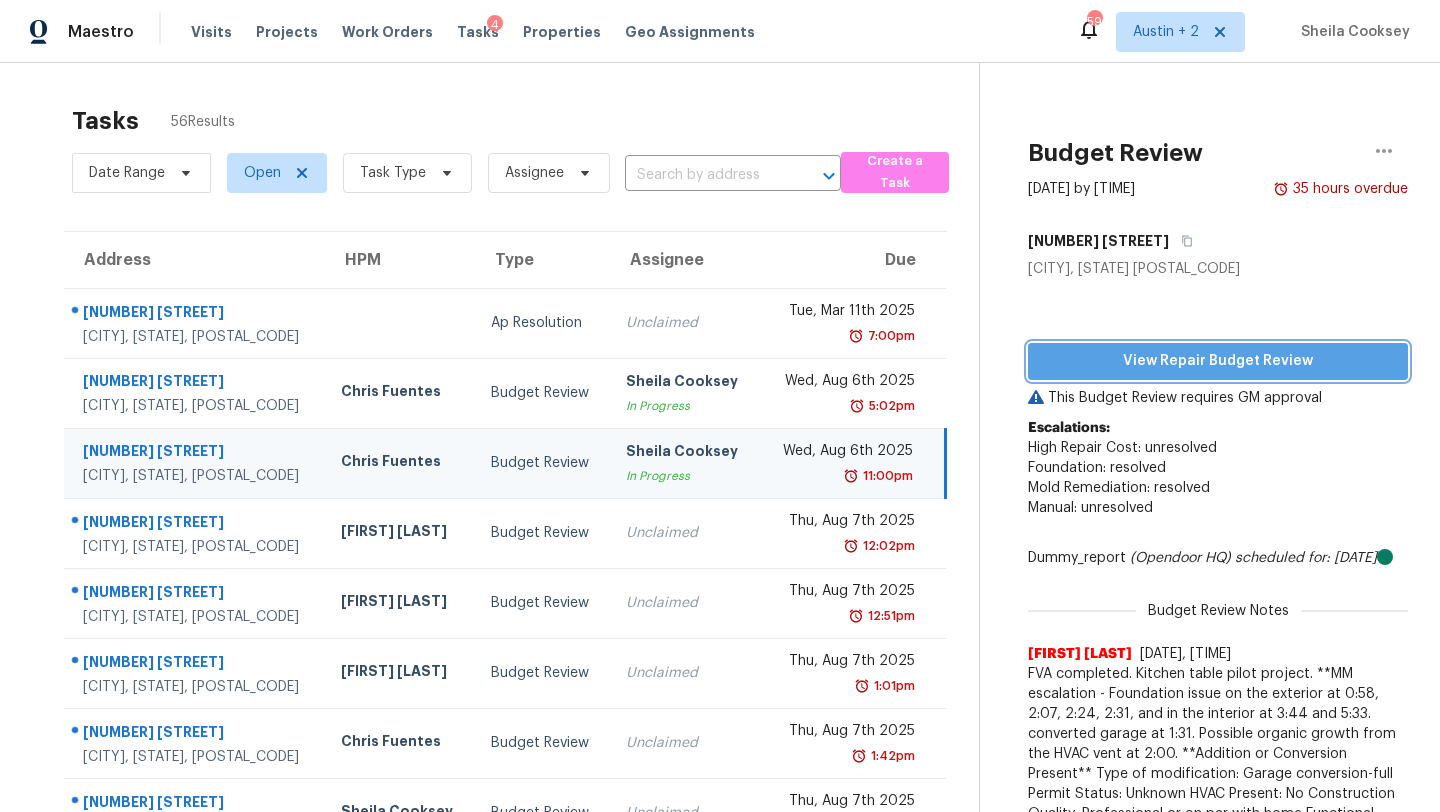 click on "View Repair Budget Review" at bounding box center (1218, 361) 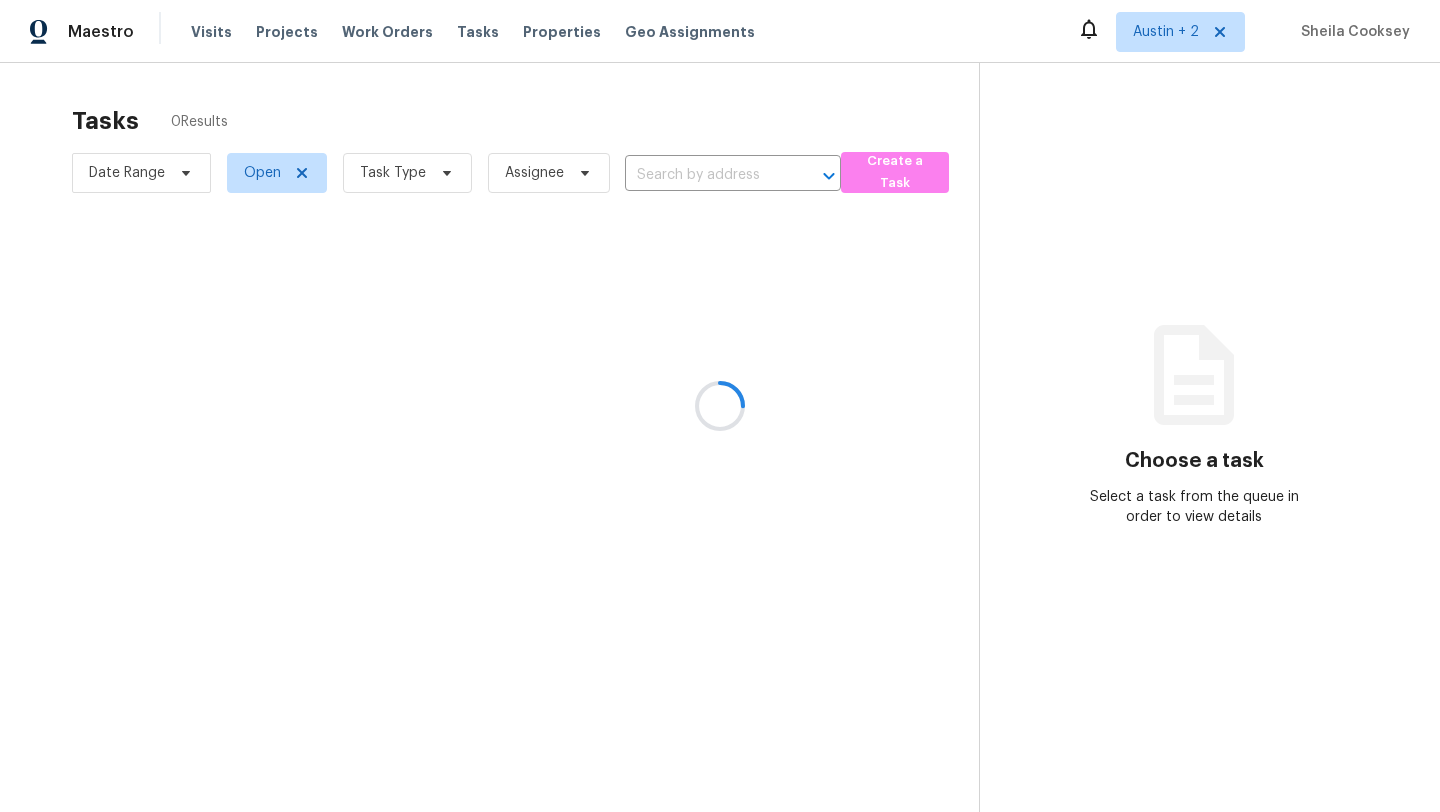 scroll, scrollTop: 0, scrollLeft: 0, axis: both 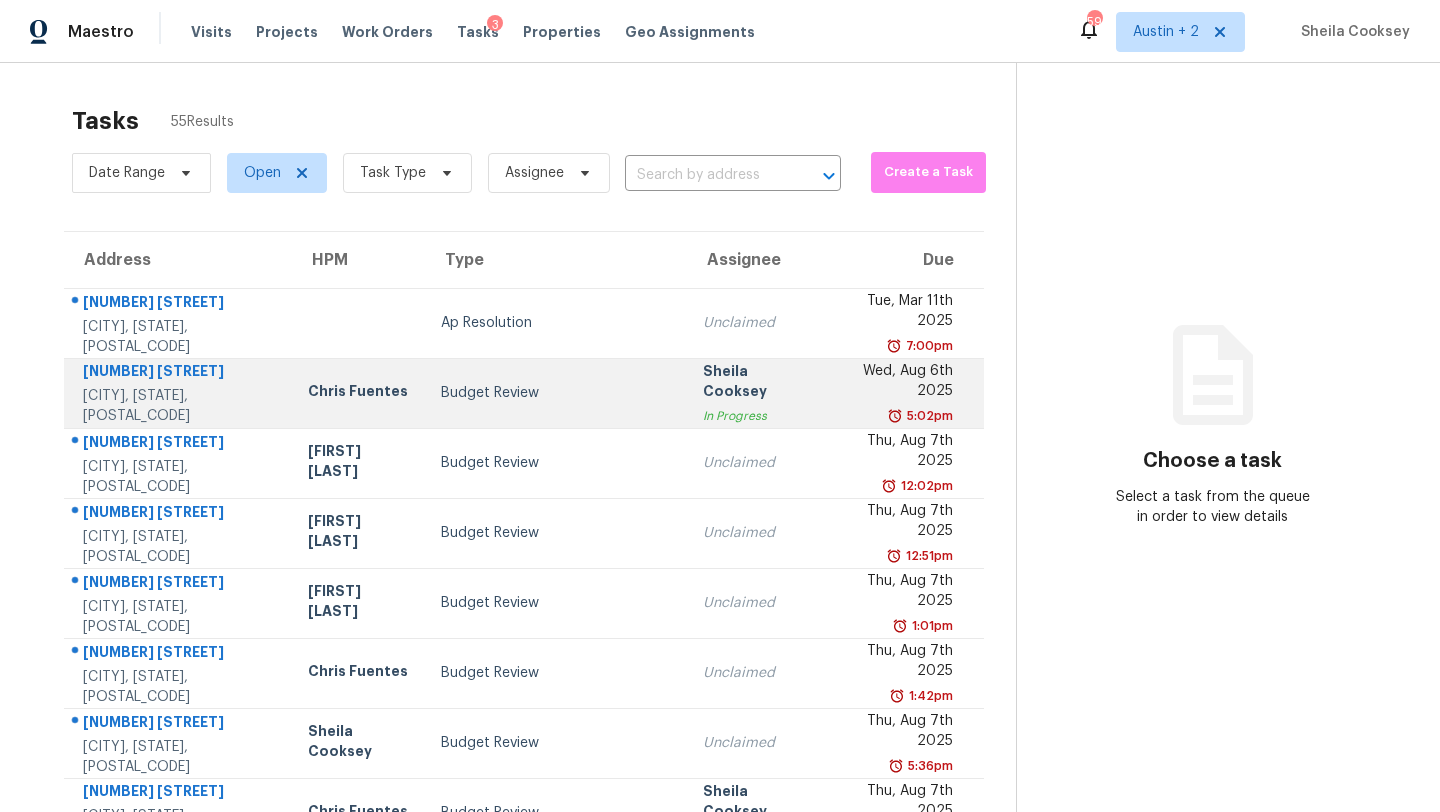 click on "Chris Fuentes" at bounding box center (359, 393) 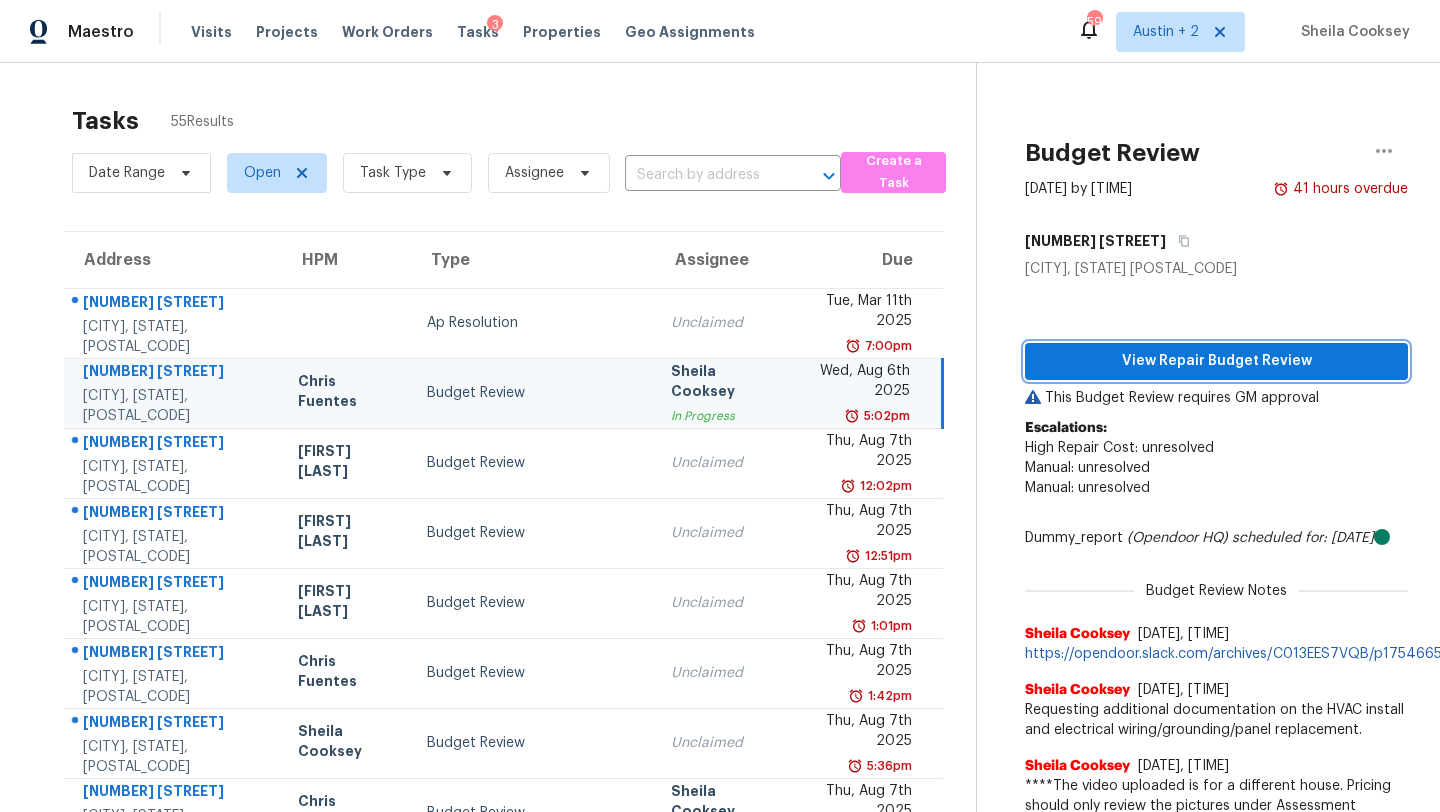 click on "View Repair Budget Review" at bounding box center [1216, 361] 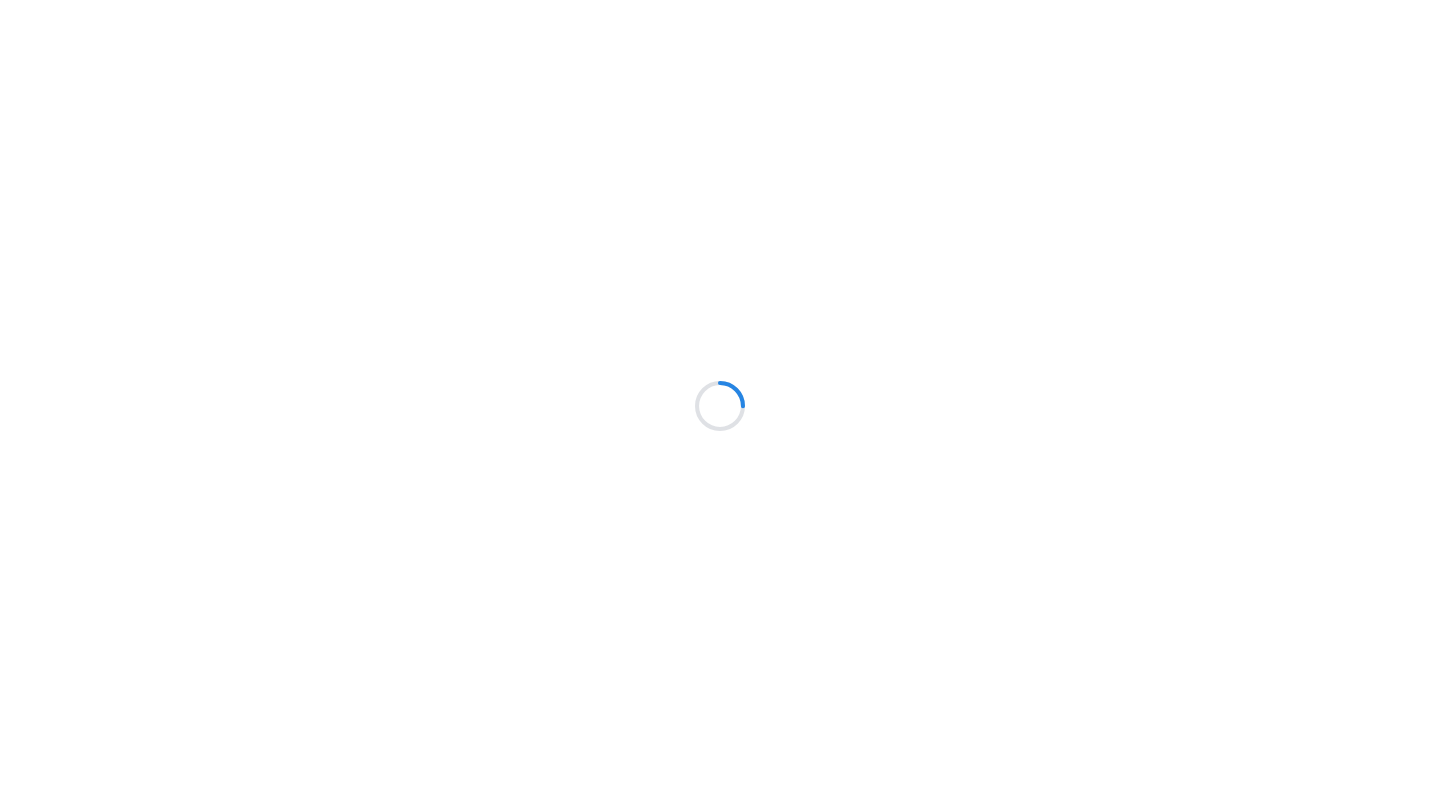 scroll, scrollTop: 0, scrollLeft: 0, axis: both 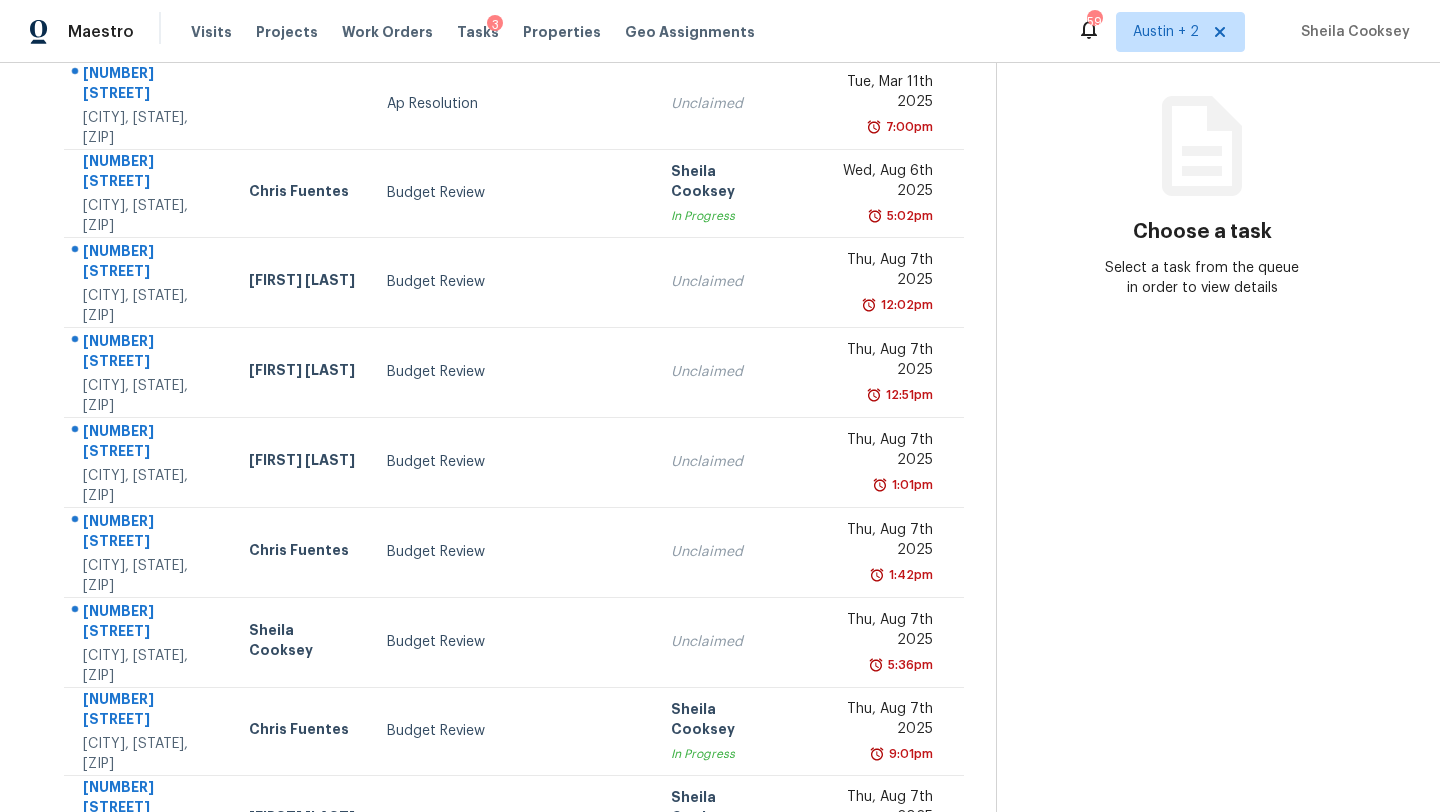 click 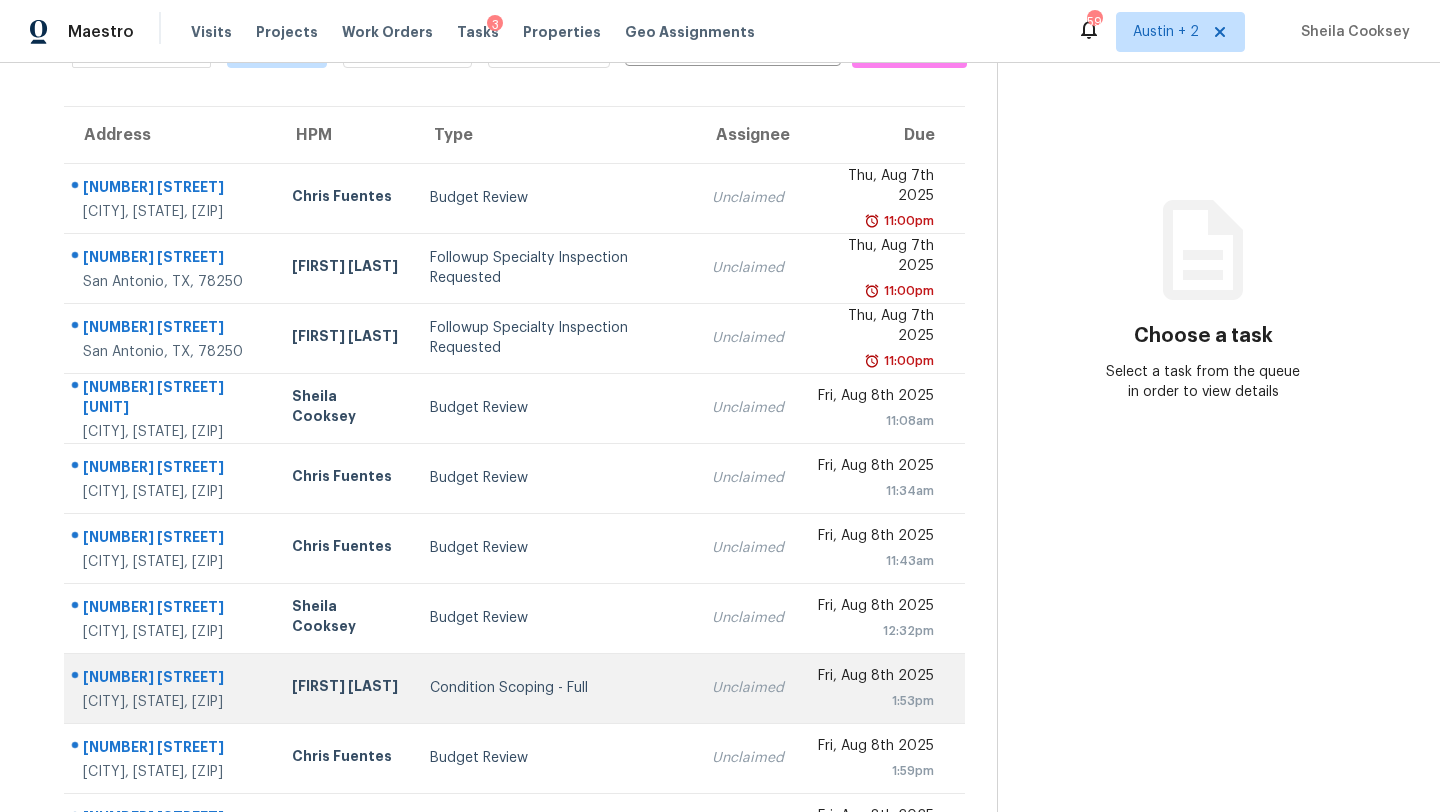 scroll, scrollTop: 229, scrollLeft: 0, axis: vertical 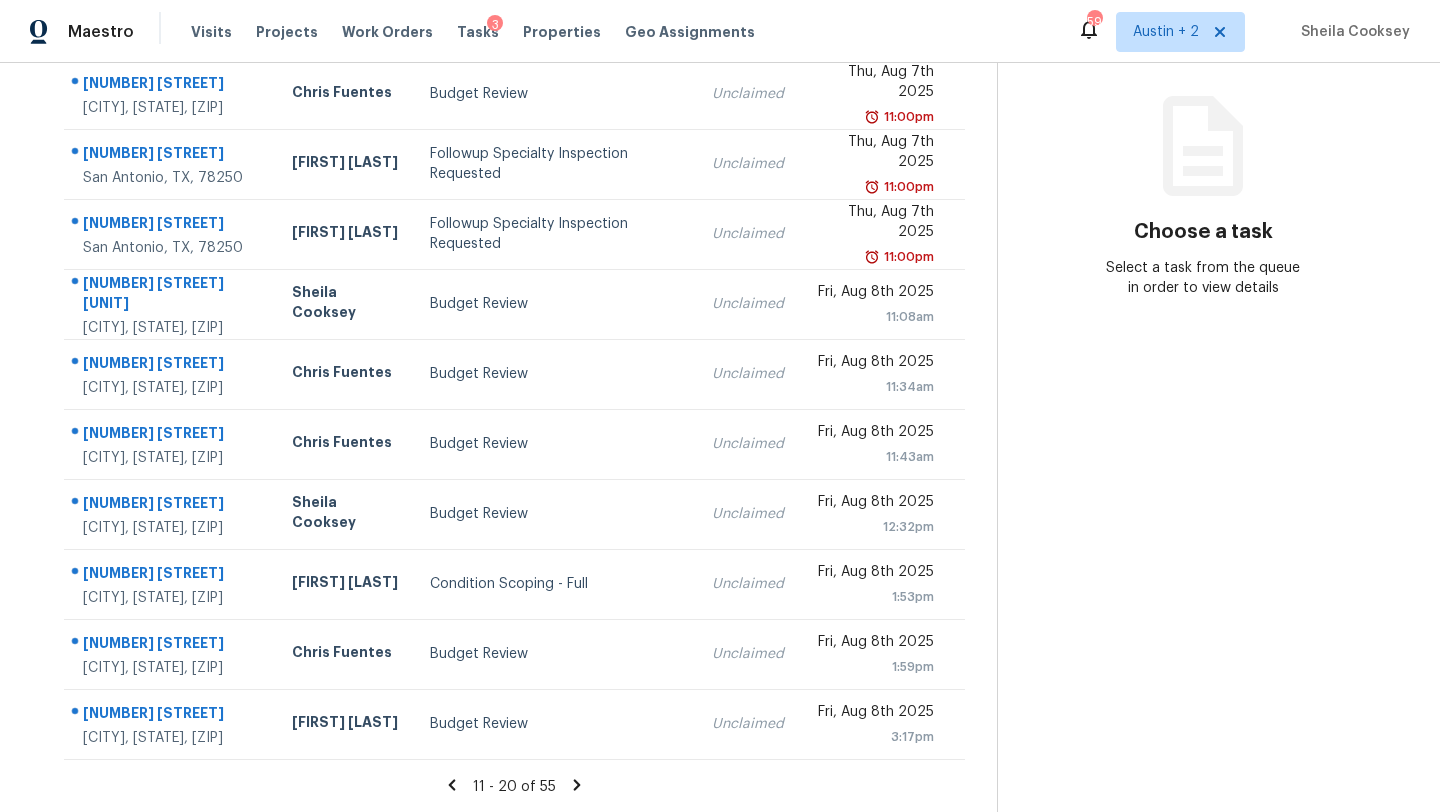 click 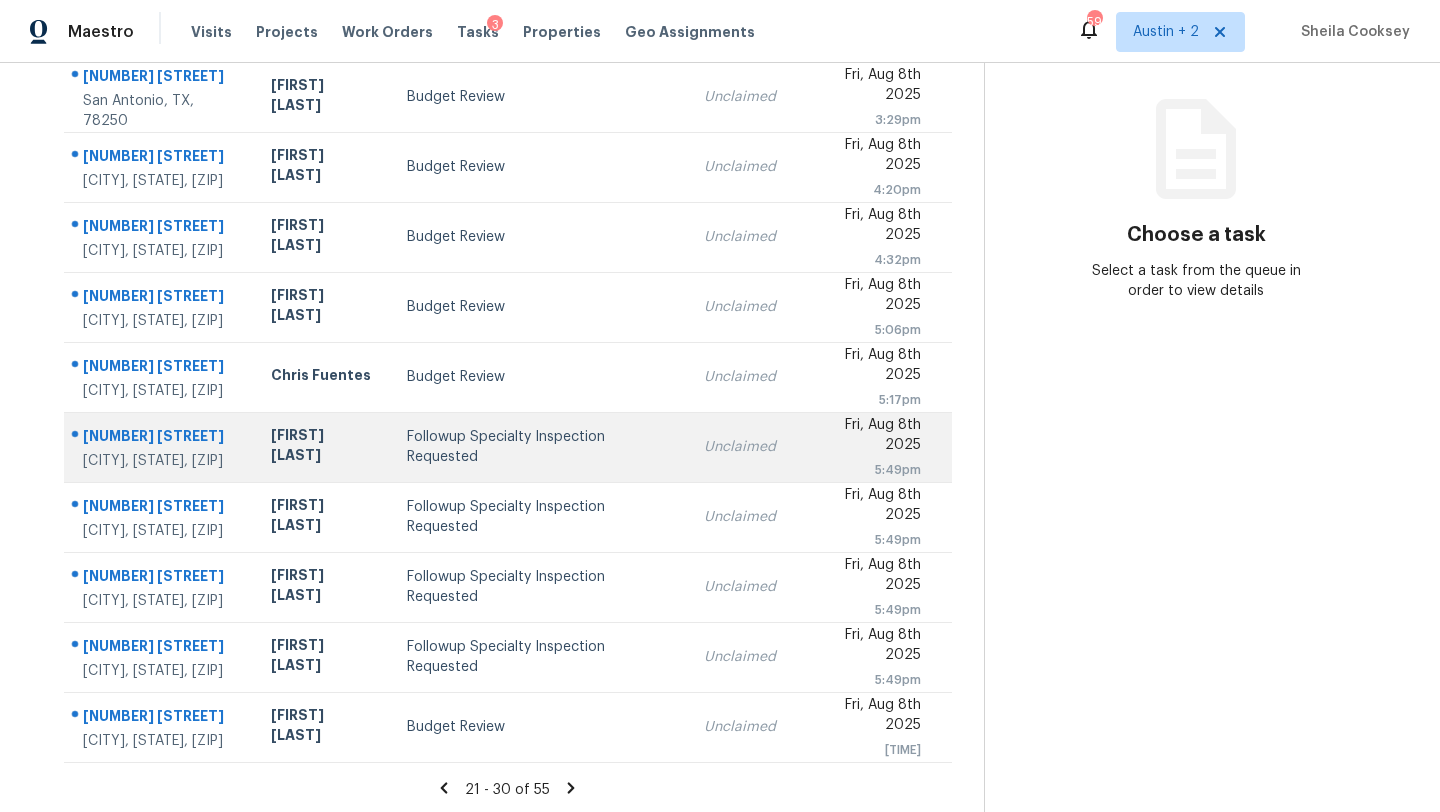 scroll, scrollTop: 229, scrollLeft: 0, axis: vertical 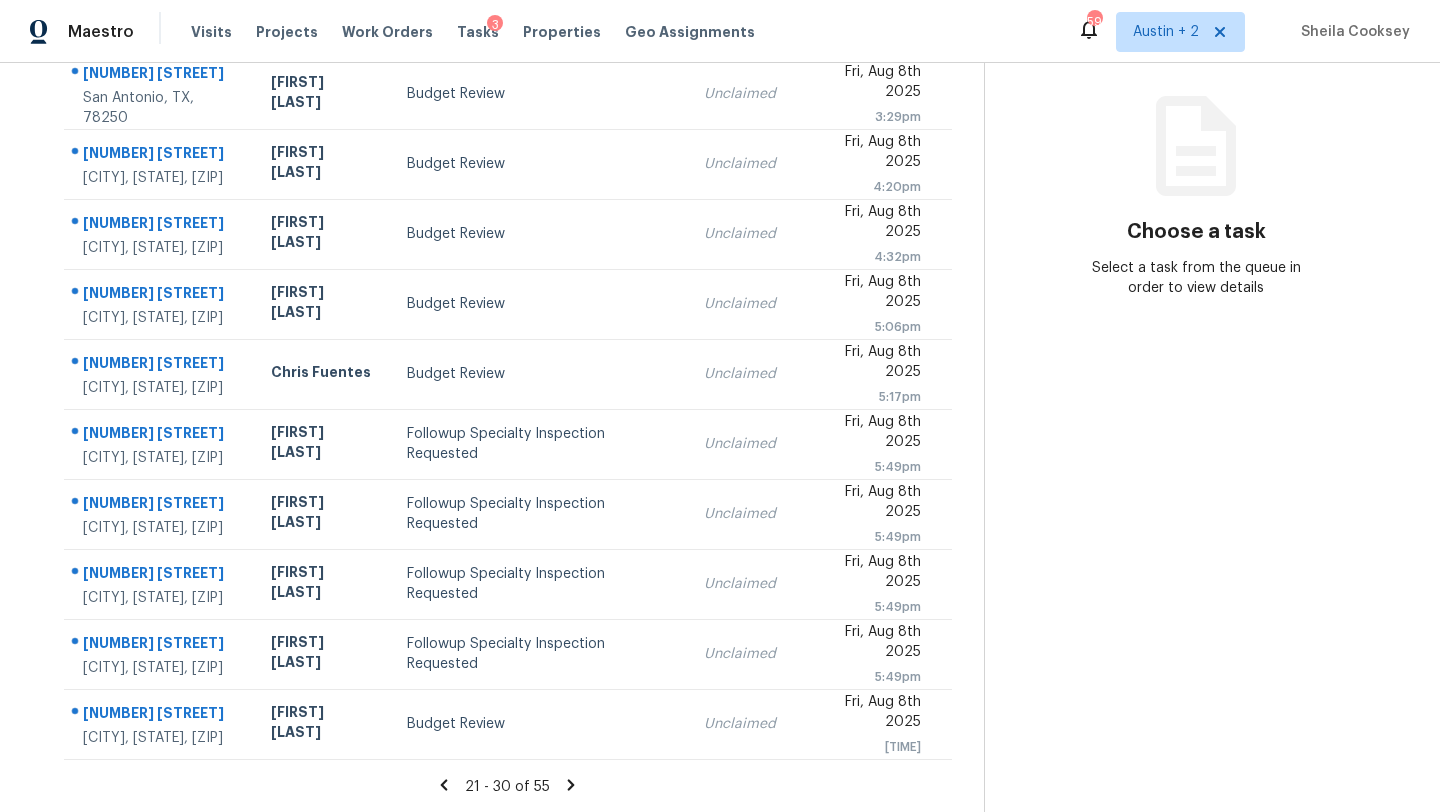 click 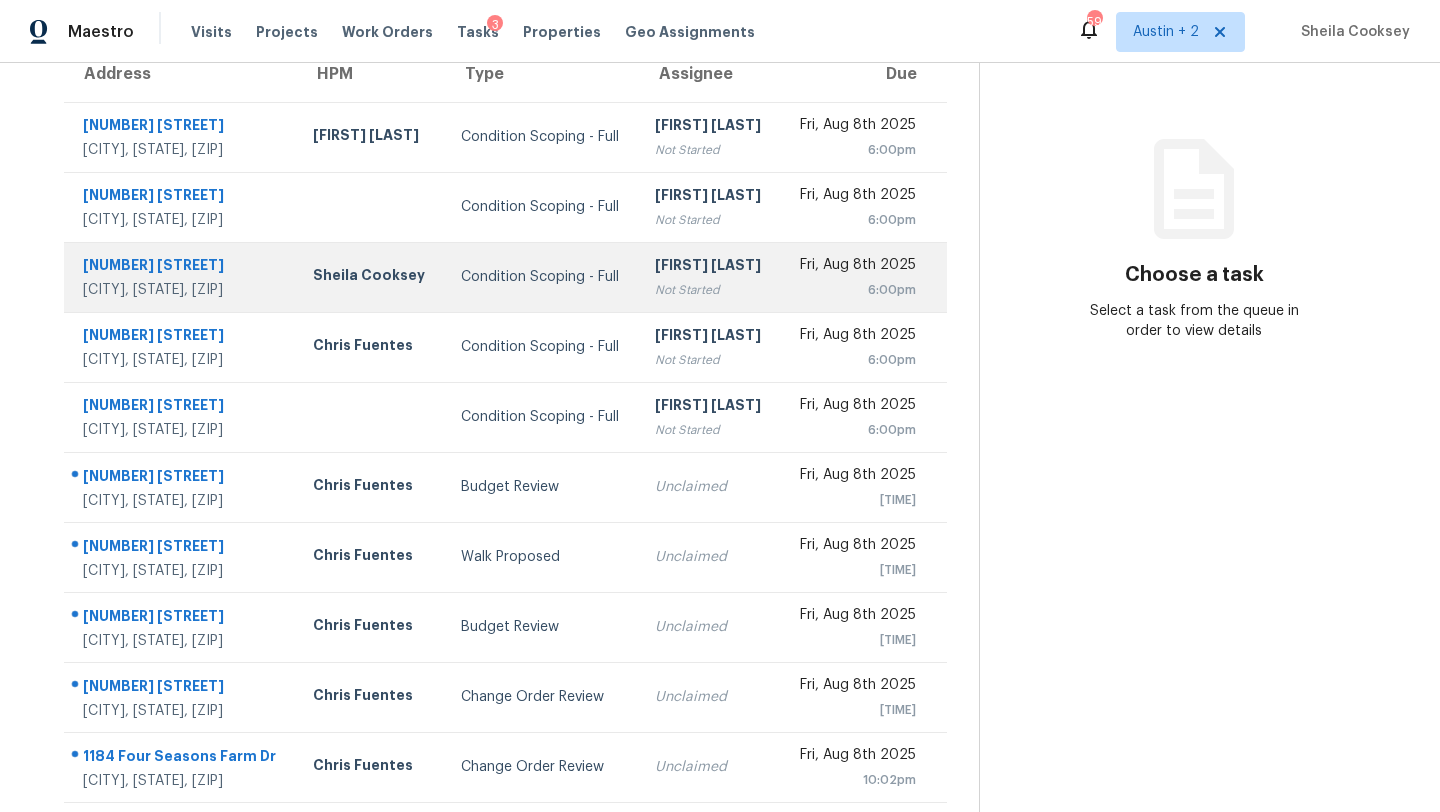 scroll, scrollTop: 229, scrollLeft: 0, axis: vertical 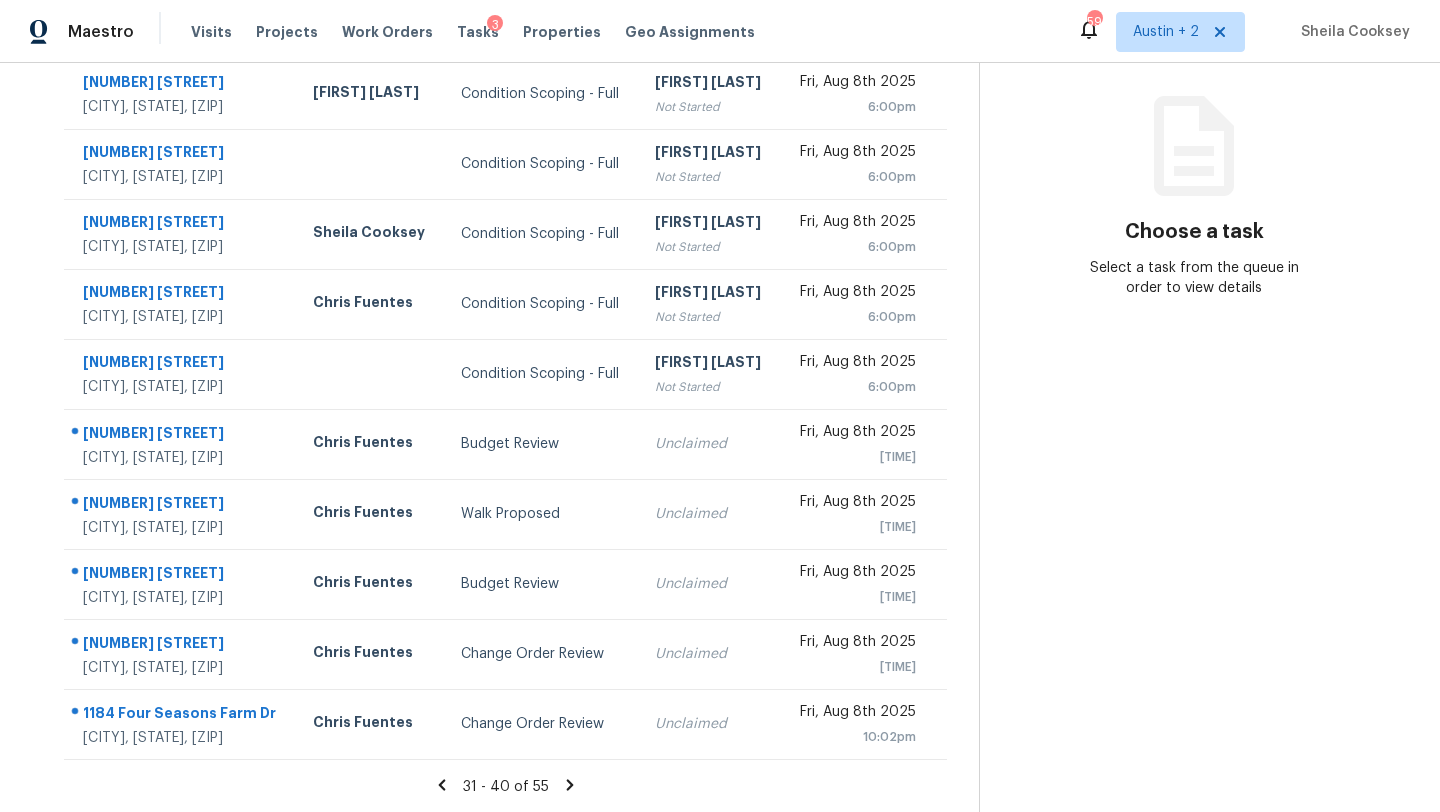 click 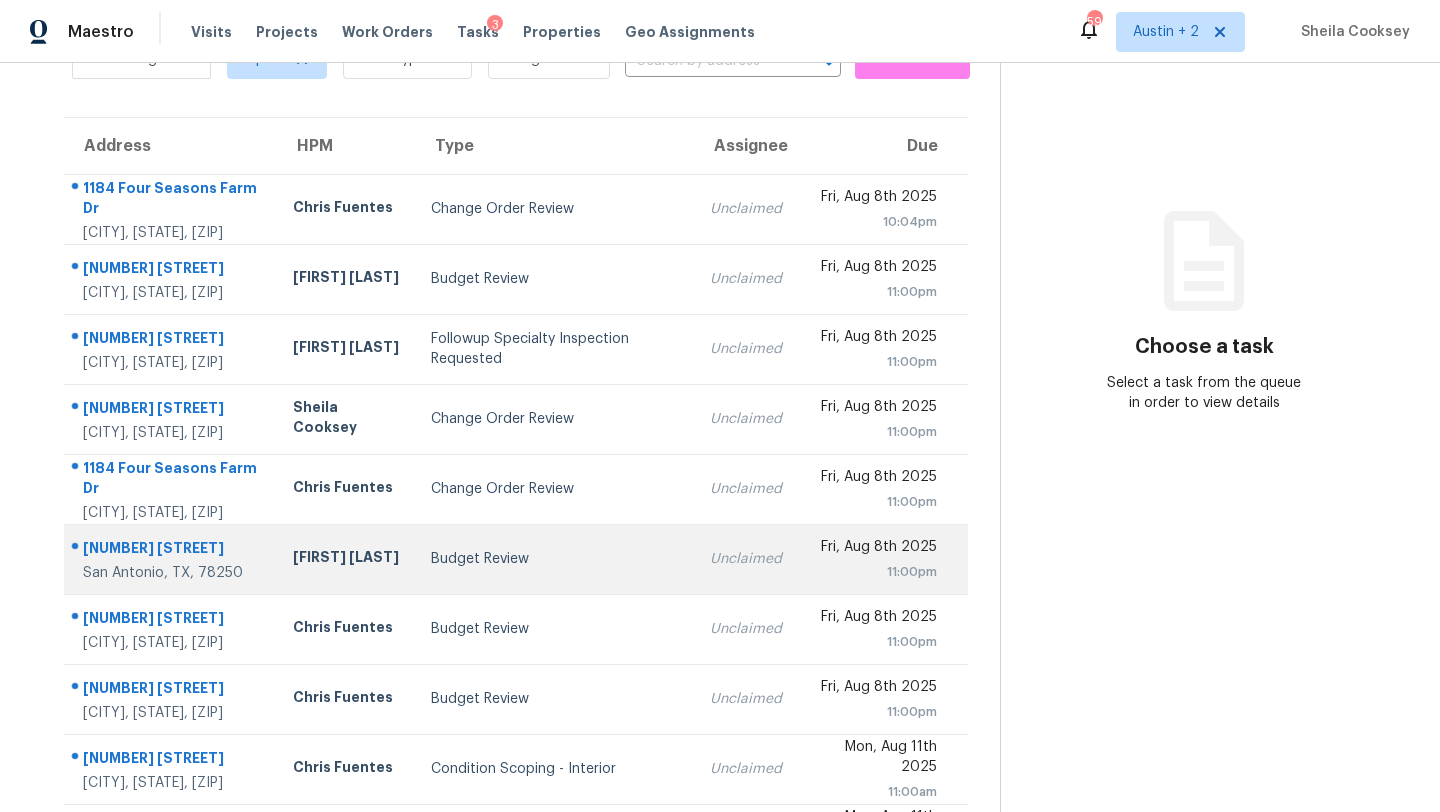 scroll, scrollTop: 229, scrollLeft: 0, axis: vertical 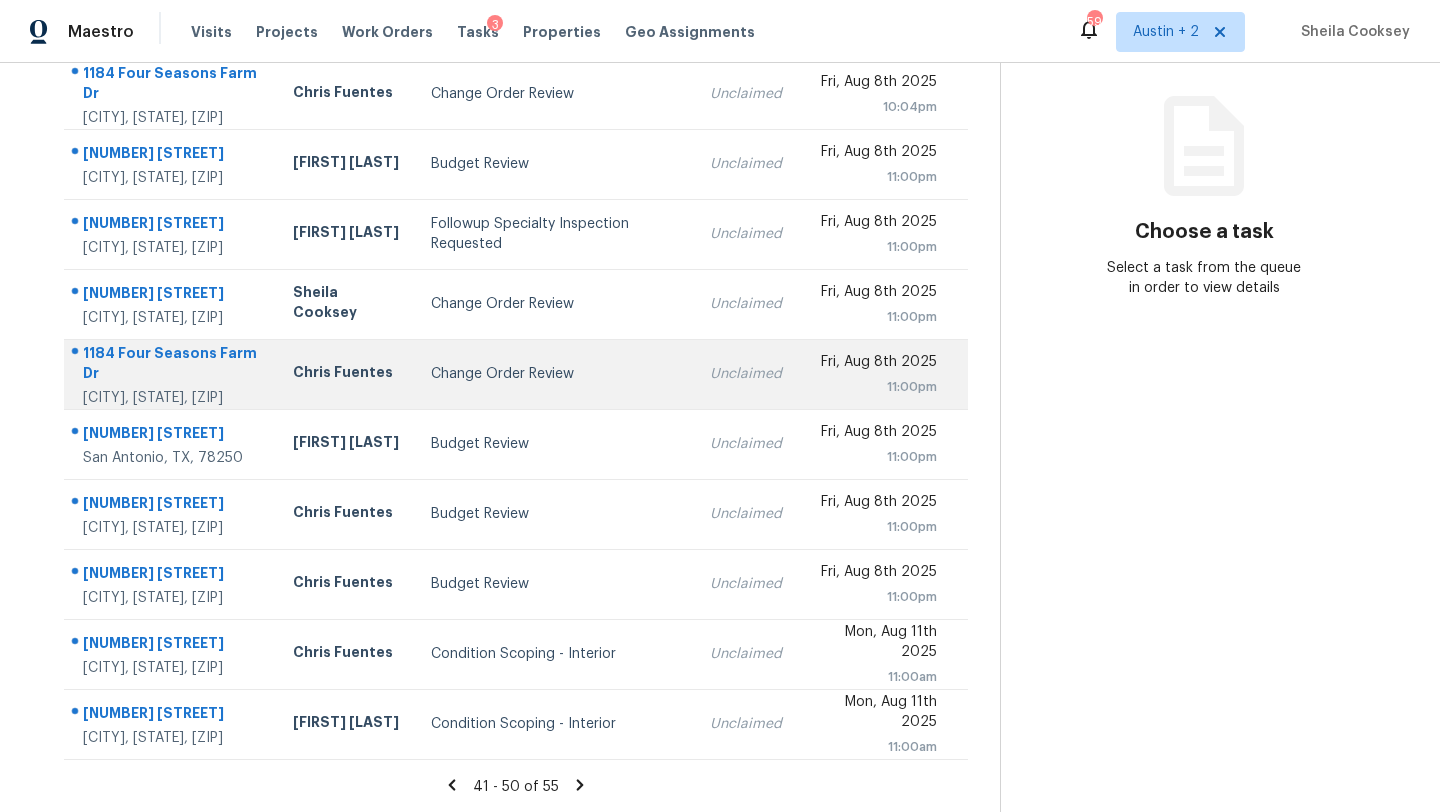 click on "Change Order Review" at bounding box center (555, 374) 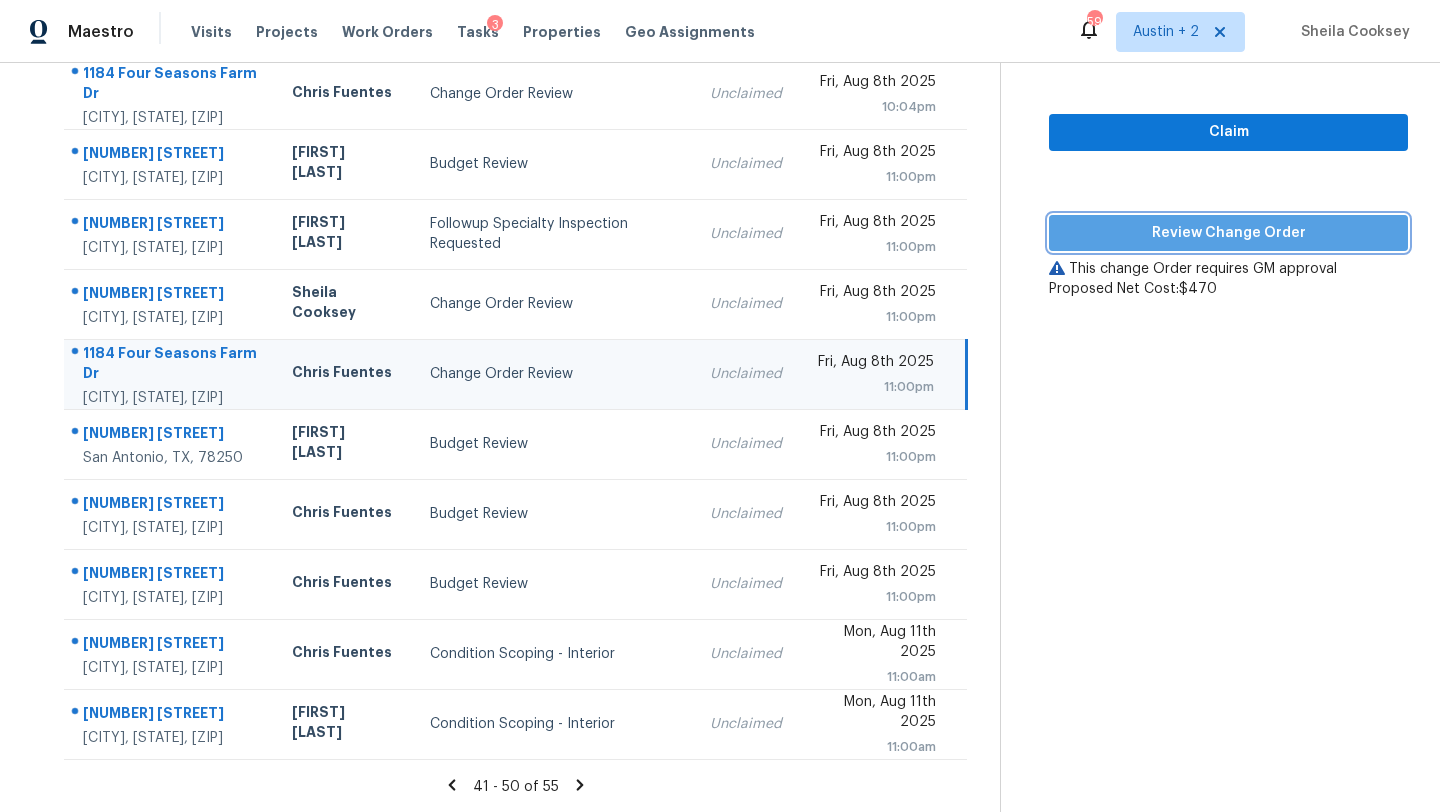click on "Review Change Order" at bounding box center [1228, 233] 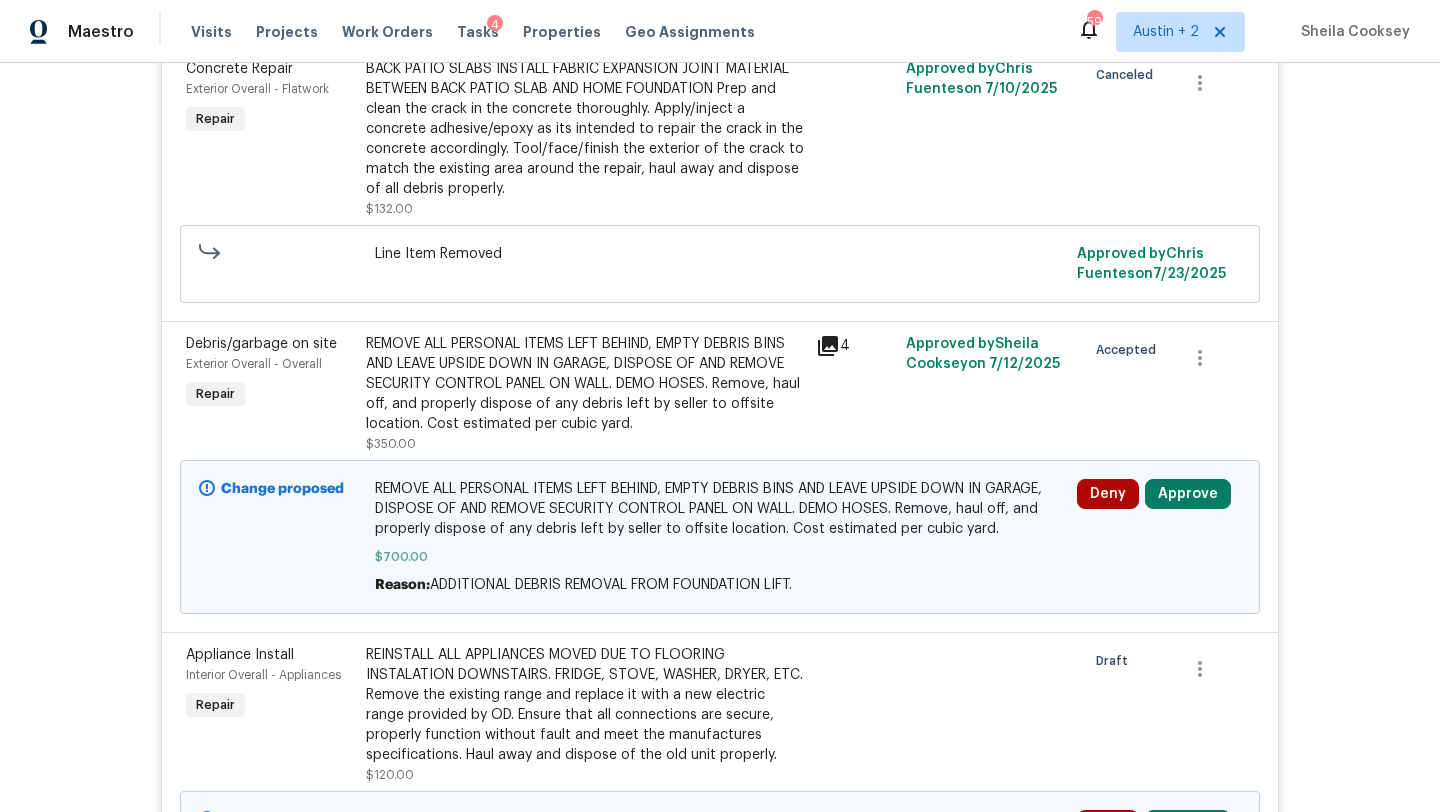scroll, scrollTop: 671, scrollLeft: 0, axis: vertical 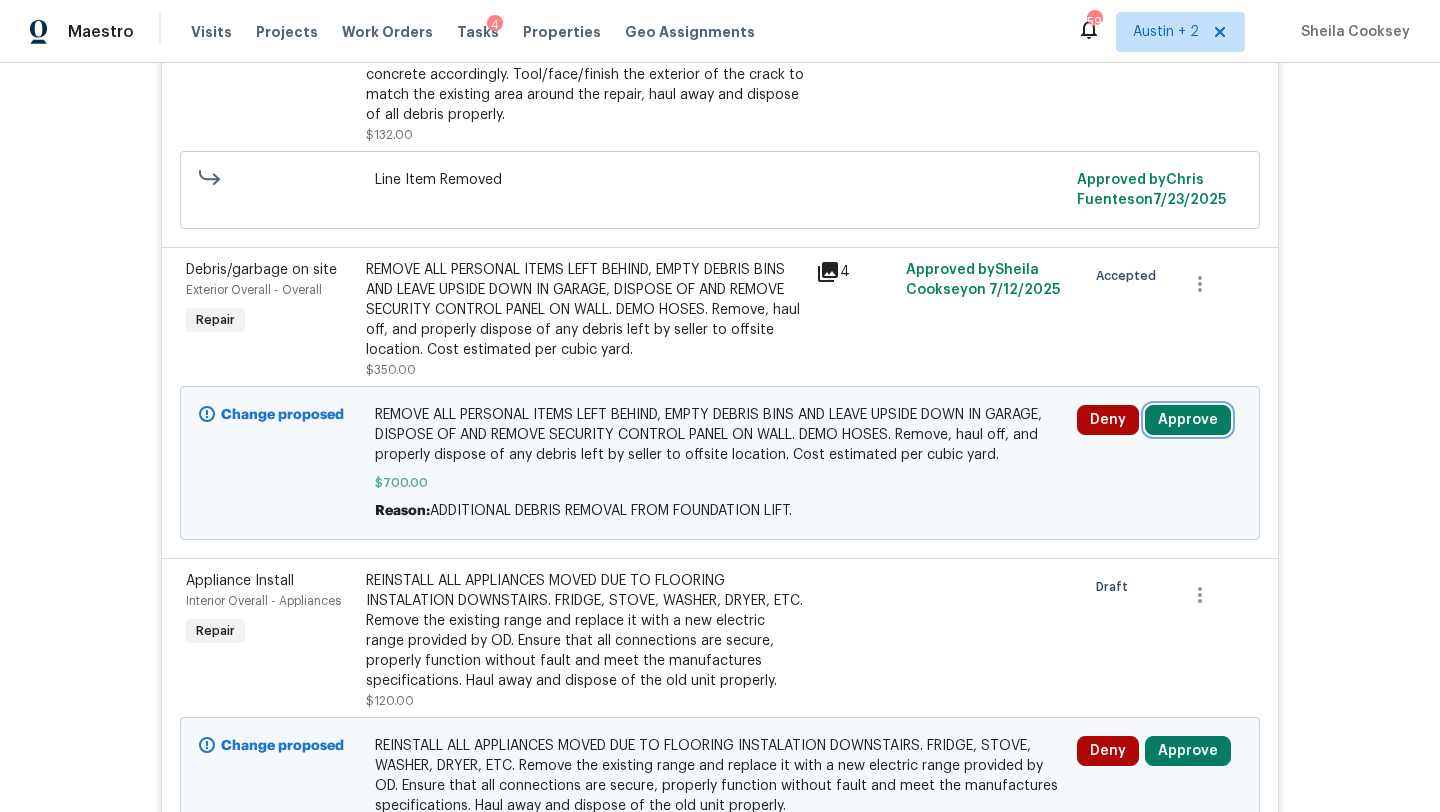 click on "Approve" at bounding box center (1188, 420) 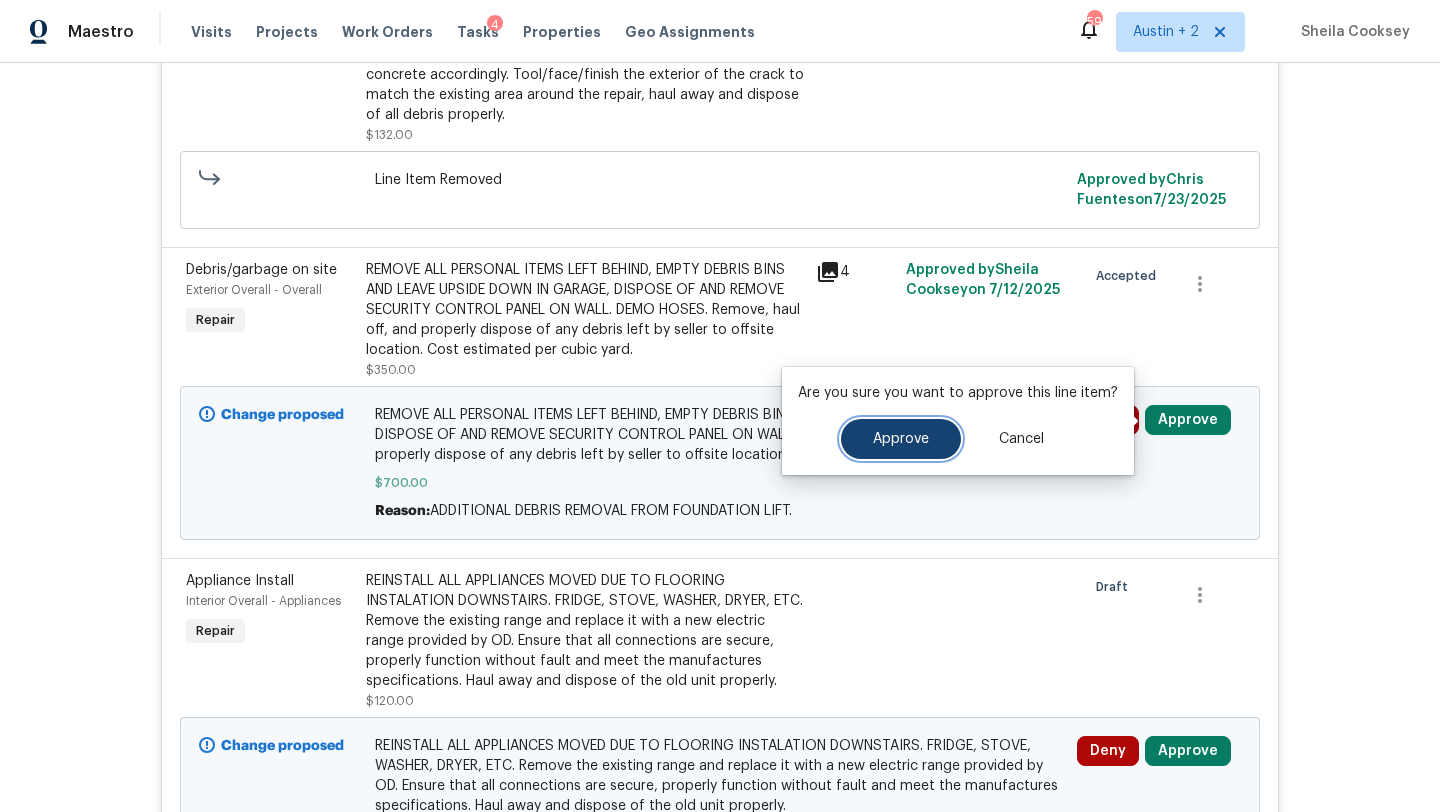 click on "Approve" at bounding box center (901, 439) 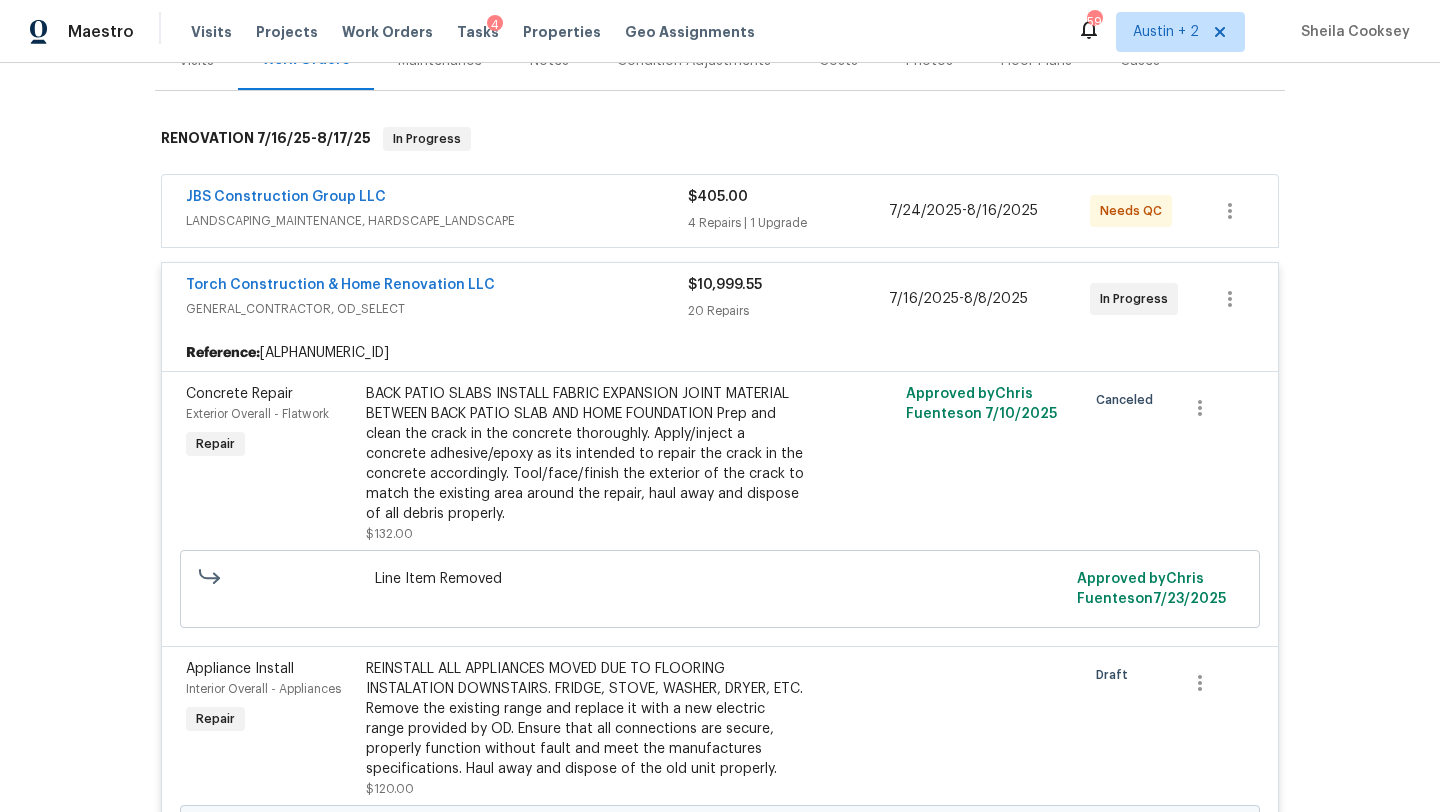 scroll, scrollTop: 668, scrollLeft: 0, axis: vertical 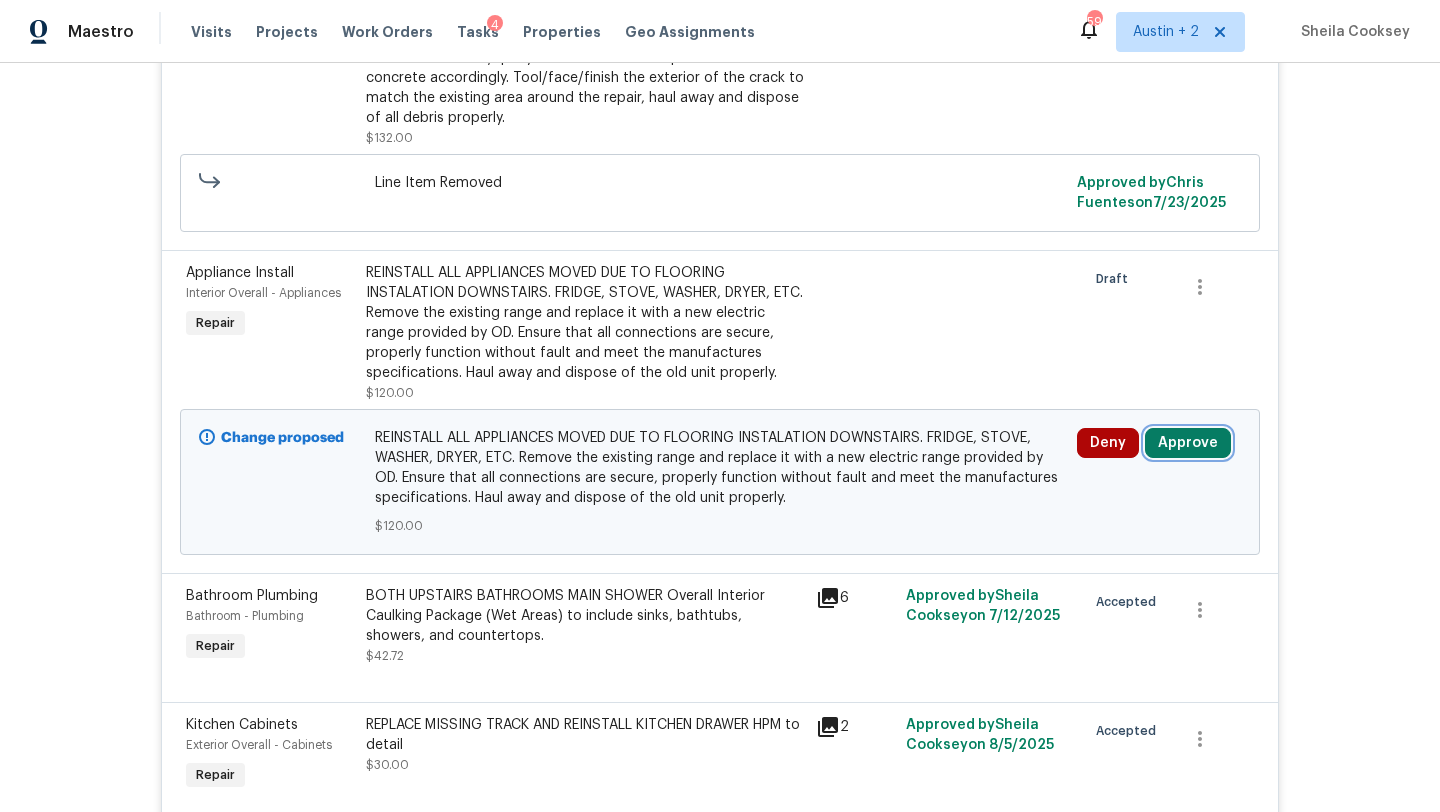 click on "Approve" at bounding box center [1188, 443] 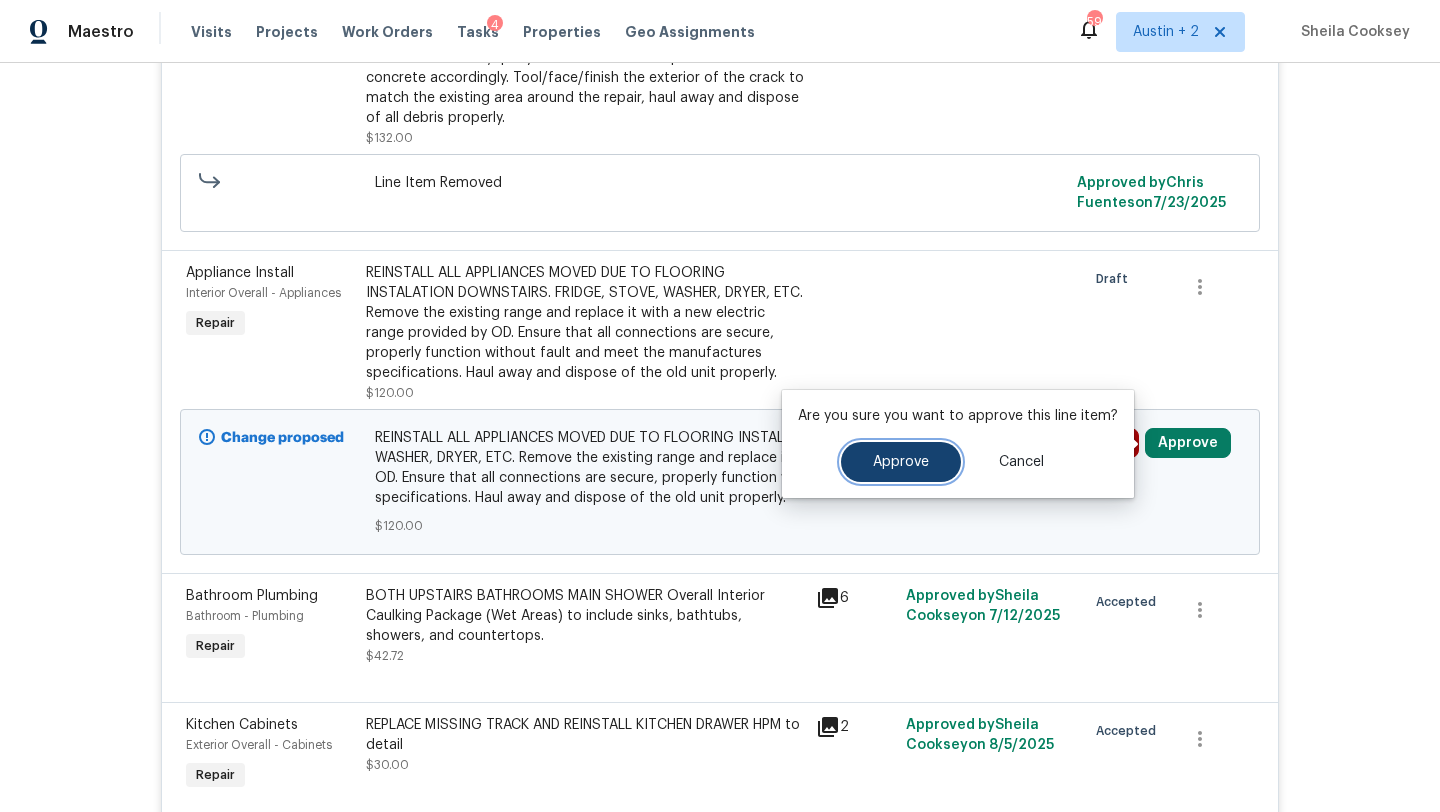 click on "Approve" at bounding box center [901, 462] 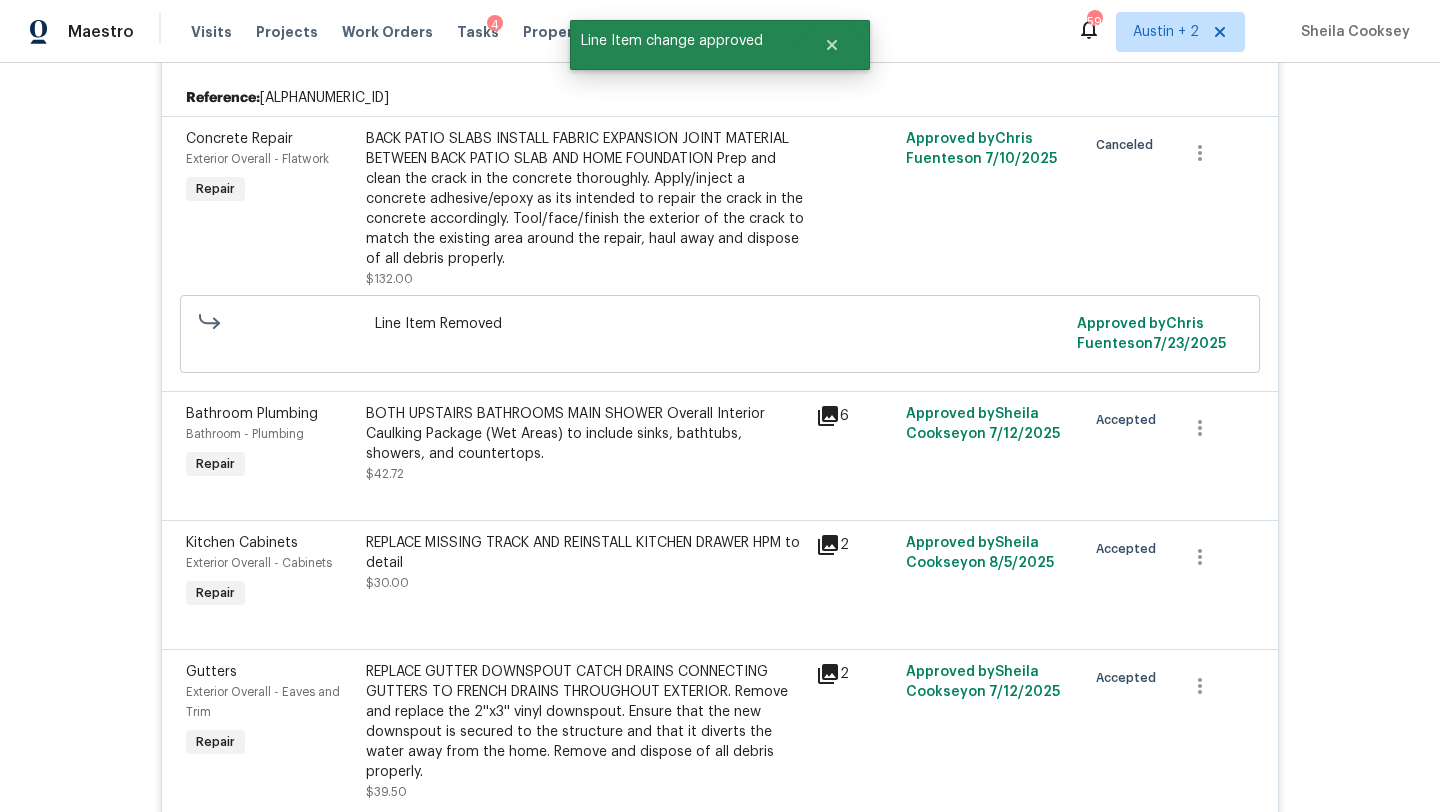 scroll, scrollTop: 0, scrollLeft: 0, axis: both 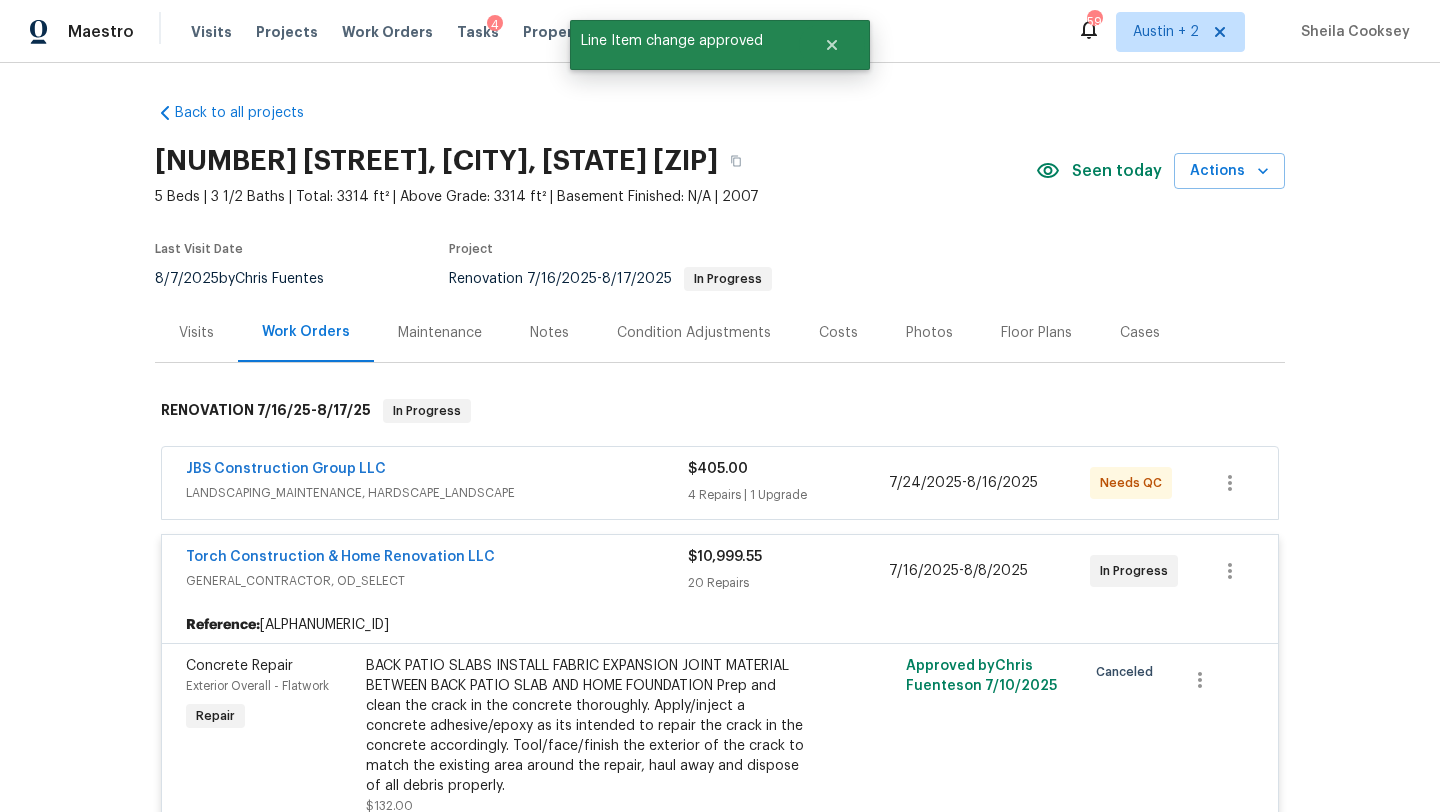 click on "Costs" at bounding box center [838, 333] 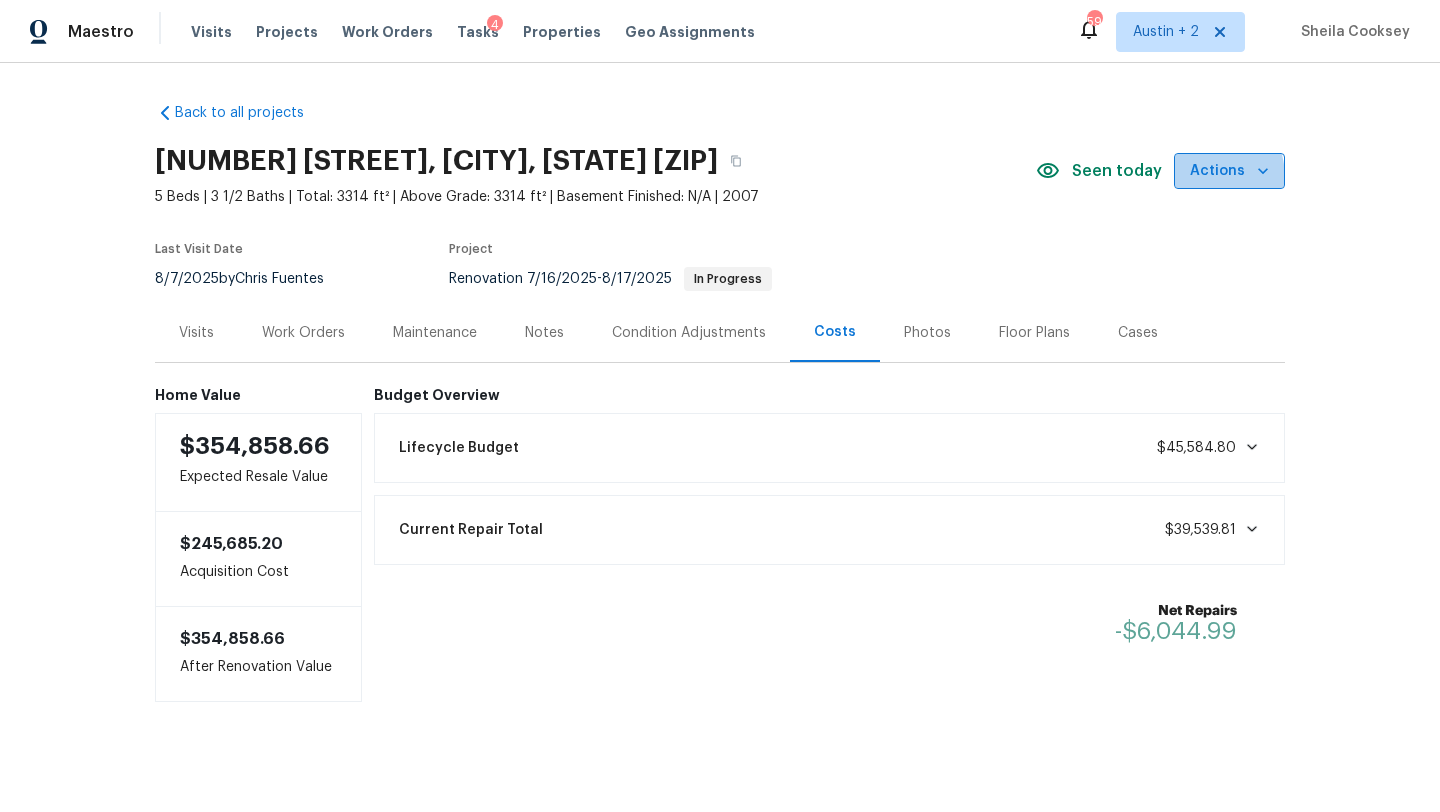 click on "Actions" at bounding box center [1229, 171] 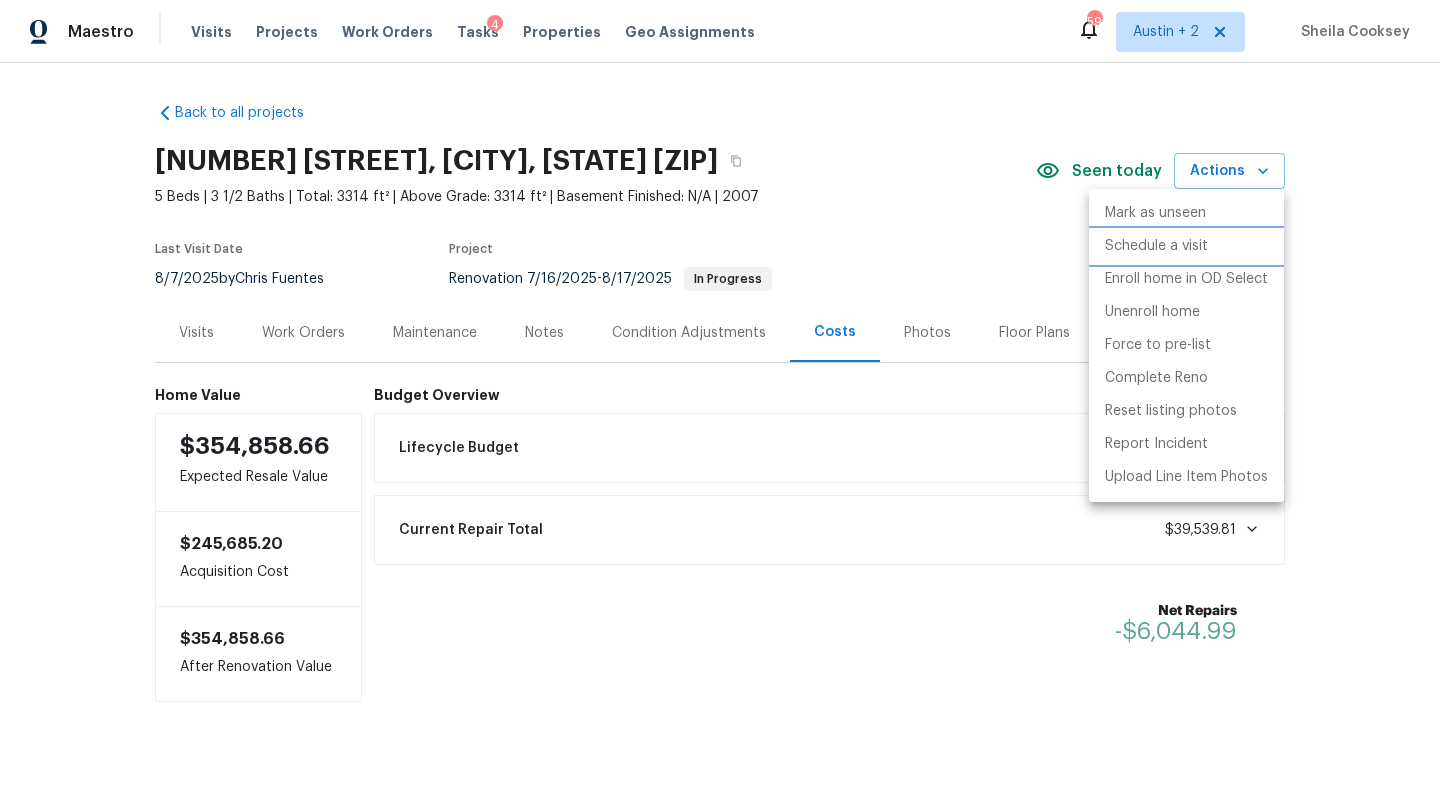 click on "Schedule a visit" at bounding box center [1156, 246] 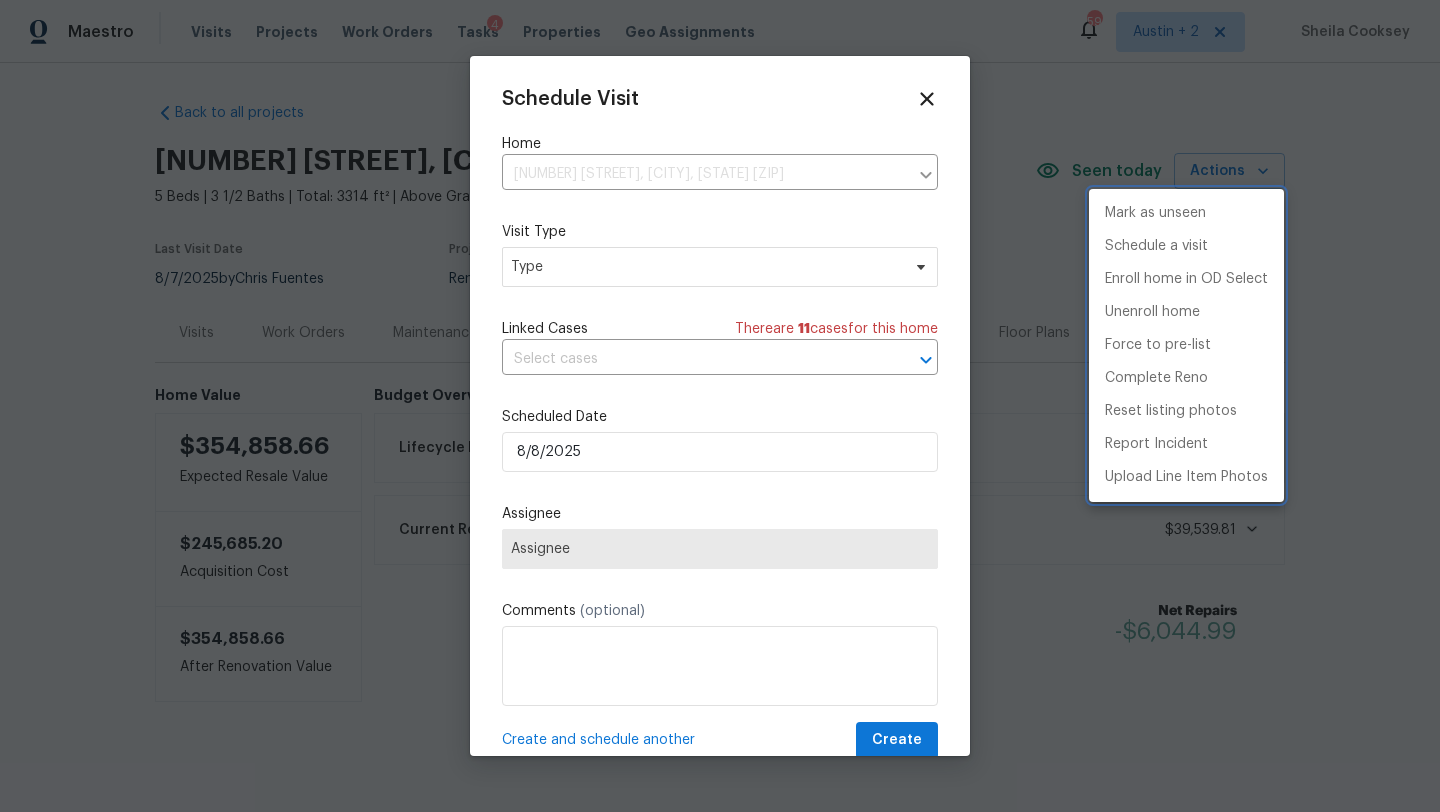 click at bounding box center (720, 406) 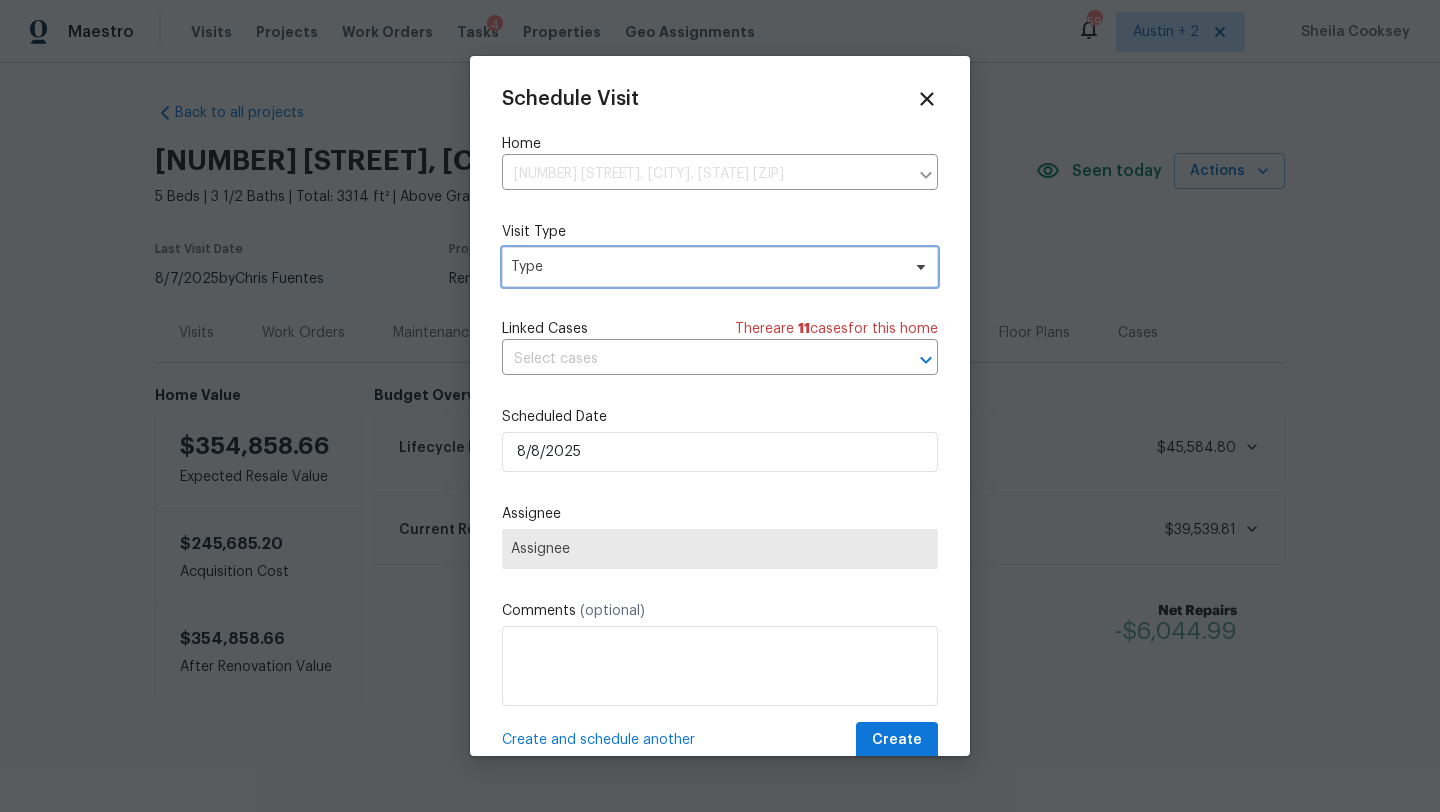 click on "Type" at bounding box center [705, 267] 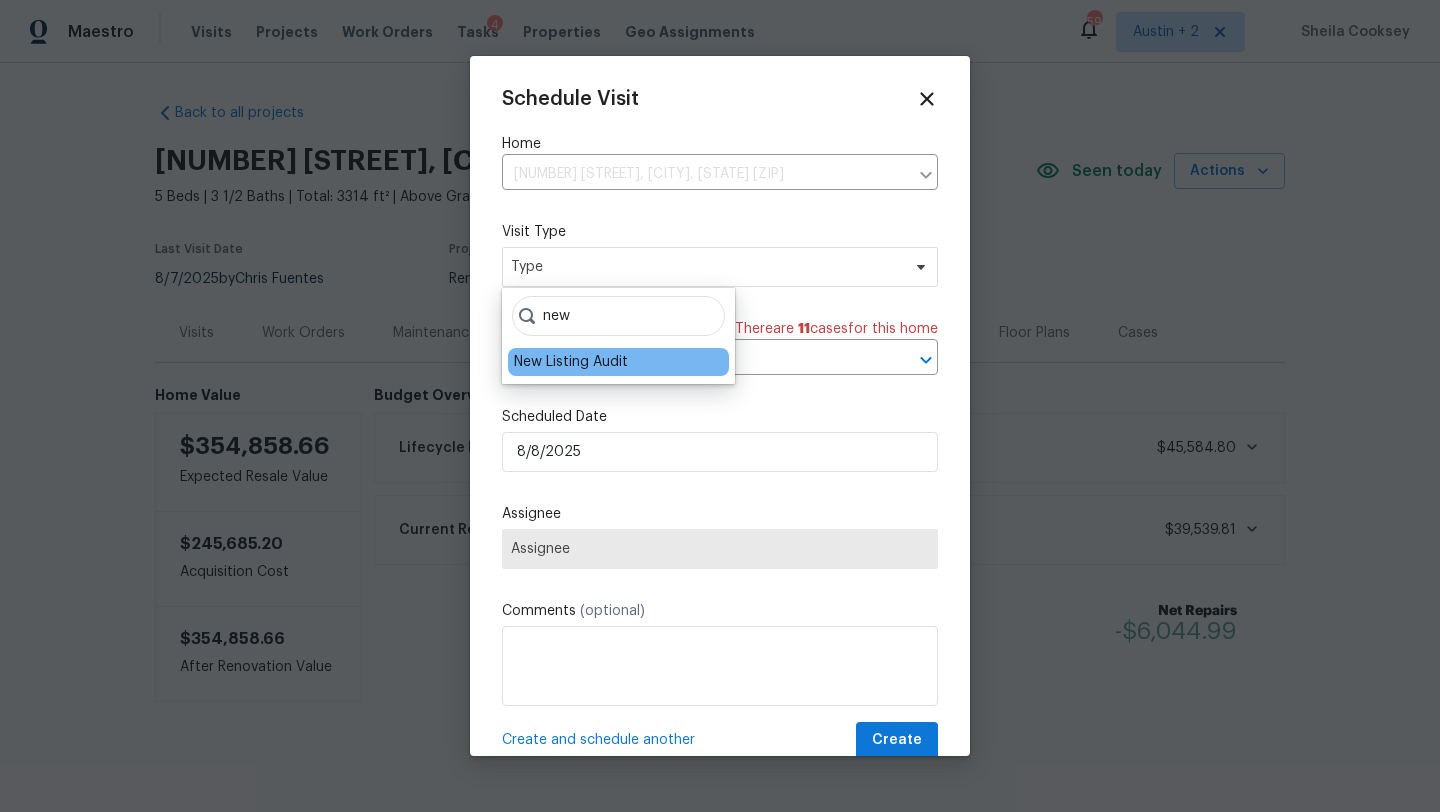 type on "new" 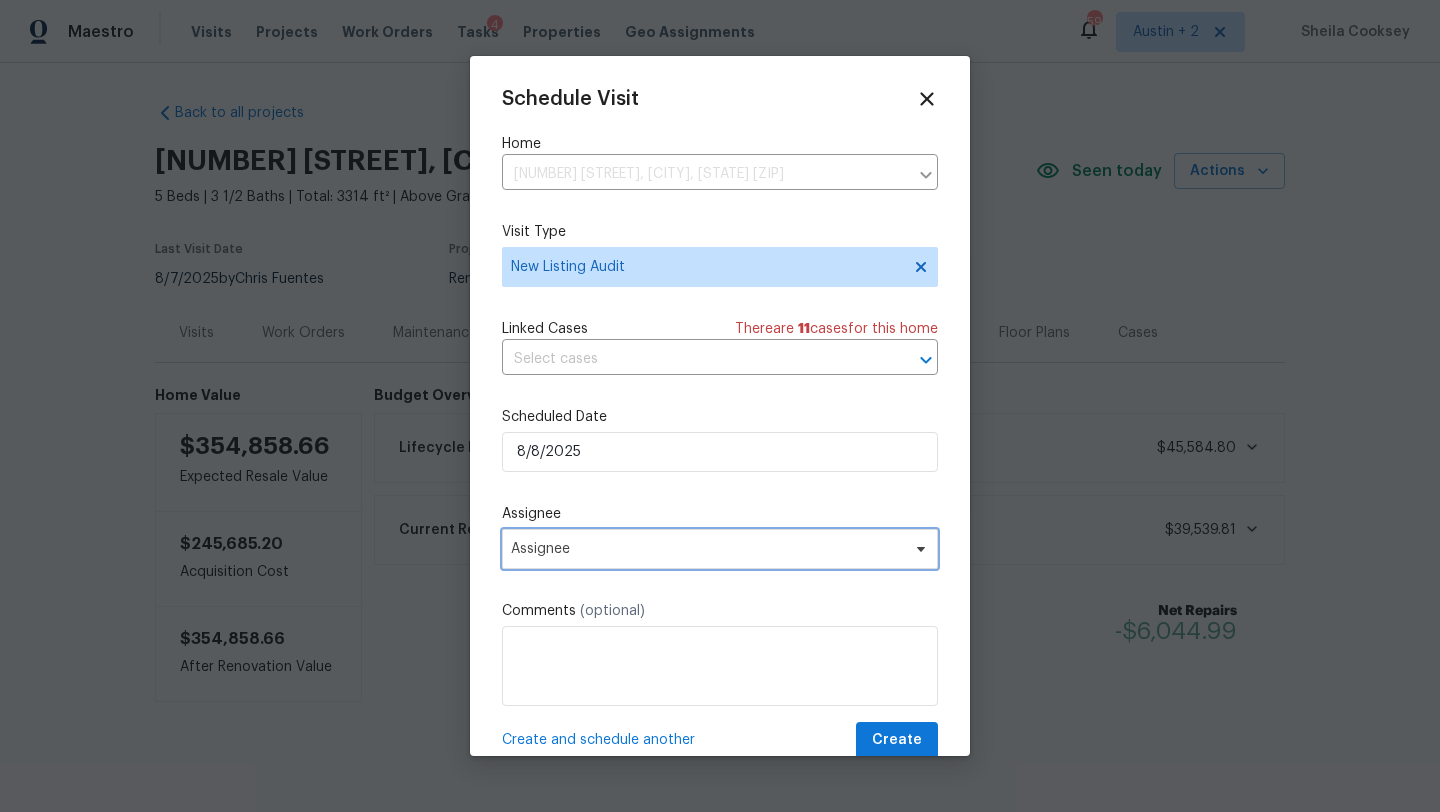 click on "Assignee" at bounding box center [720, 549] 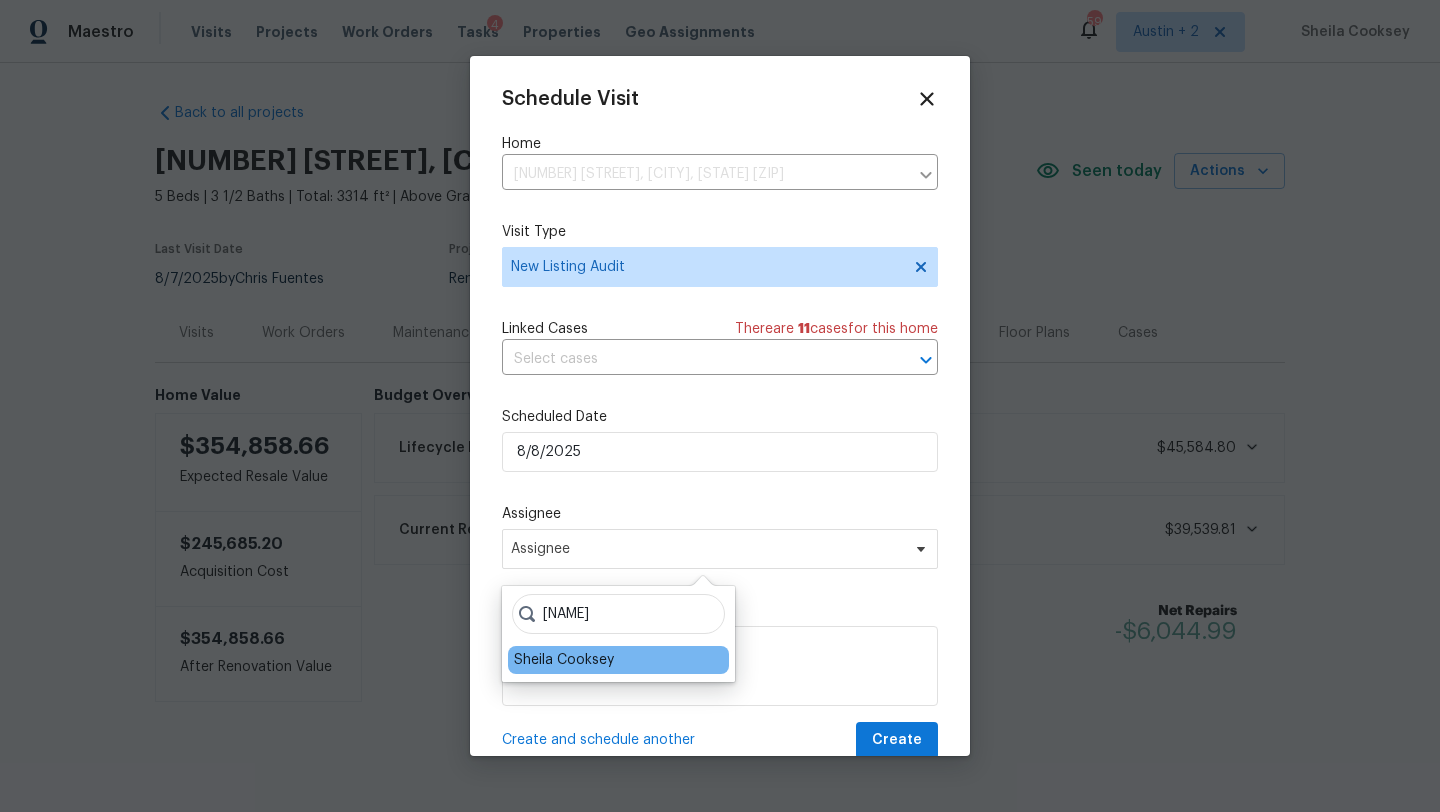 type on "[NAME]" 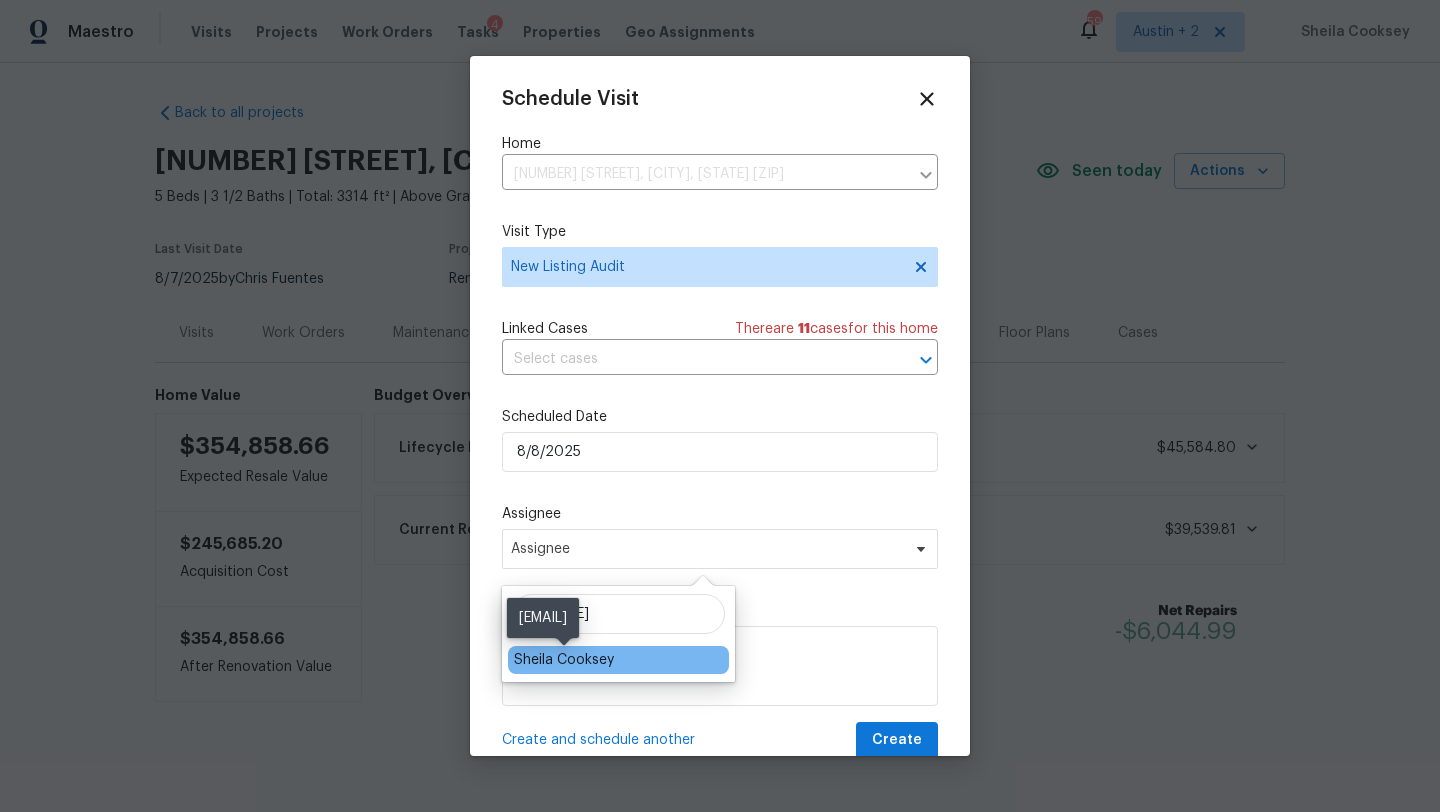 click on "Sheila Cooksey" at bounding box center [564, 660] 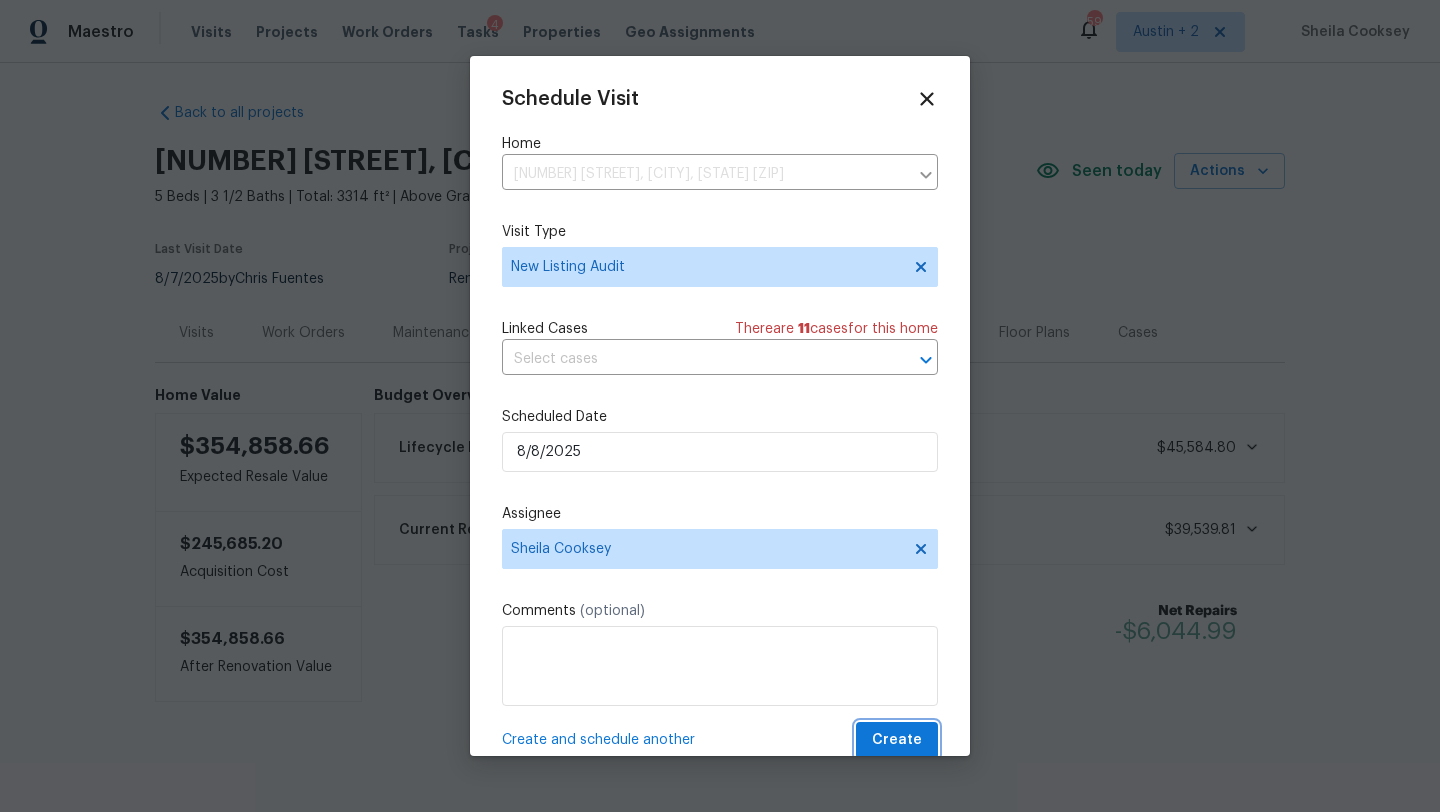 click on "Create" at bounding box center (897, 740) 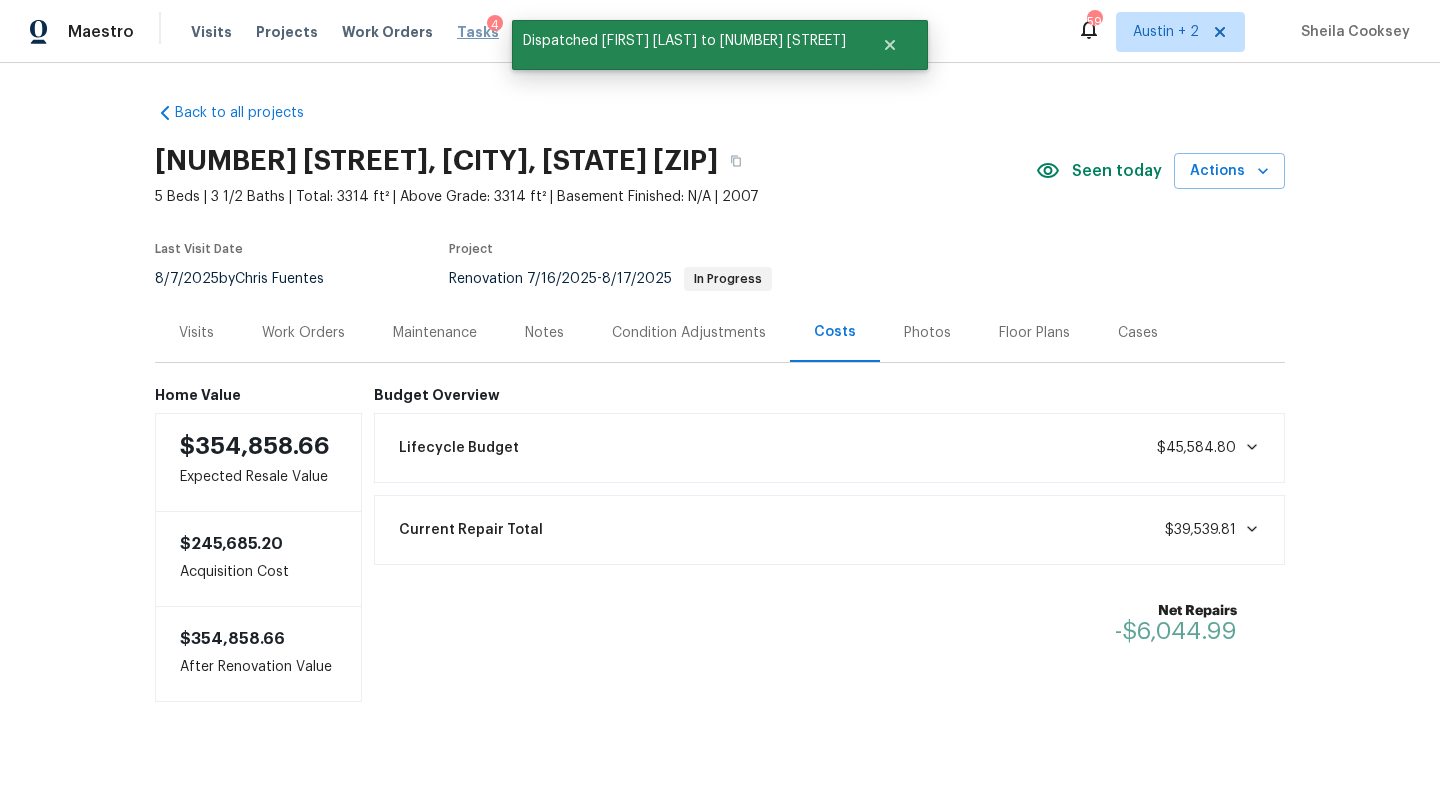 click on "Tasks" at bounding box center (478, 32) 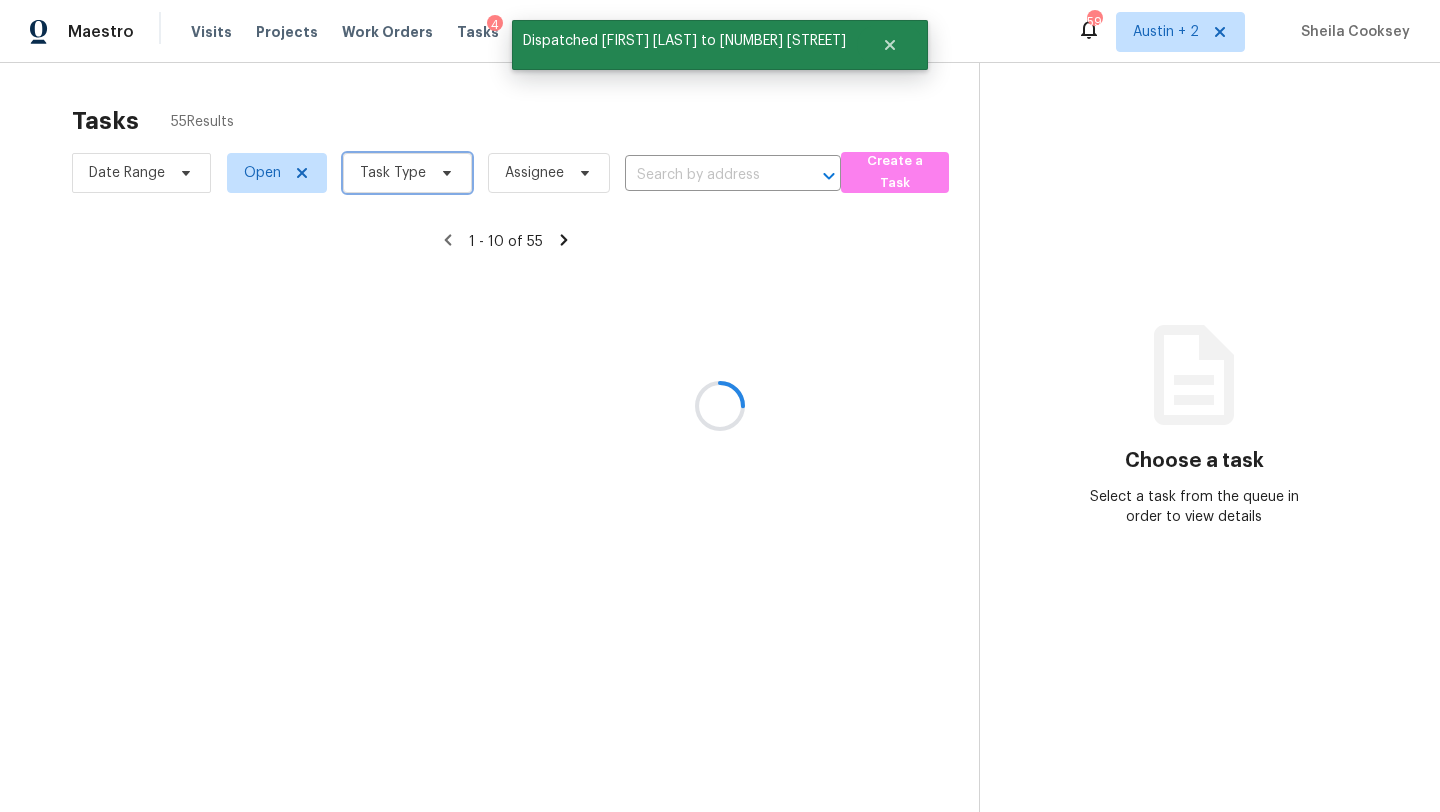 click on "Task Type" at bounding box center [393, 173] 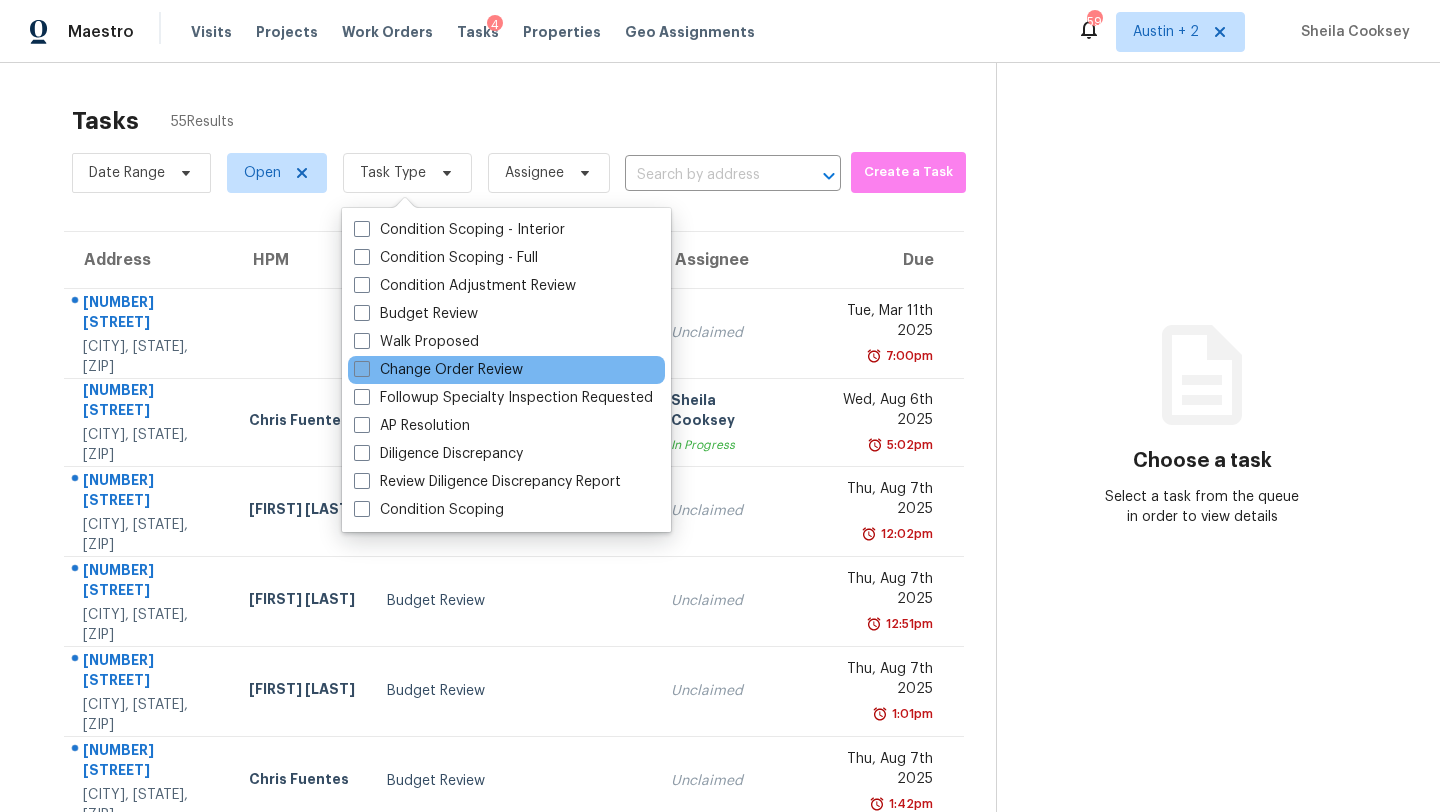 click on "Change Order Review" at bounding box center [438, 370] 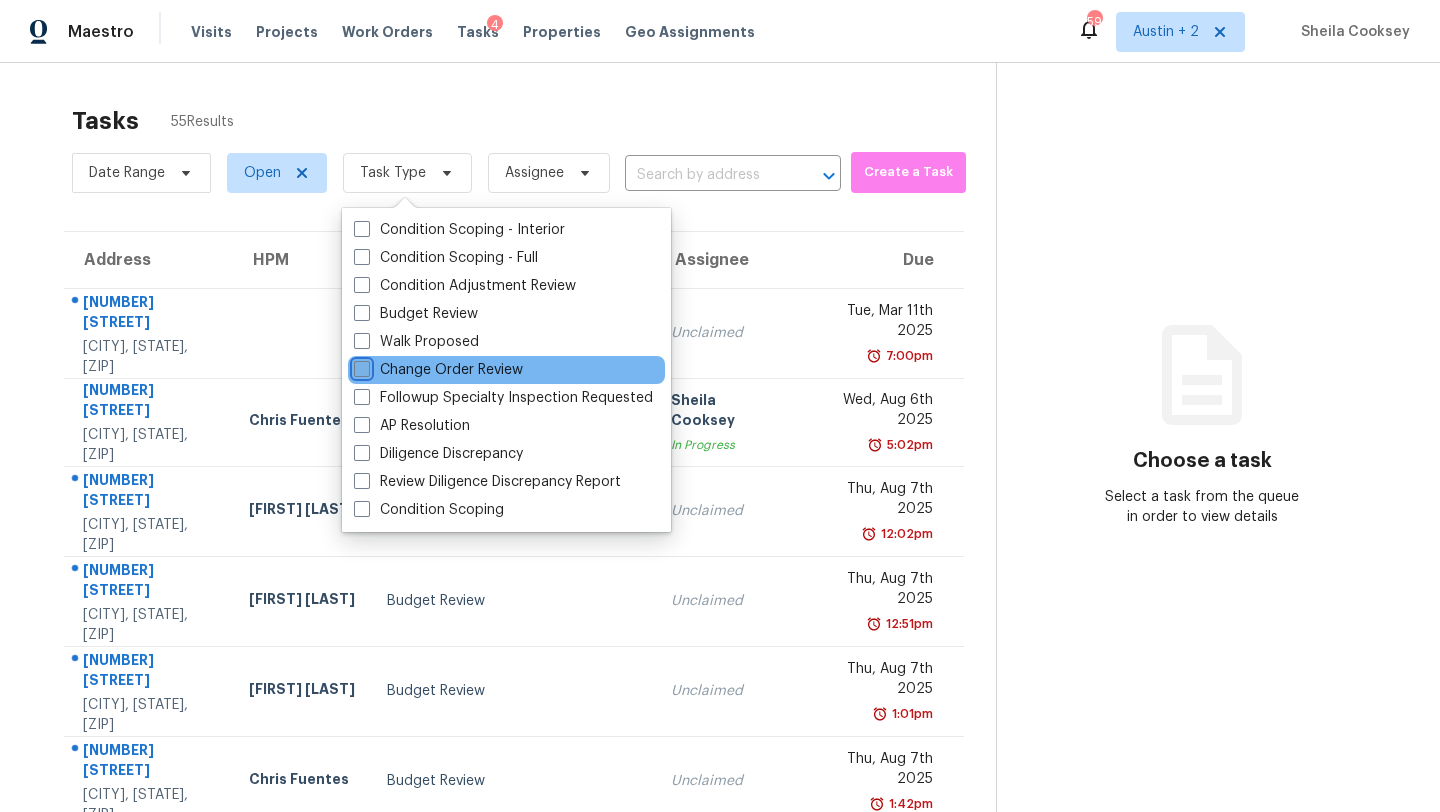 click on "Change Order Review" at bounding box center (360, 366) 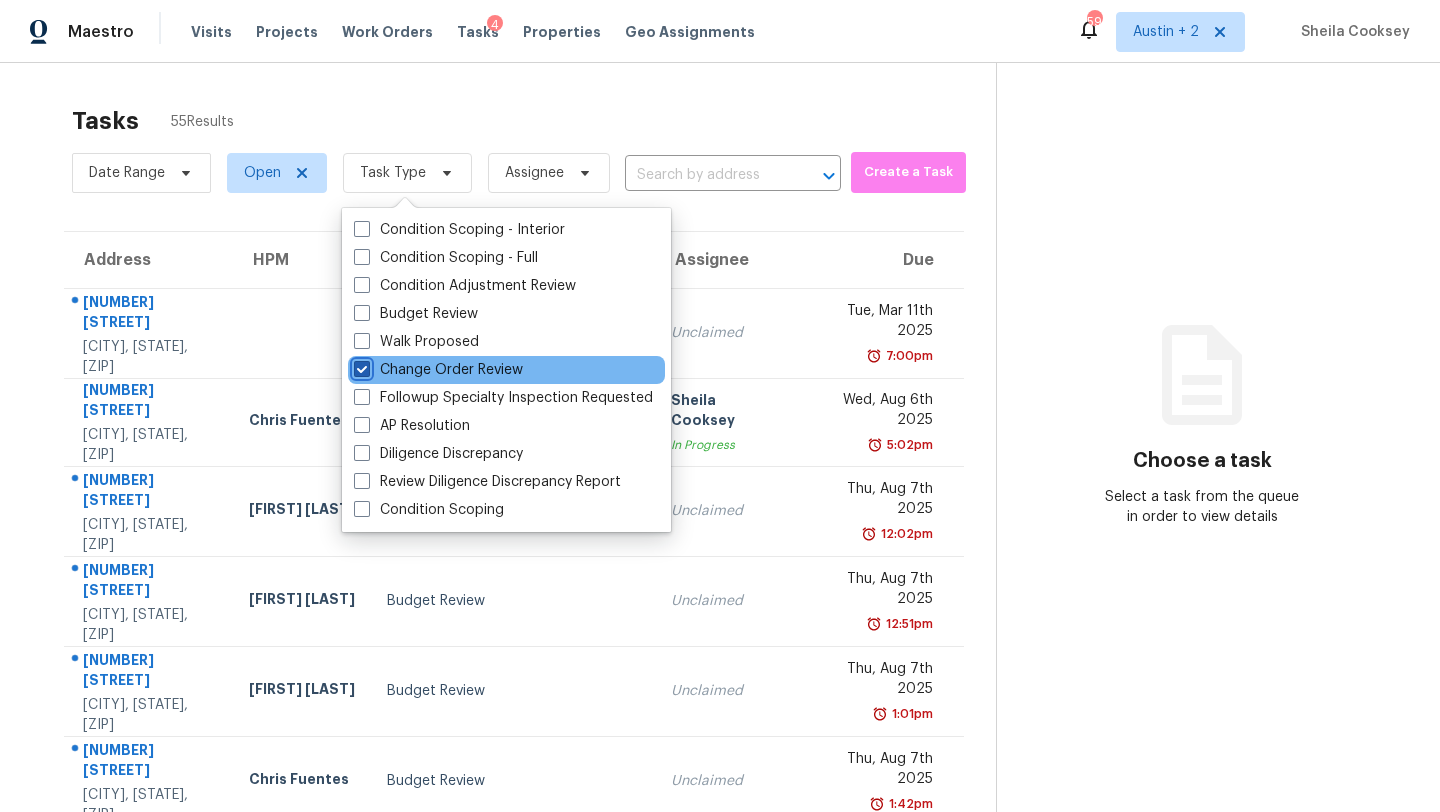 checkbox on "true" 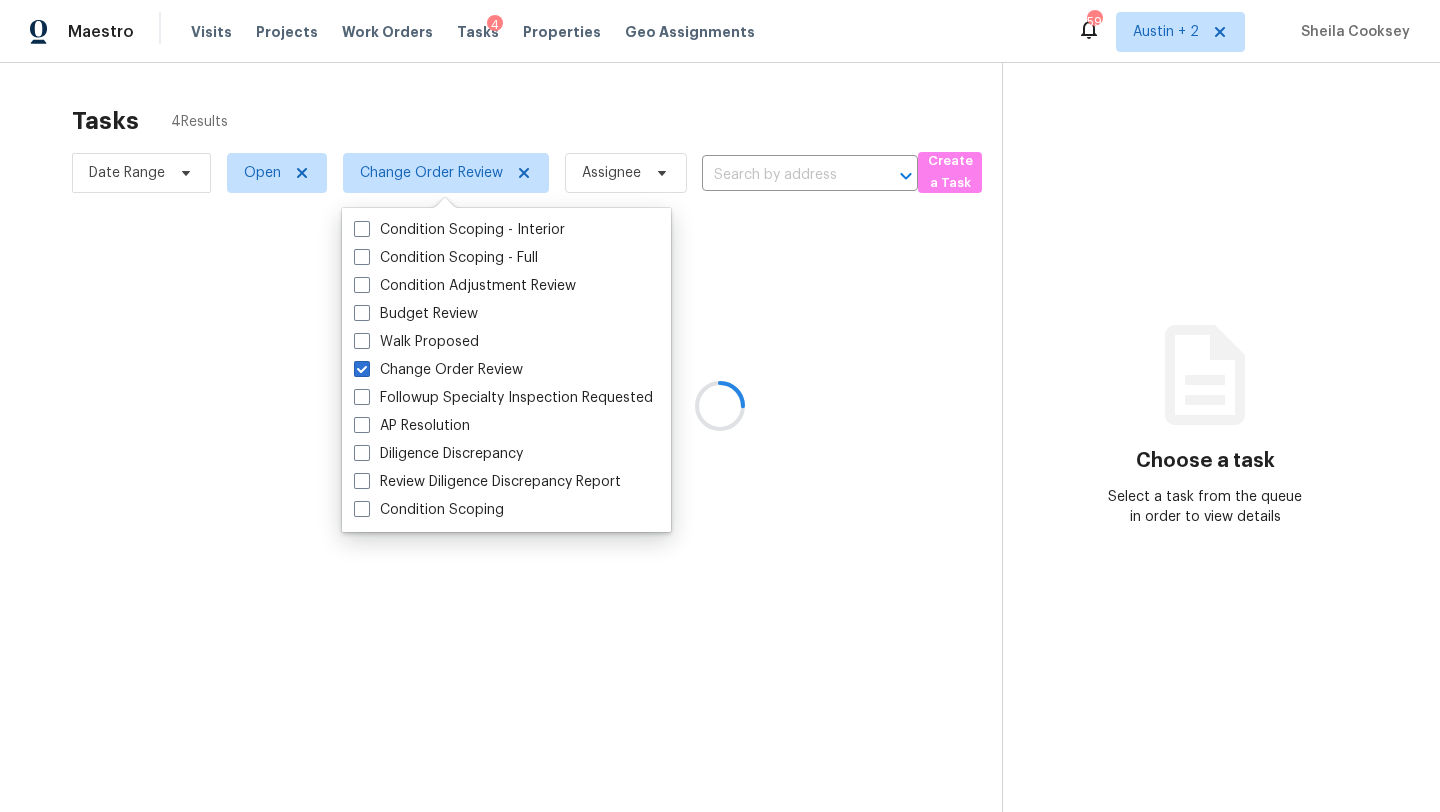 click at bounding box center [720, 406] 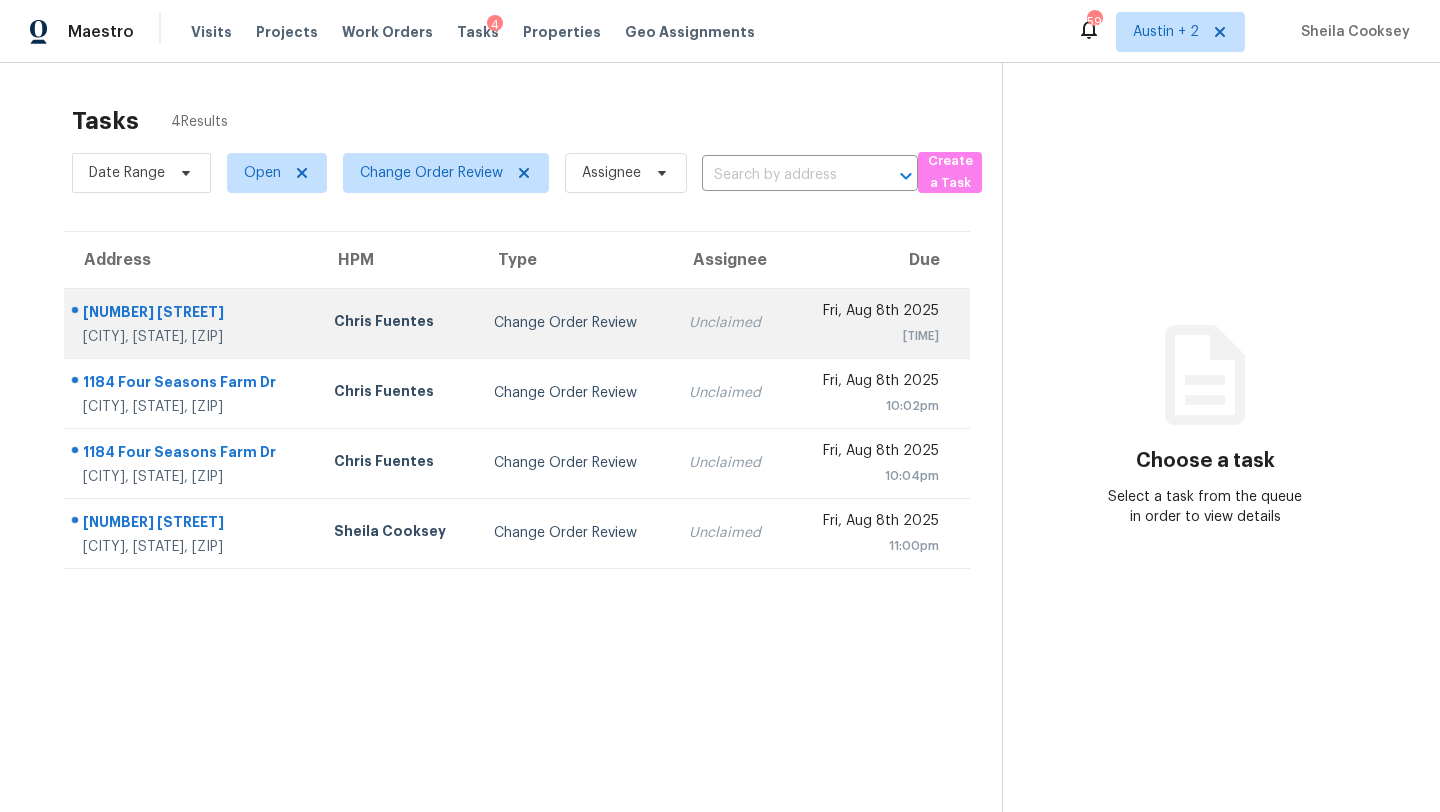click on "Change Order Review" at bounding box center (575, 323) 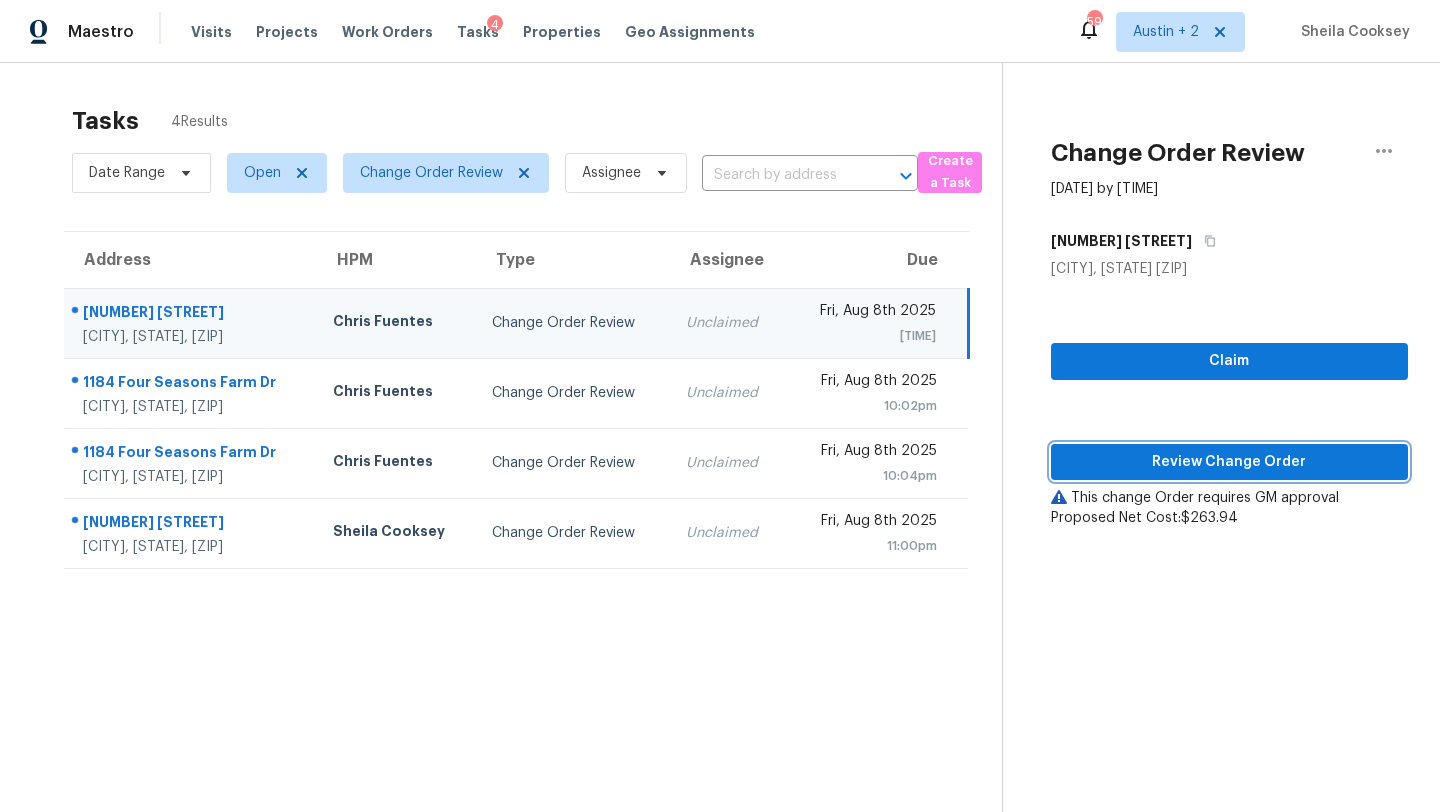 click on "Review Change Order" at bounding box center [1229, 462] 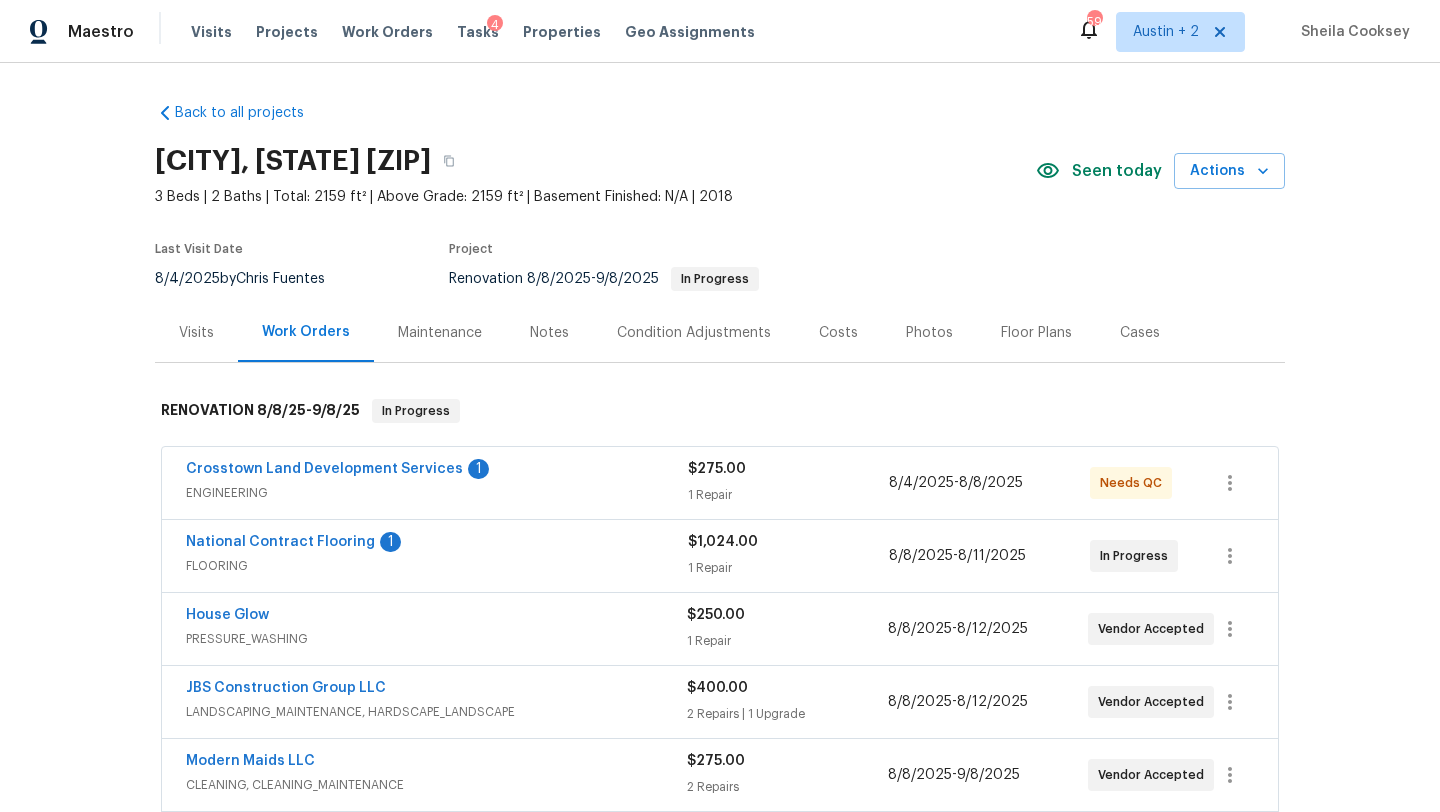 click on "Crosstown Land Development Services 1" at bounding box center [437, 471] 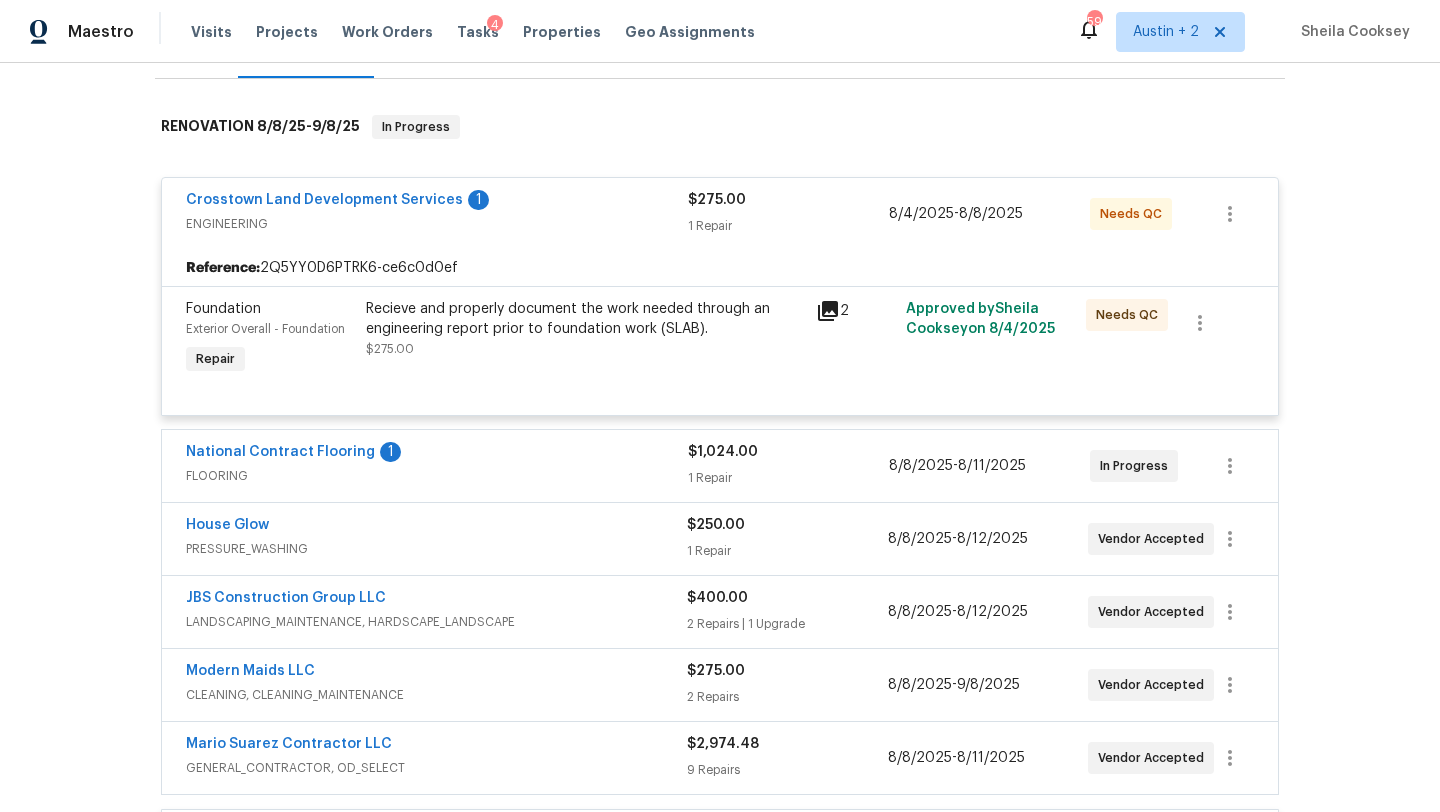 click on "FLOORING" at bounding box center [437, 476] 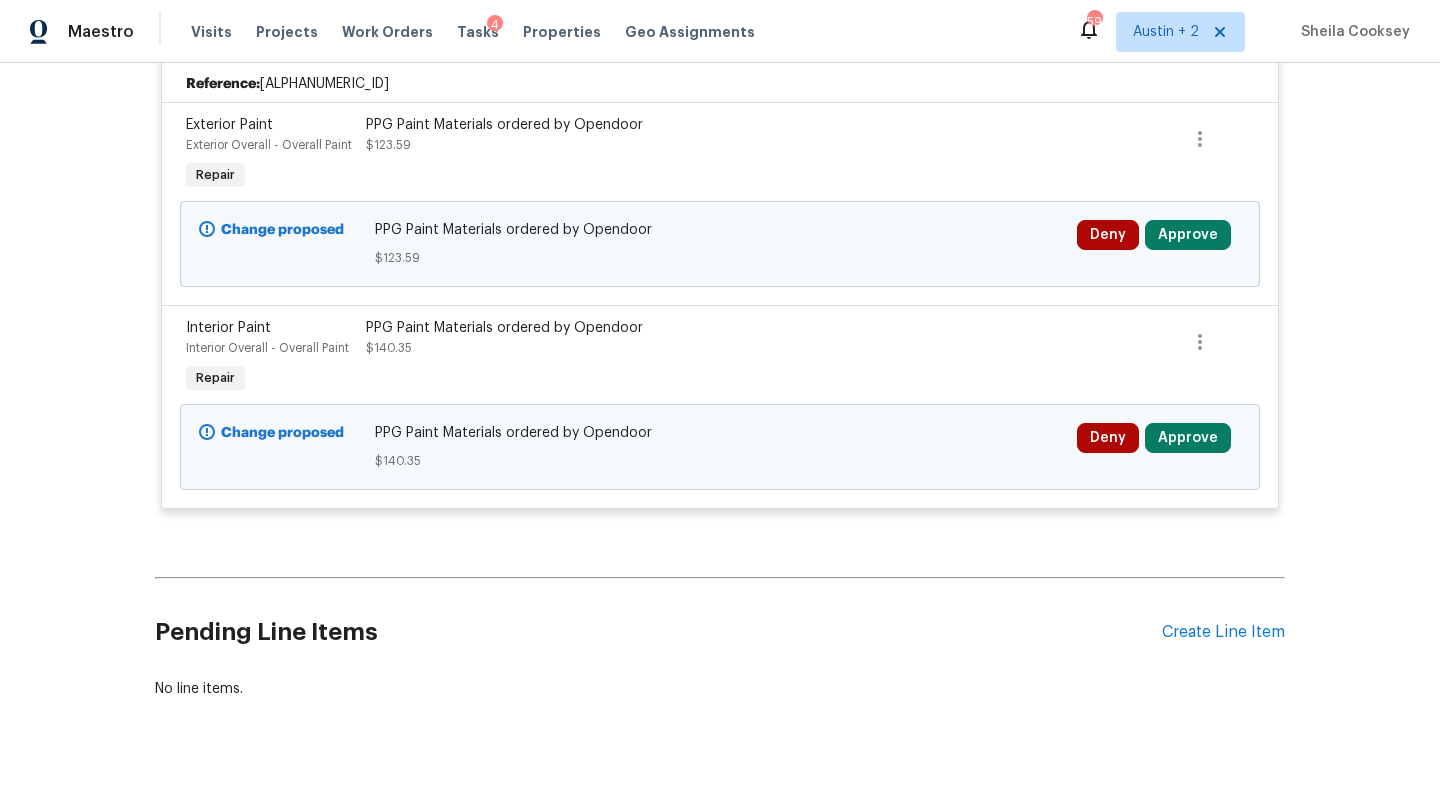 scroll, scrollTop: 1259, scrollLeft: 0, axis: vertical 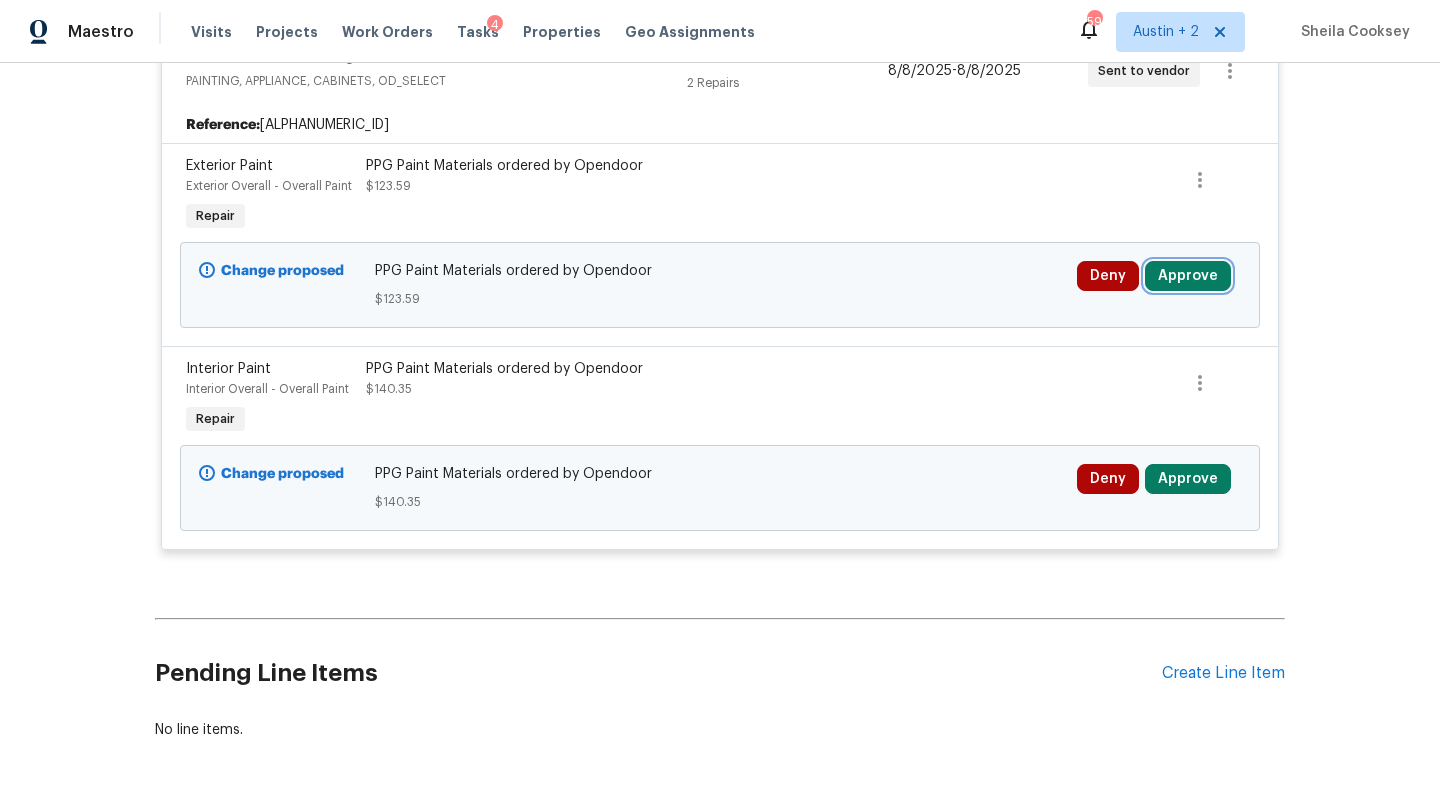 click on "Approve" at bounding box center (1188, 276) 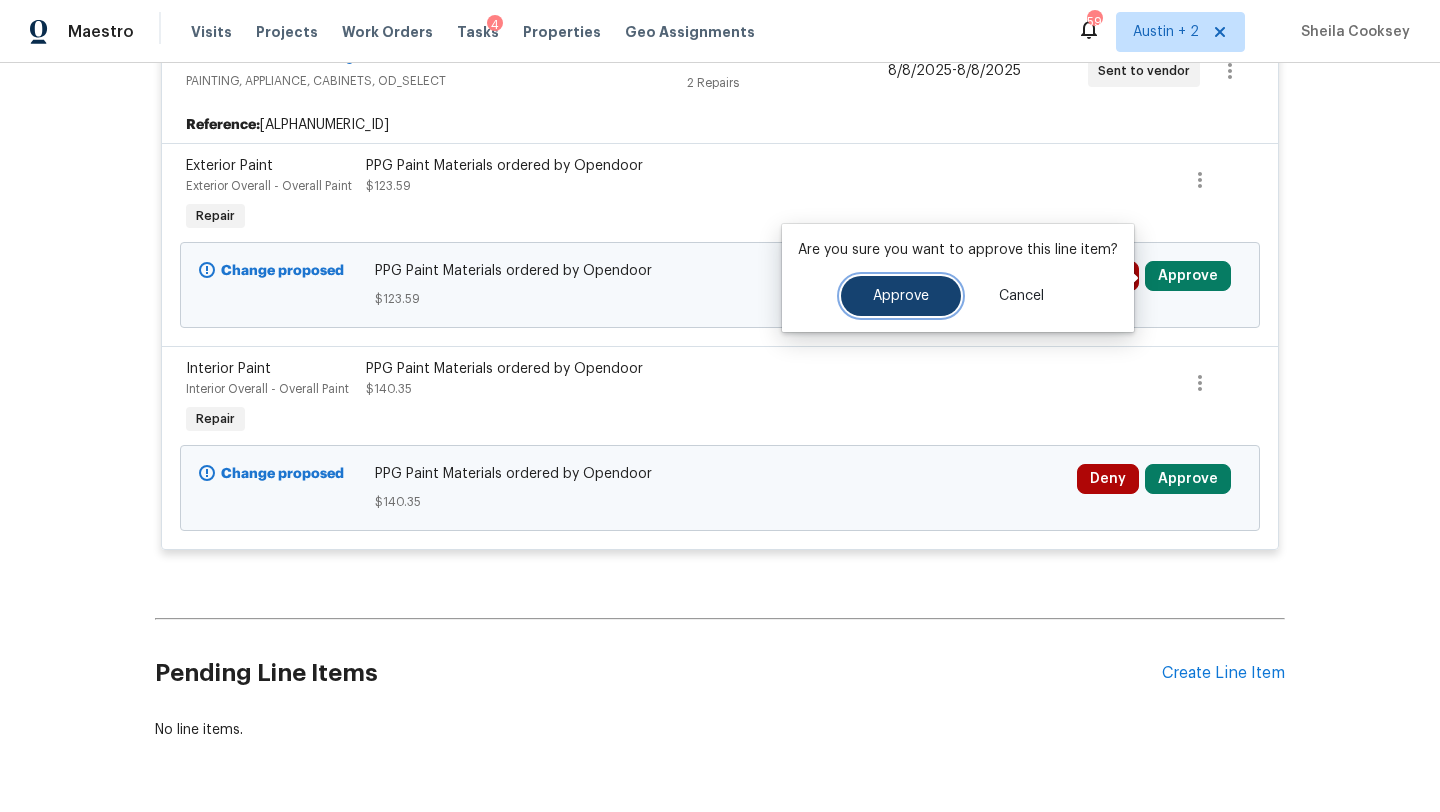click on "Approve" at bounding box center (901, 296) 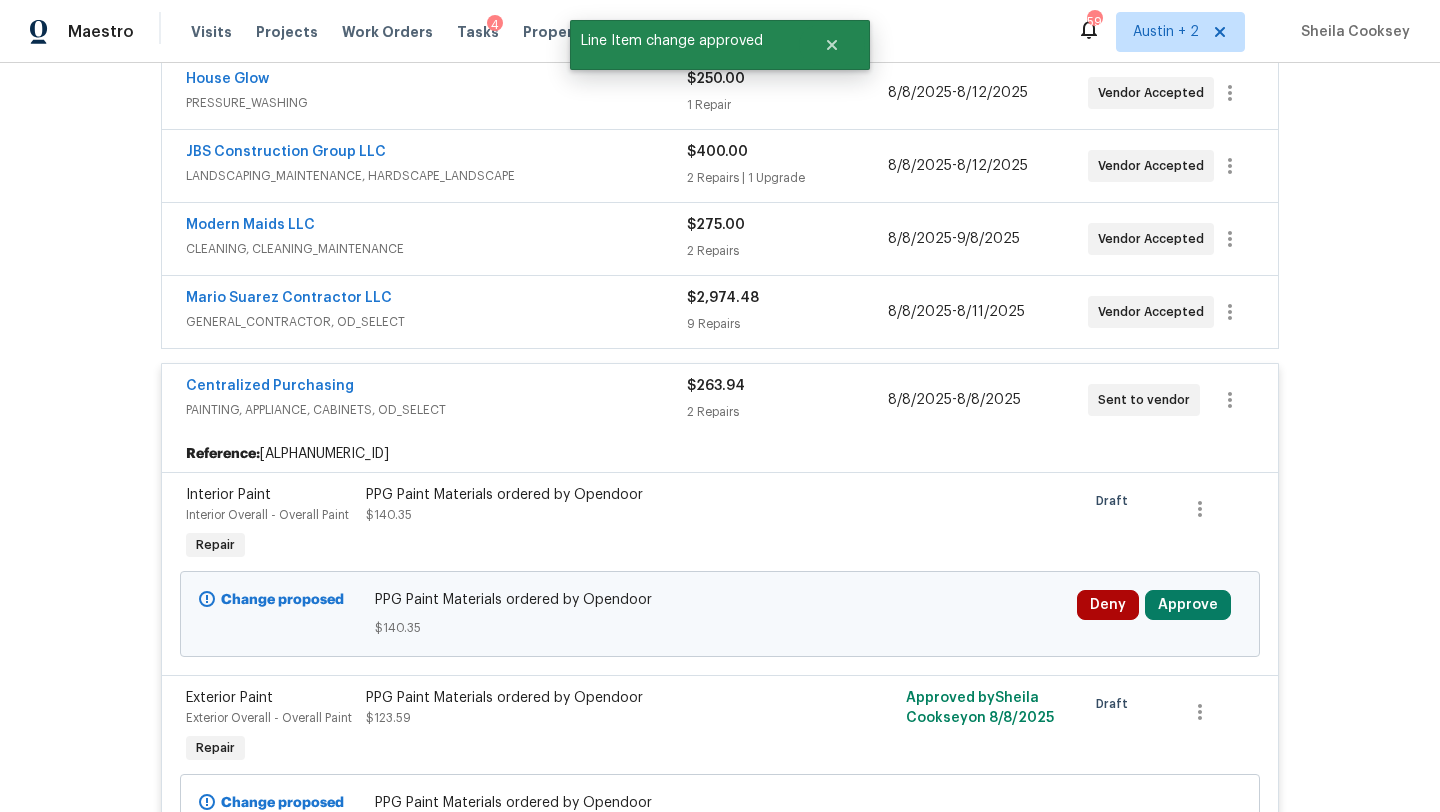 scroll, scrollTop: 1259, scrollLeft: 0, axis: vertical 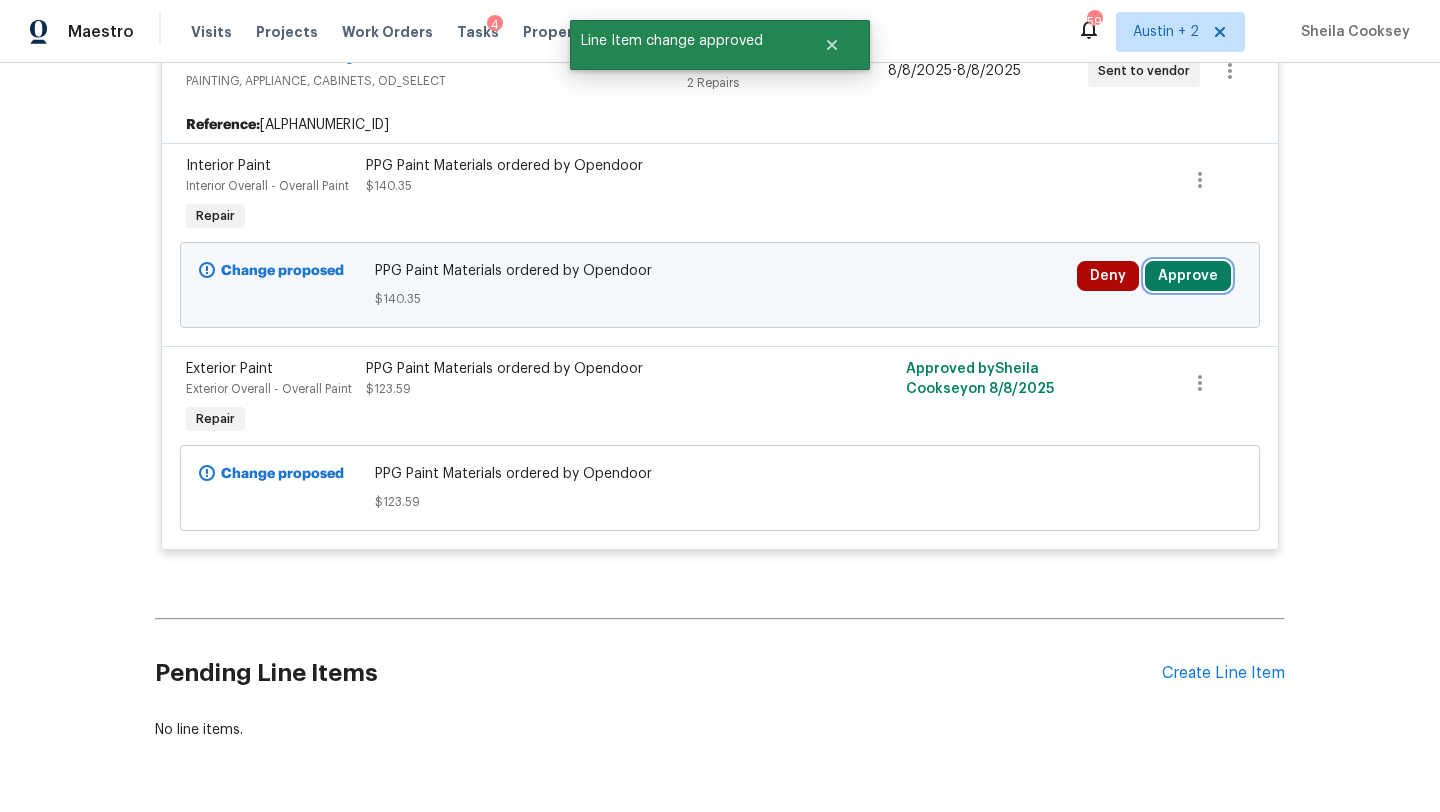 click on "Approve" at bounding box center [1188, 276] 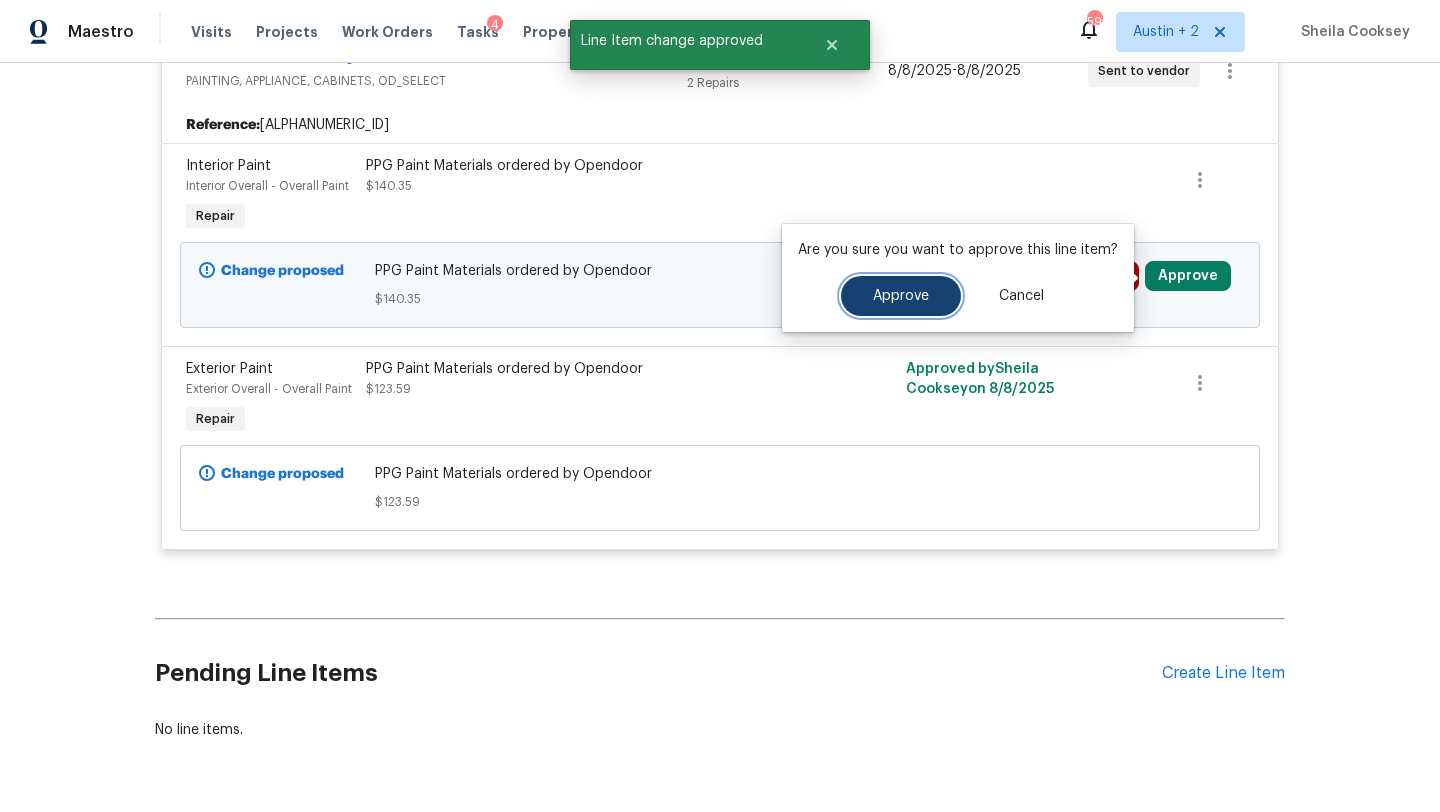 click on "Approve" at bounding box center (901, 296) 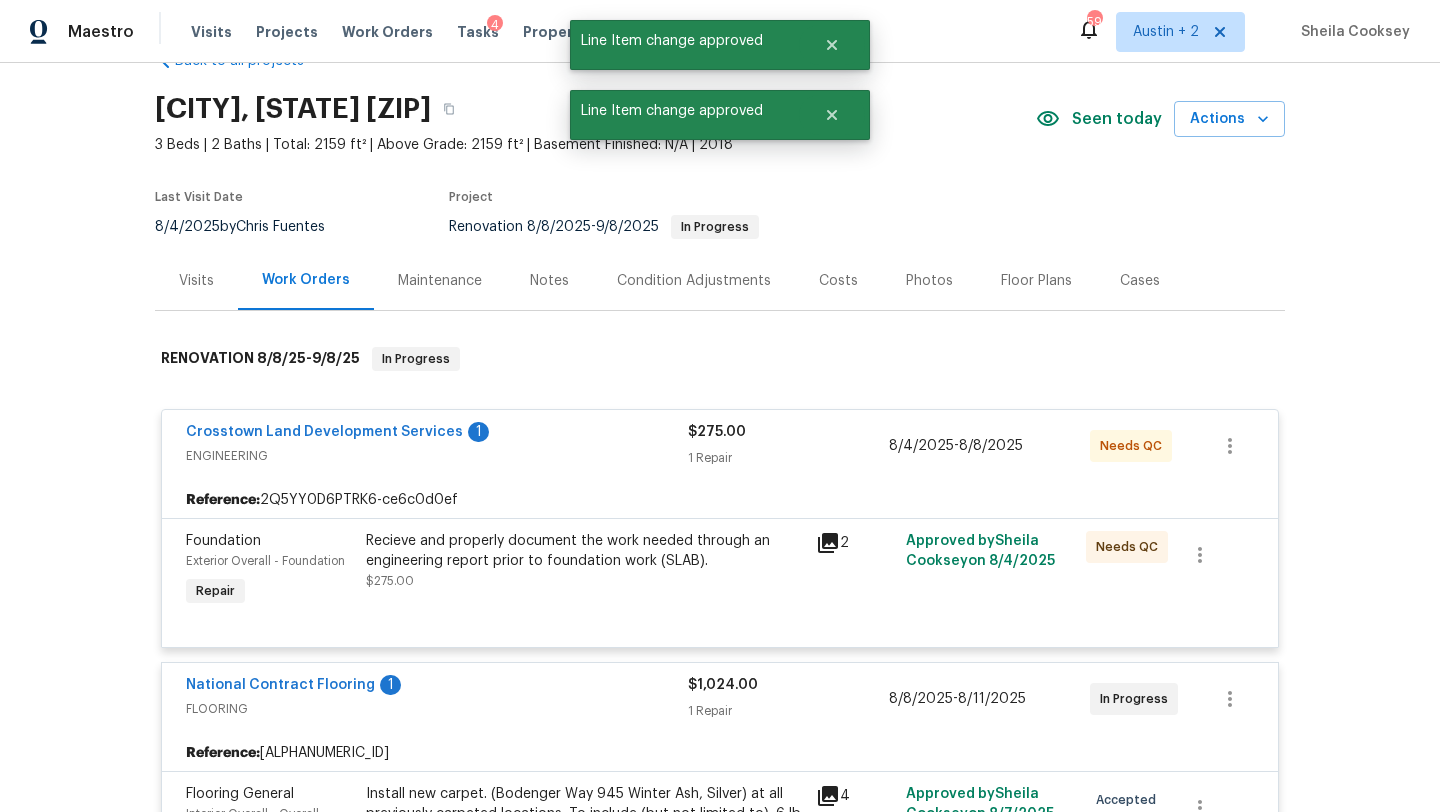 scroll, scrollTop: 0, scrollLeft: 0, axis: both 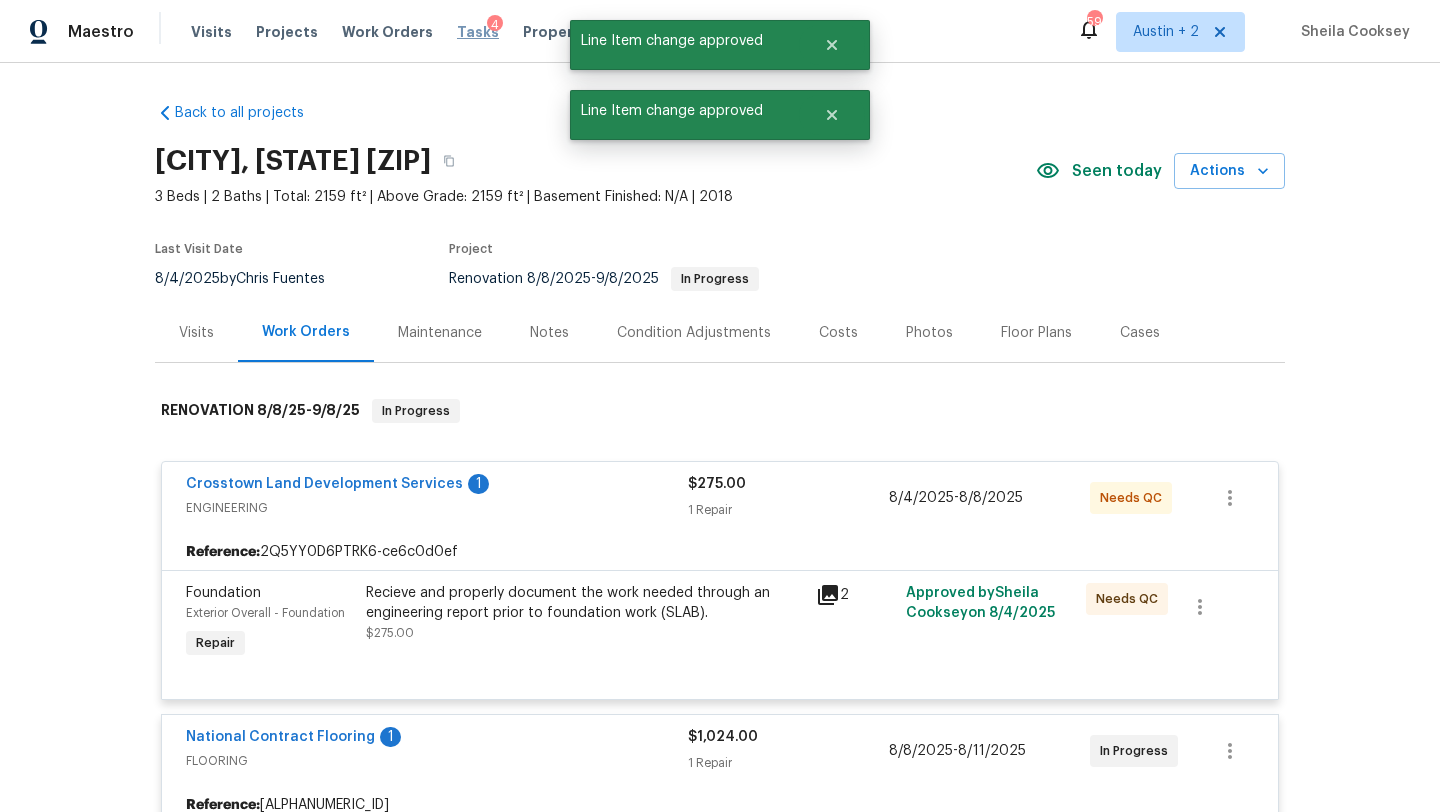 click on "Tasks" at bounding box center (478, 32) 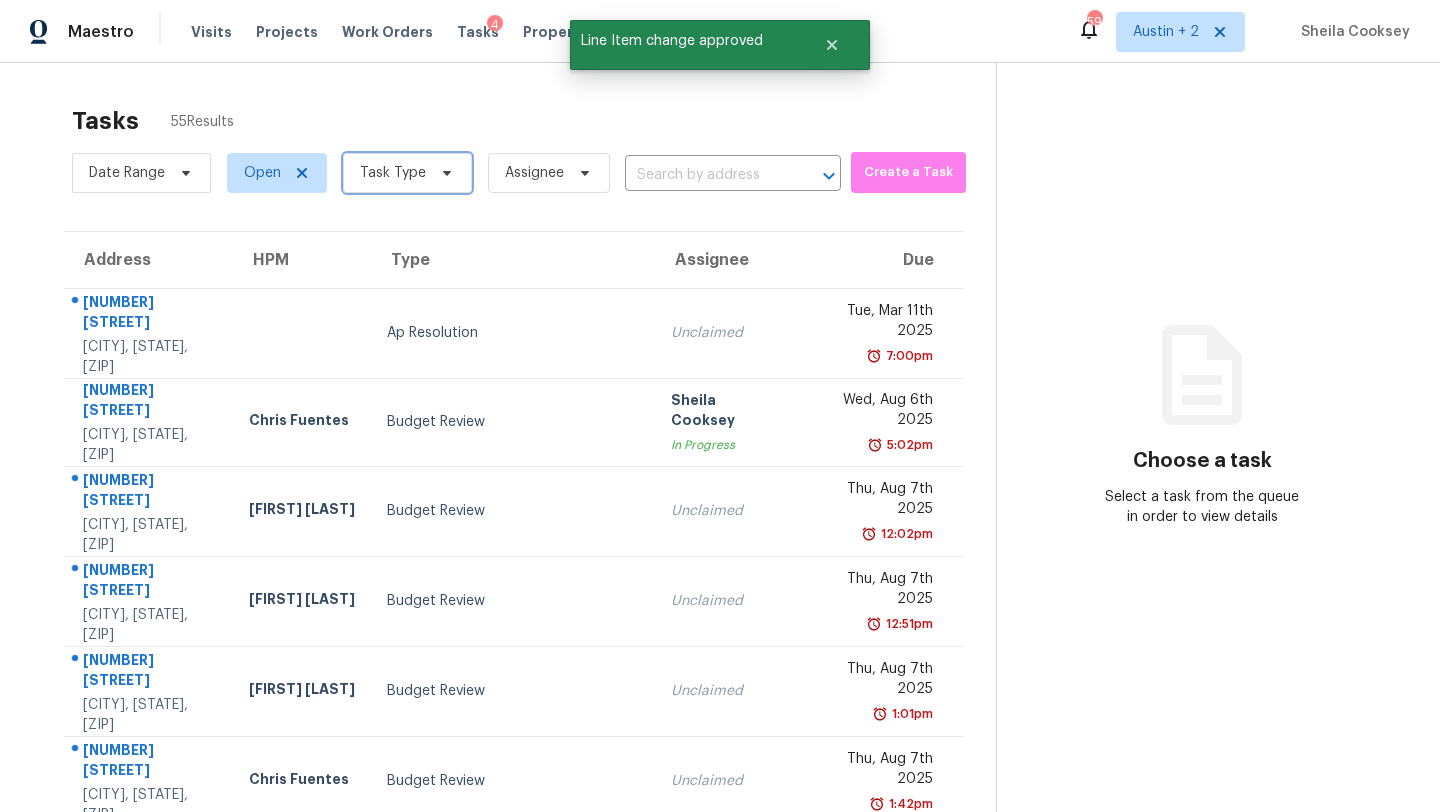 click on "Task Type" at bounding box center (393, 173) 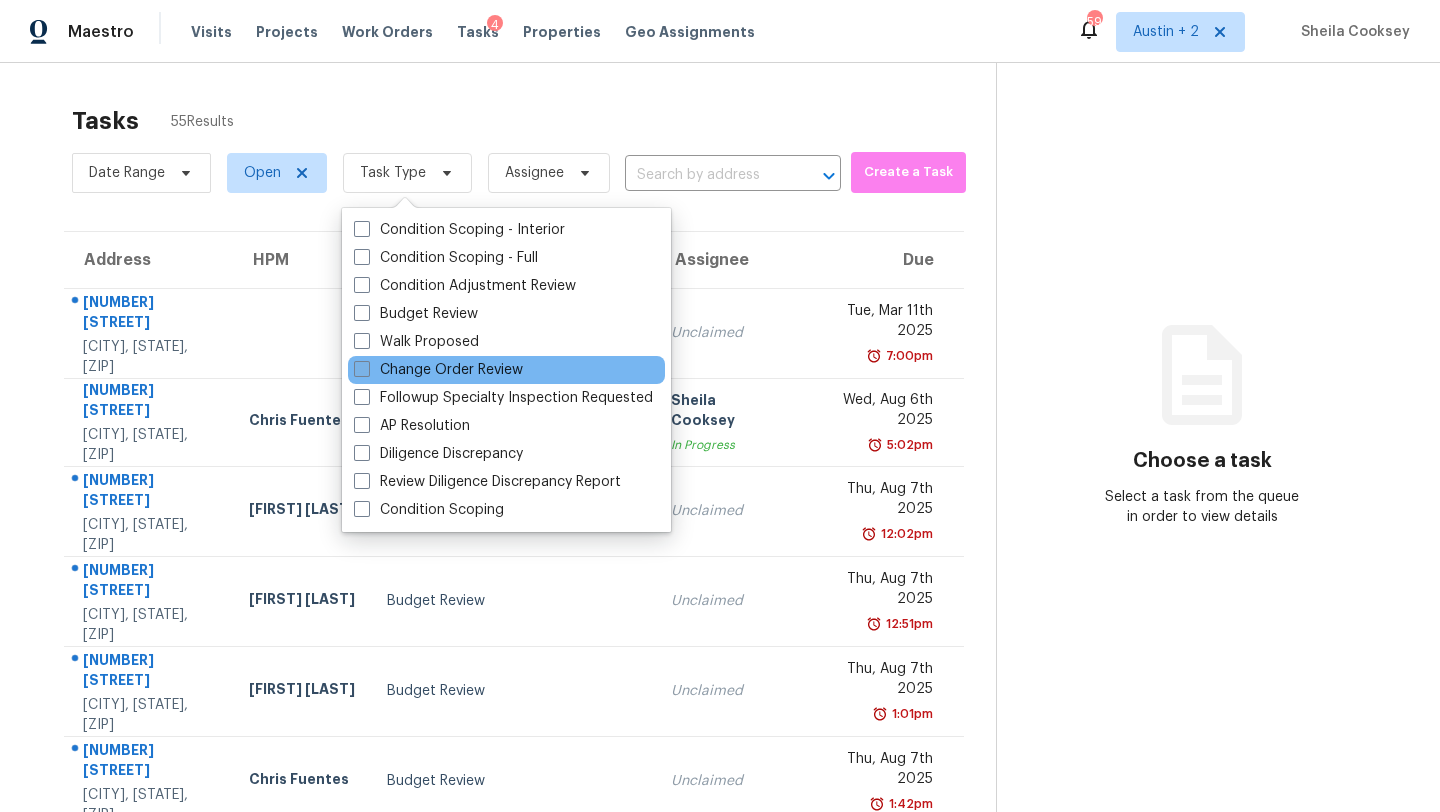 click on "Change Order Review" at bounding box center [438, 370] 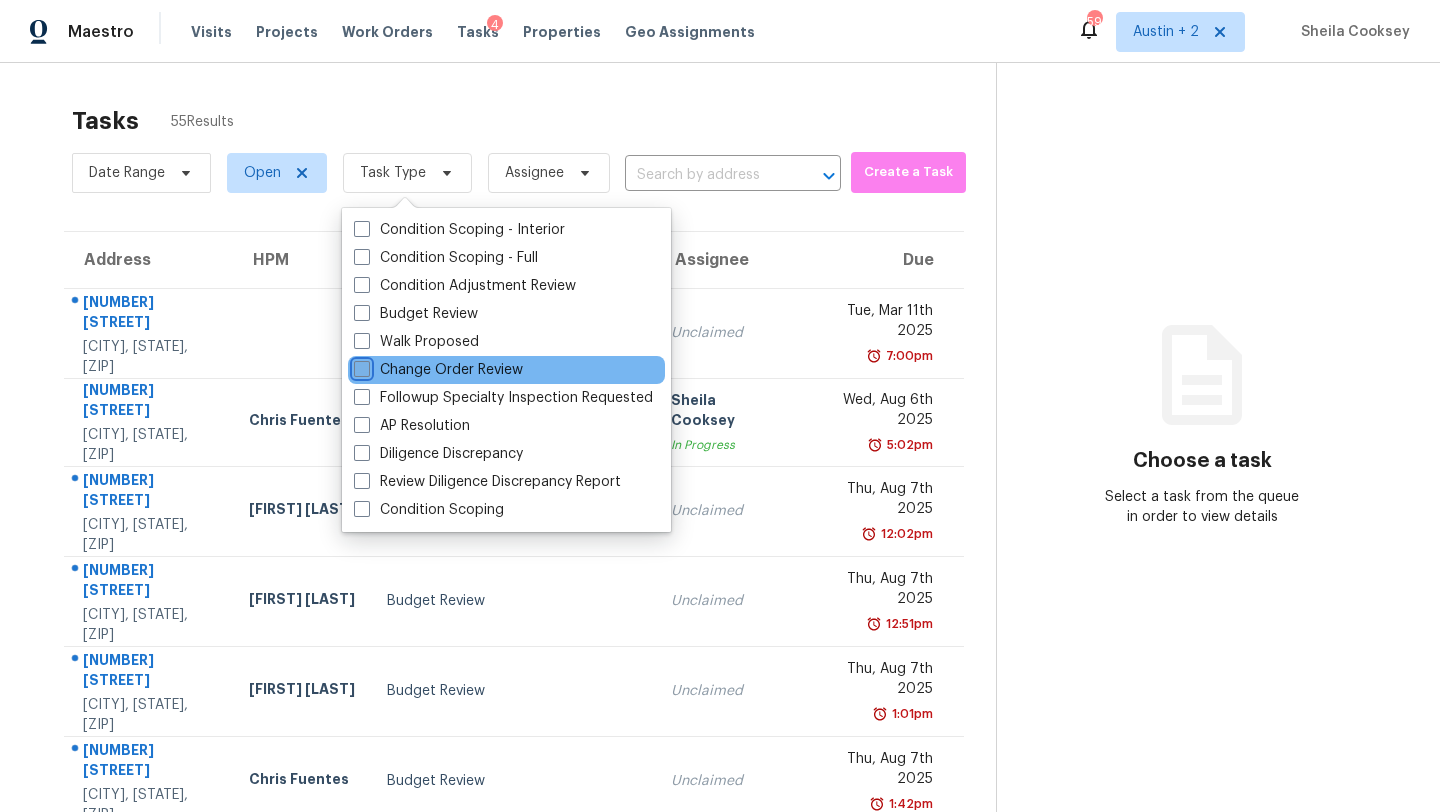 click on "Change Order Review" at bounding box center [360, 366] 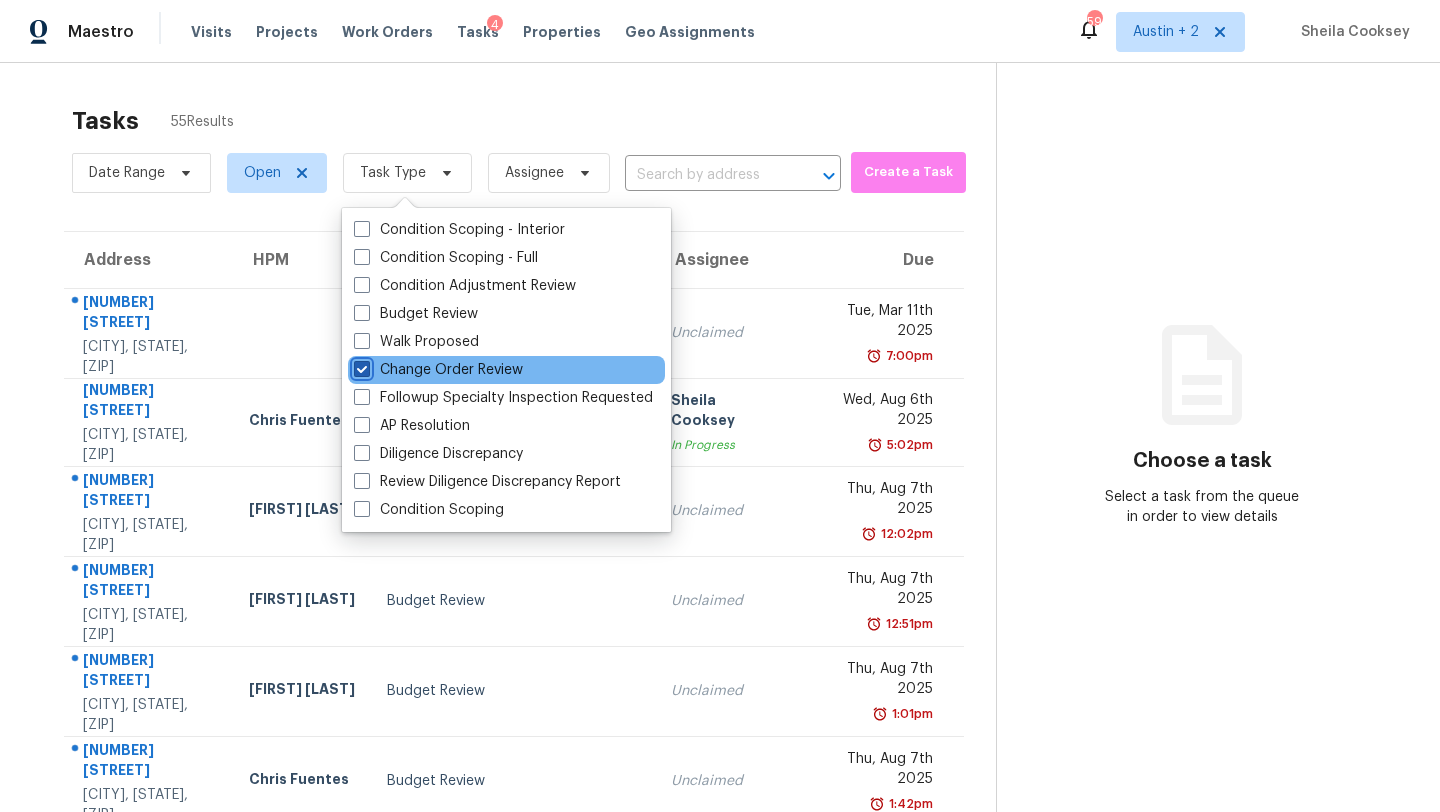 checkbox on "true" 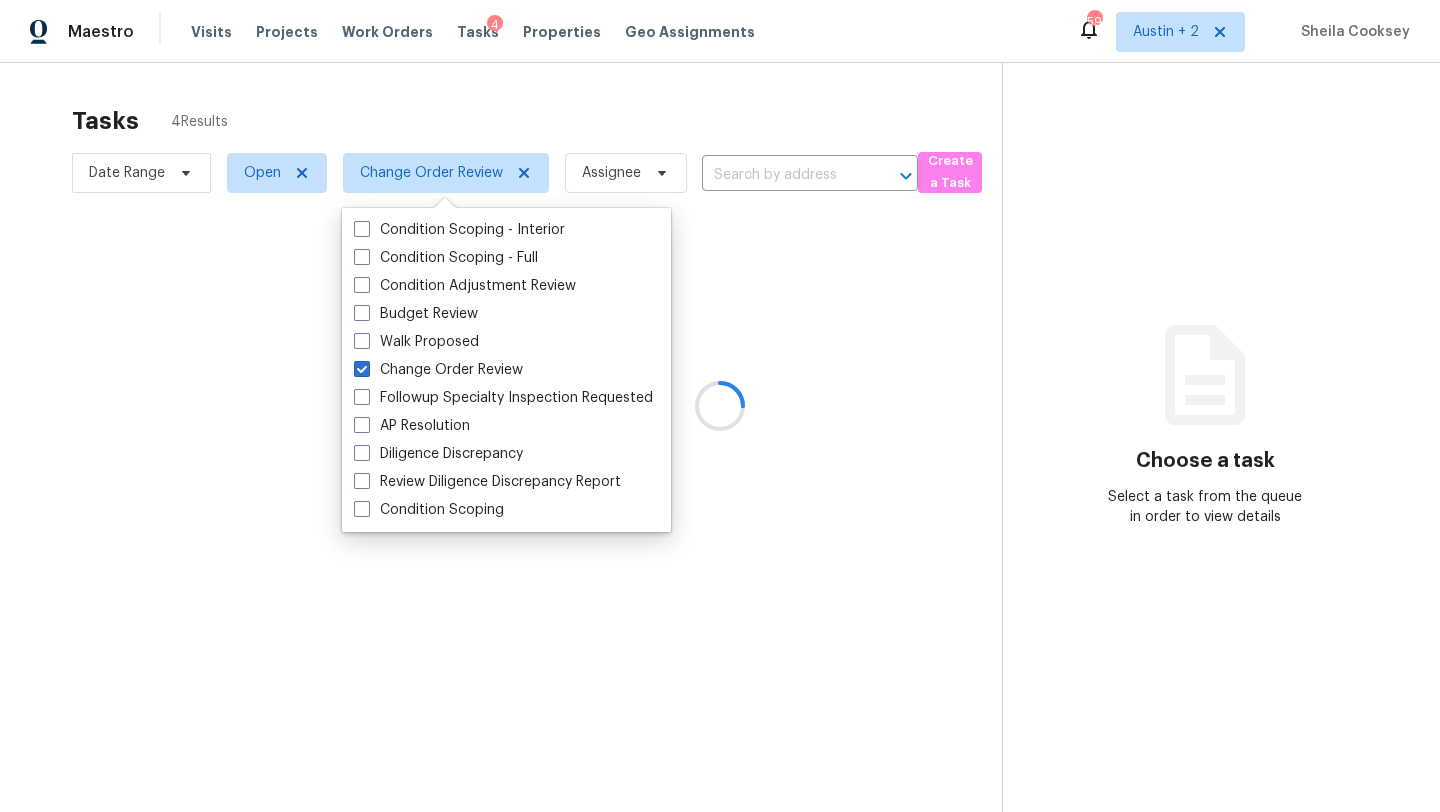 click at bounding box center (720, 406) 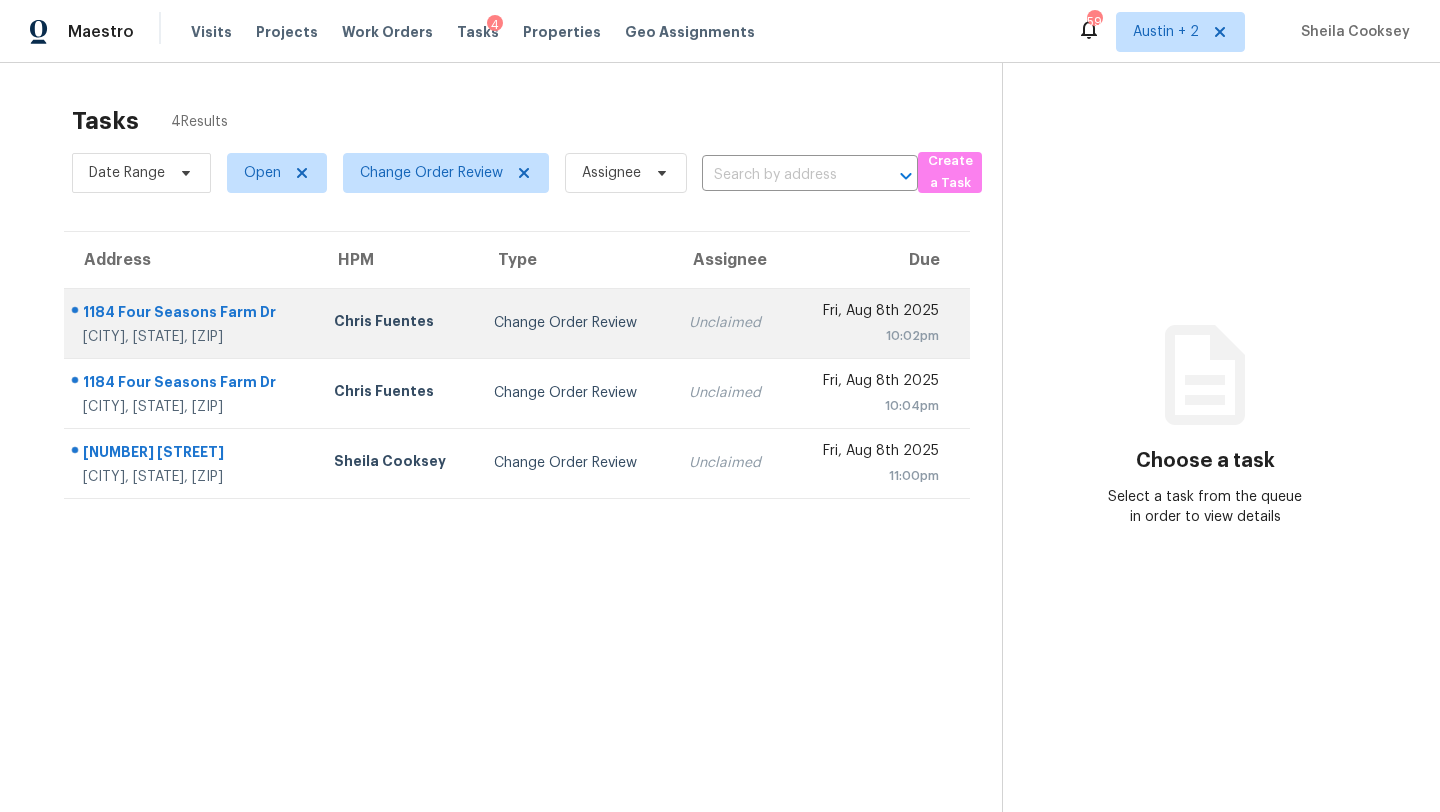 click on "Change Order Review" at bounding box center [575, 323] 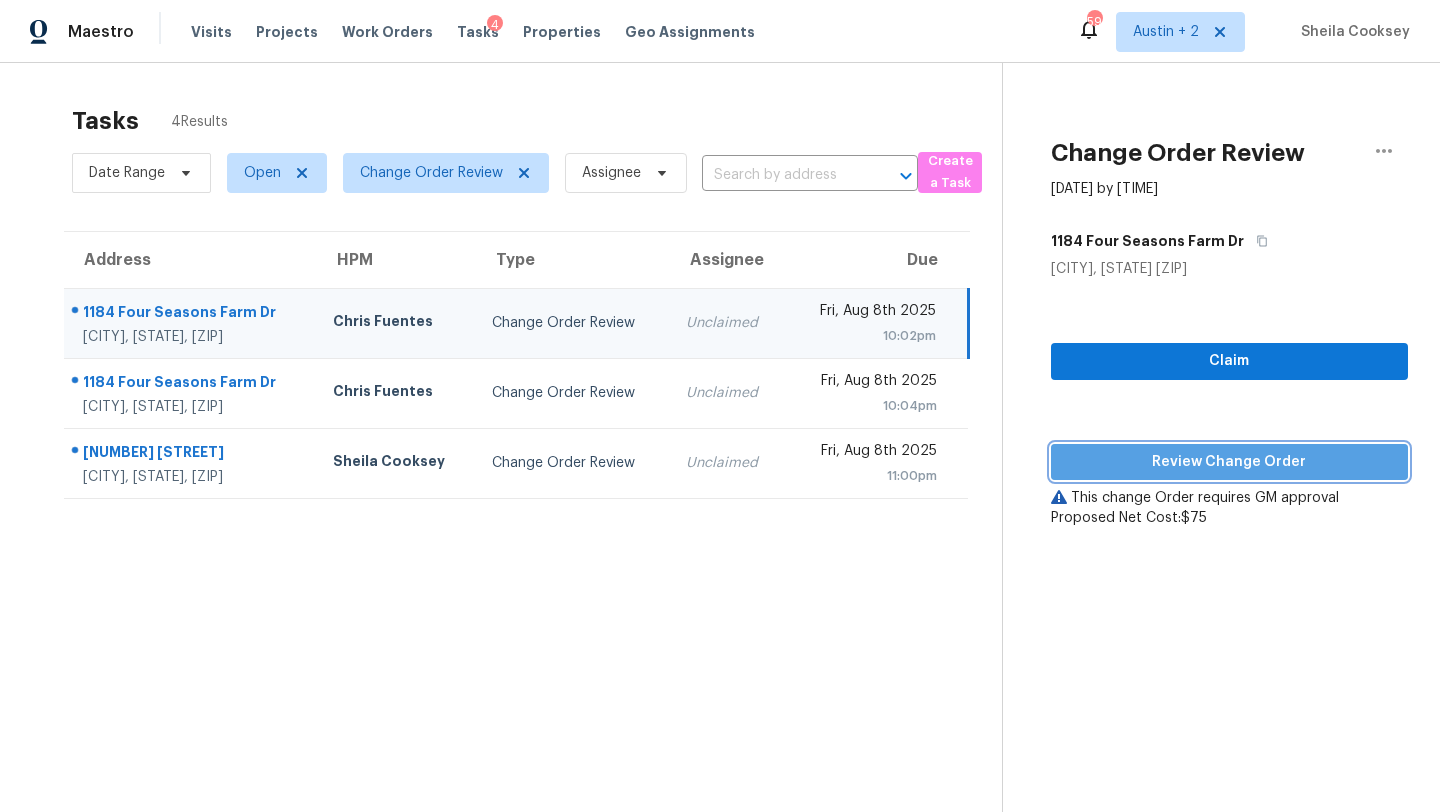 click on "Review Change Order" at bounding box center (1229, 462) 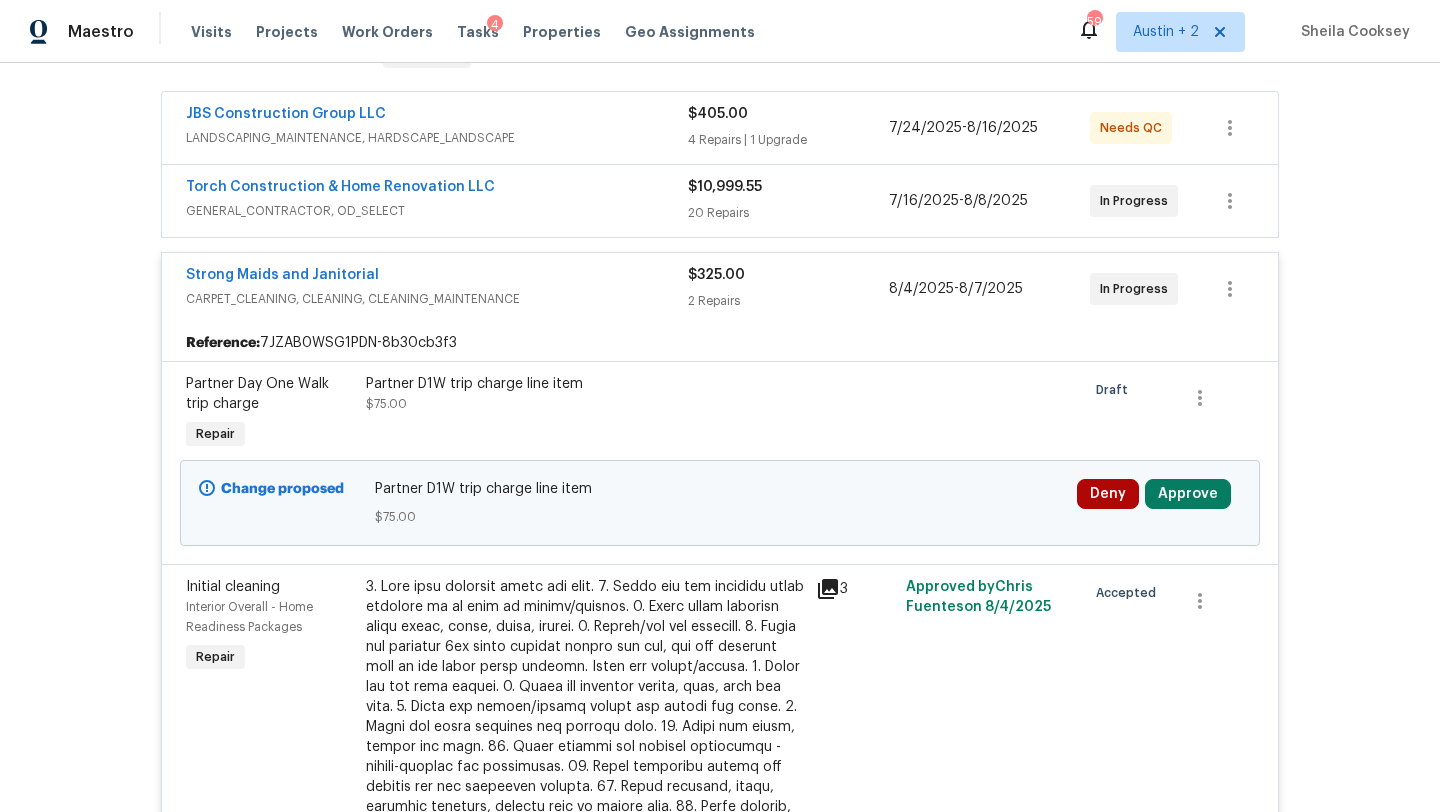 scroll, scrollTop: 353, scrollLeft: 0, axis: vertical 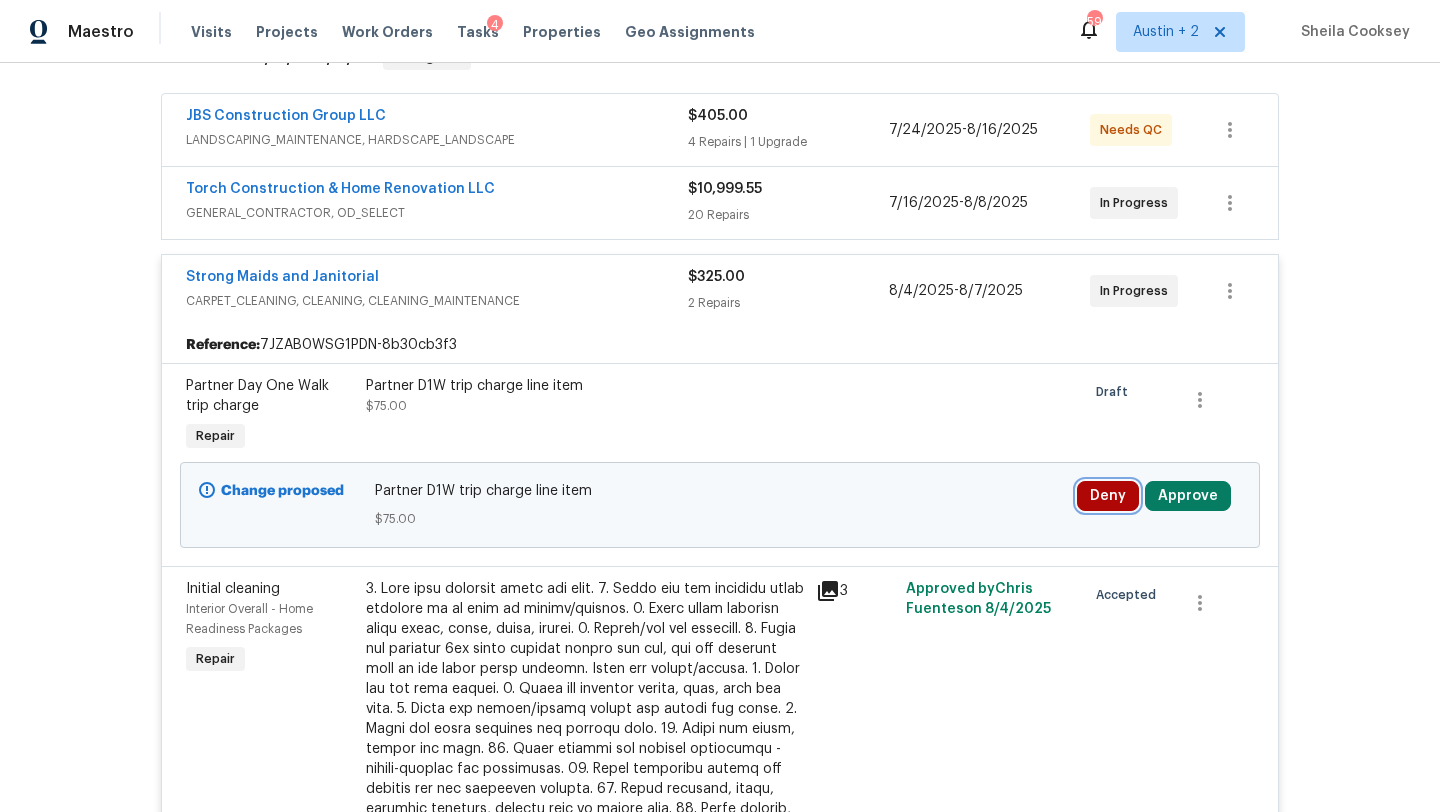 click on "Deny" at bounding box center [1108, 496] 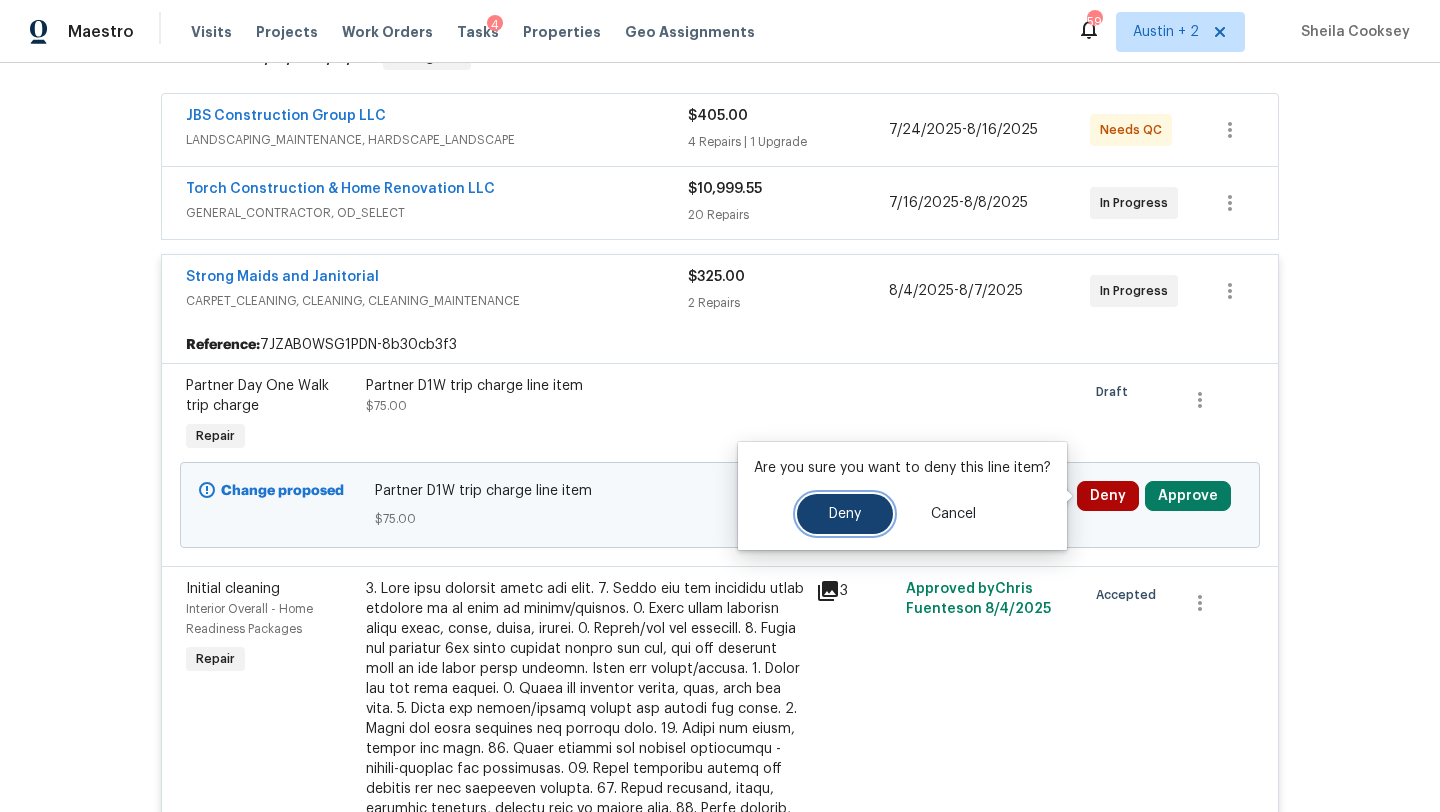 click on "Deny" at bounding box center (845, 514) 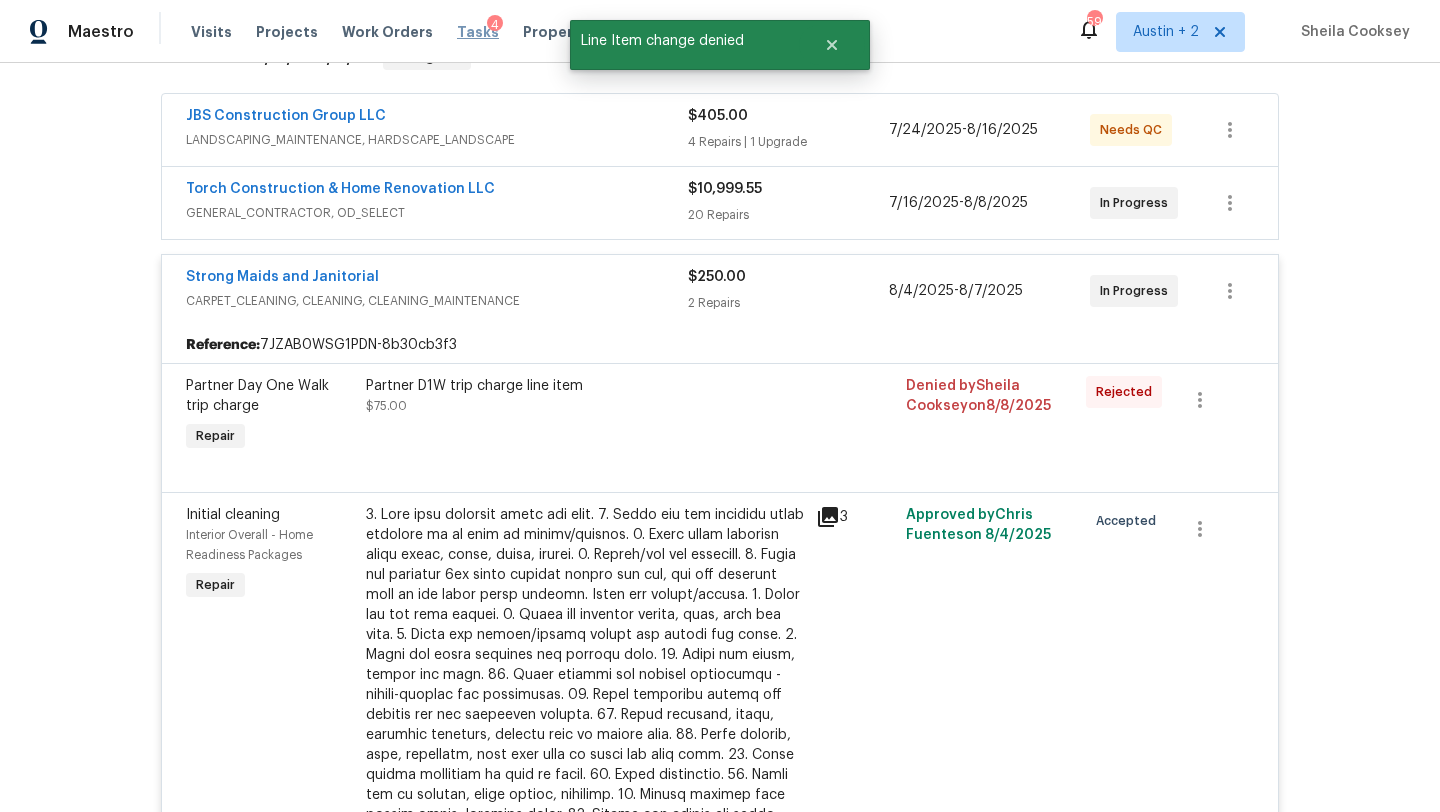 click on "Tasks" at bounding box center [478, 32] 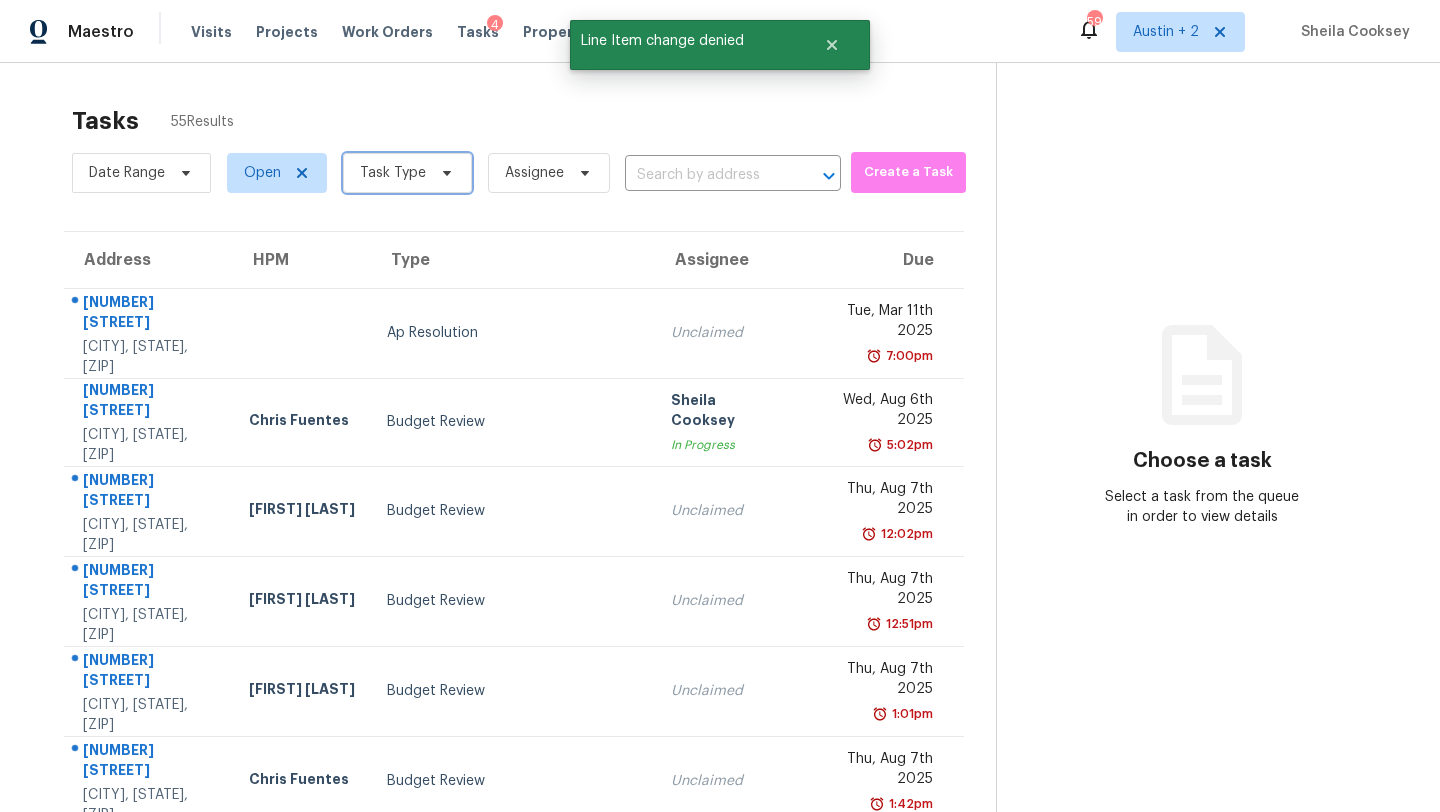 click 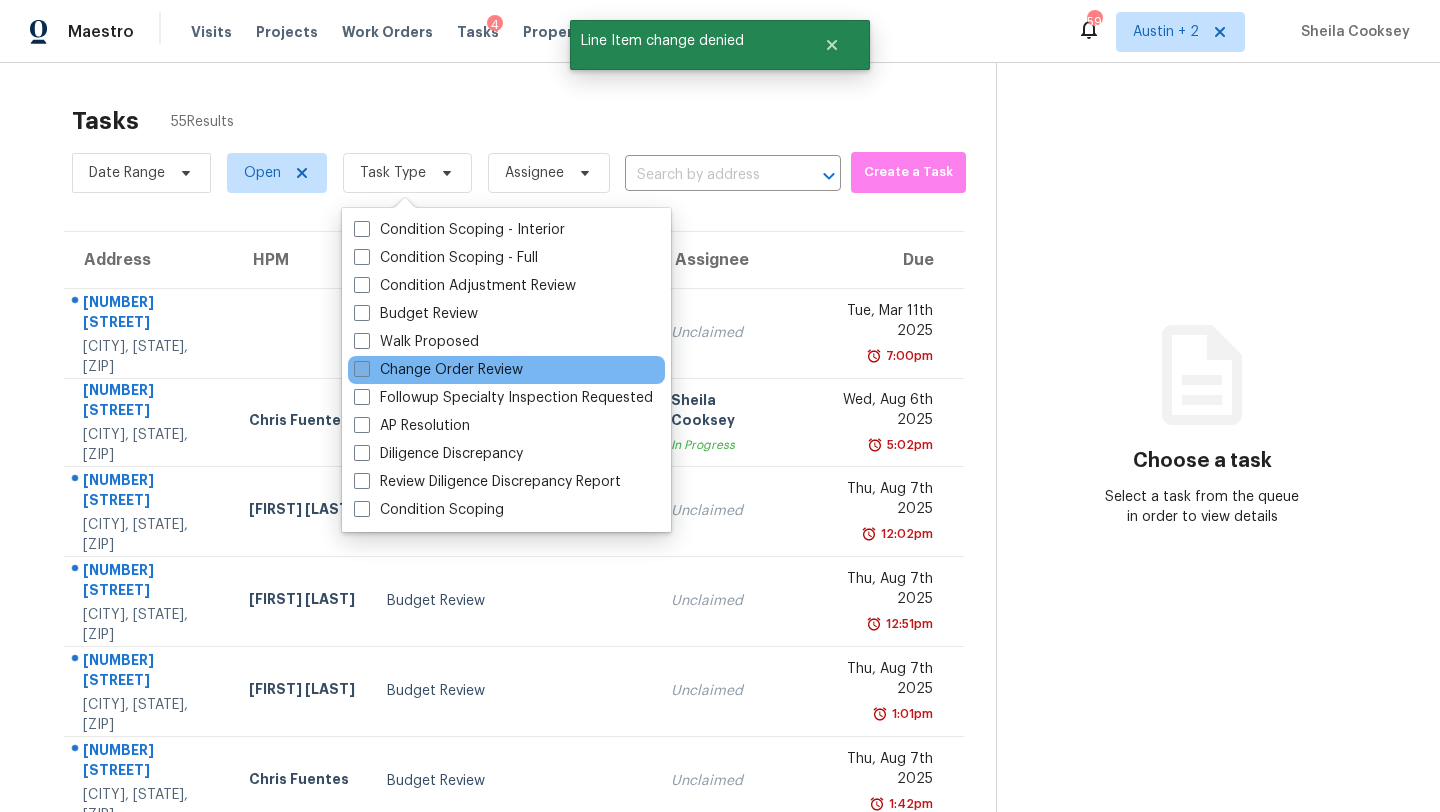 click on "Change Order Review" at bounding box center (438, 370) 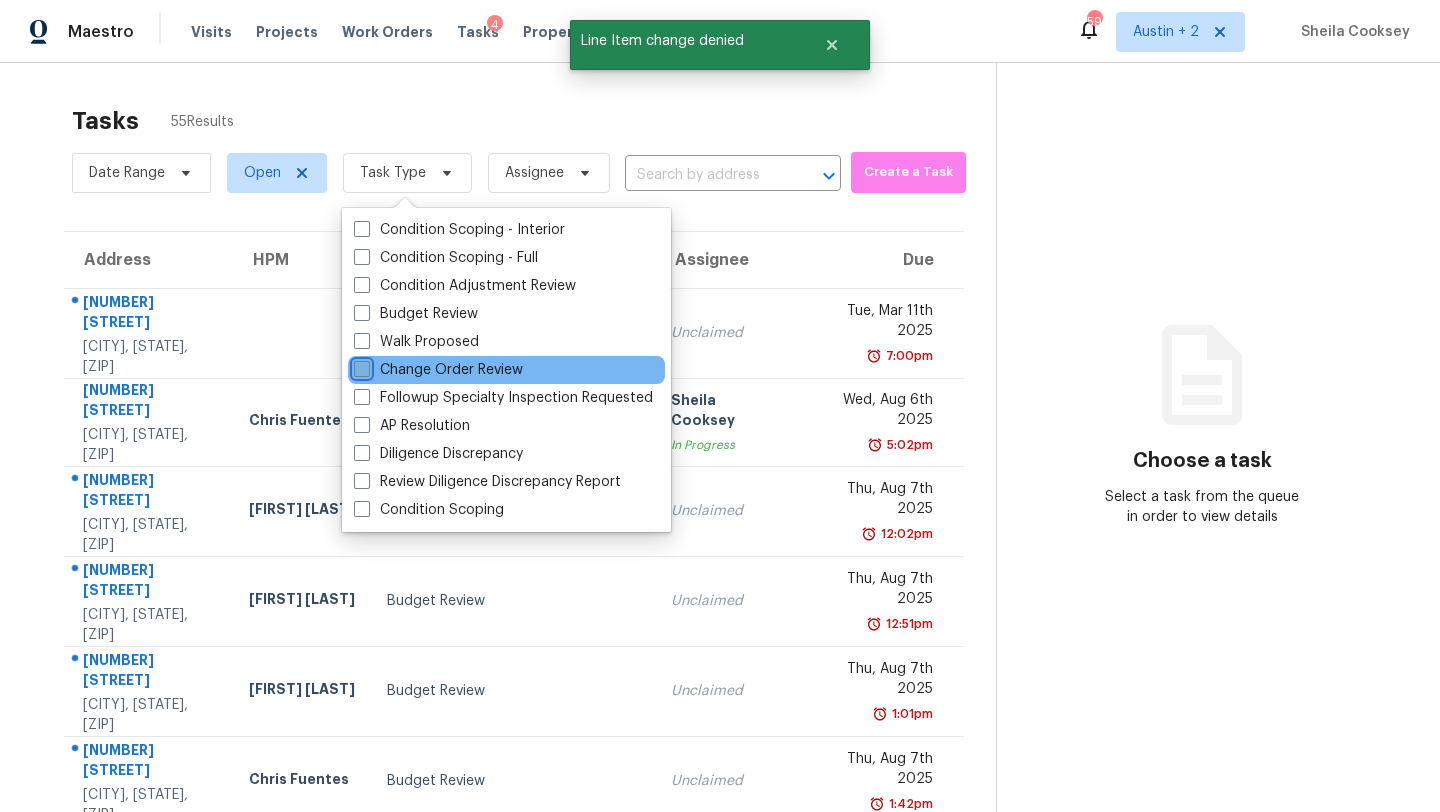 click on "Change Order Review" at bounding box center (360, 366) 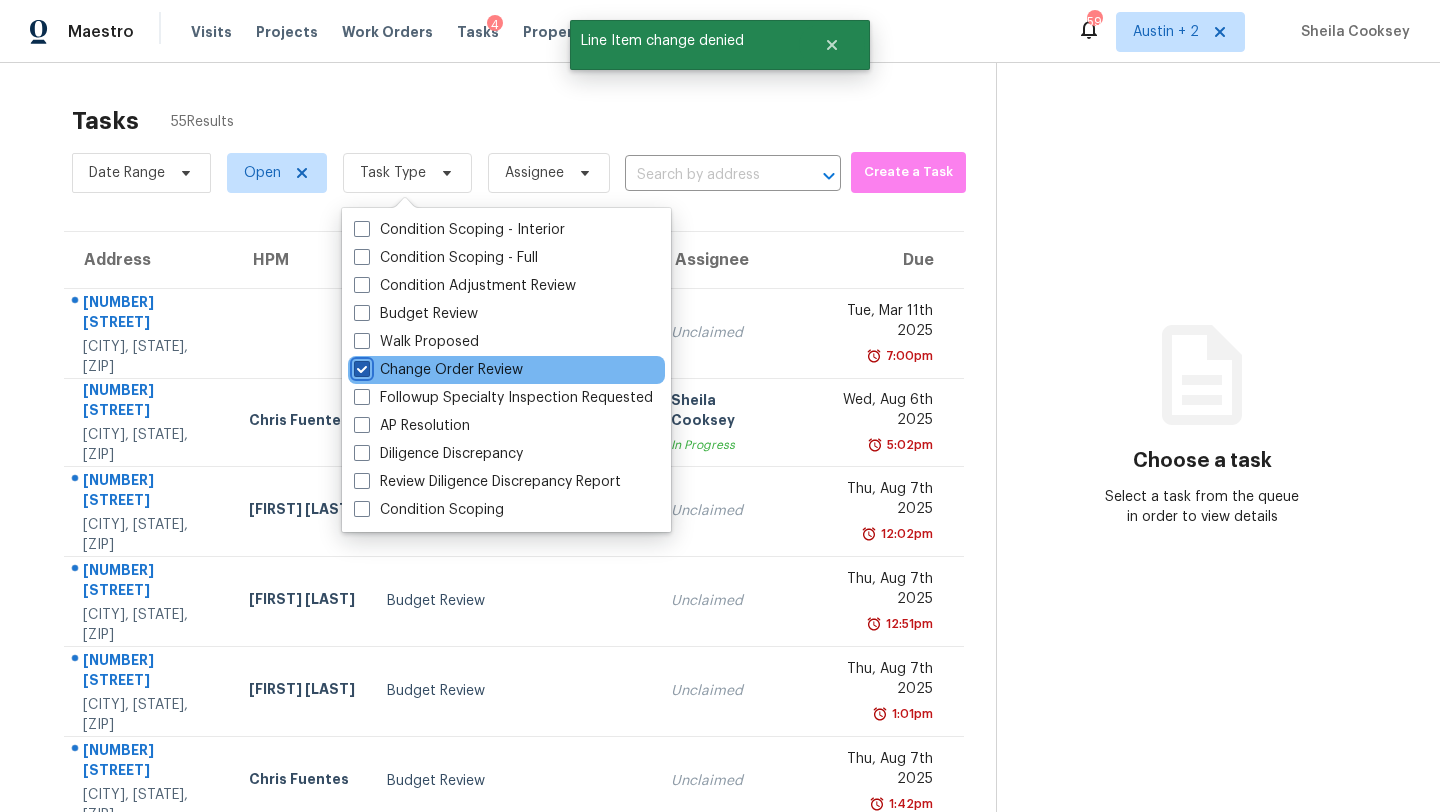 checkbox on "true" 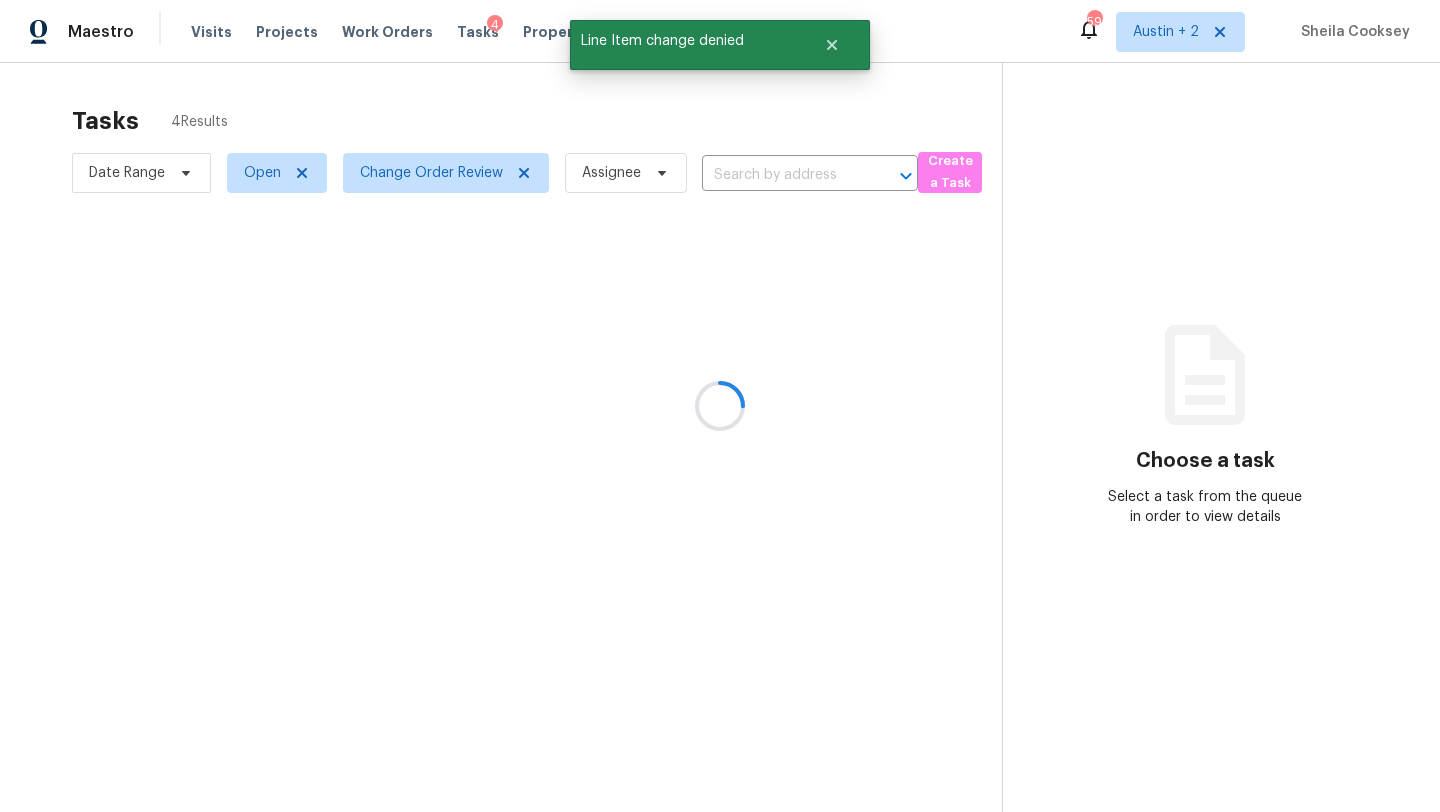 click at bounding box center (720, 406) 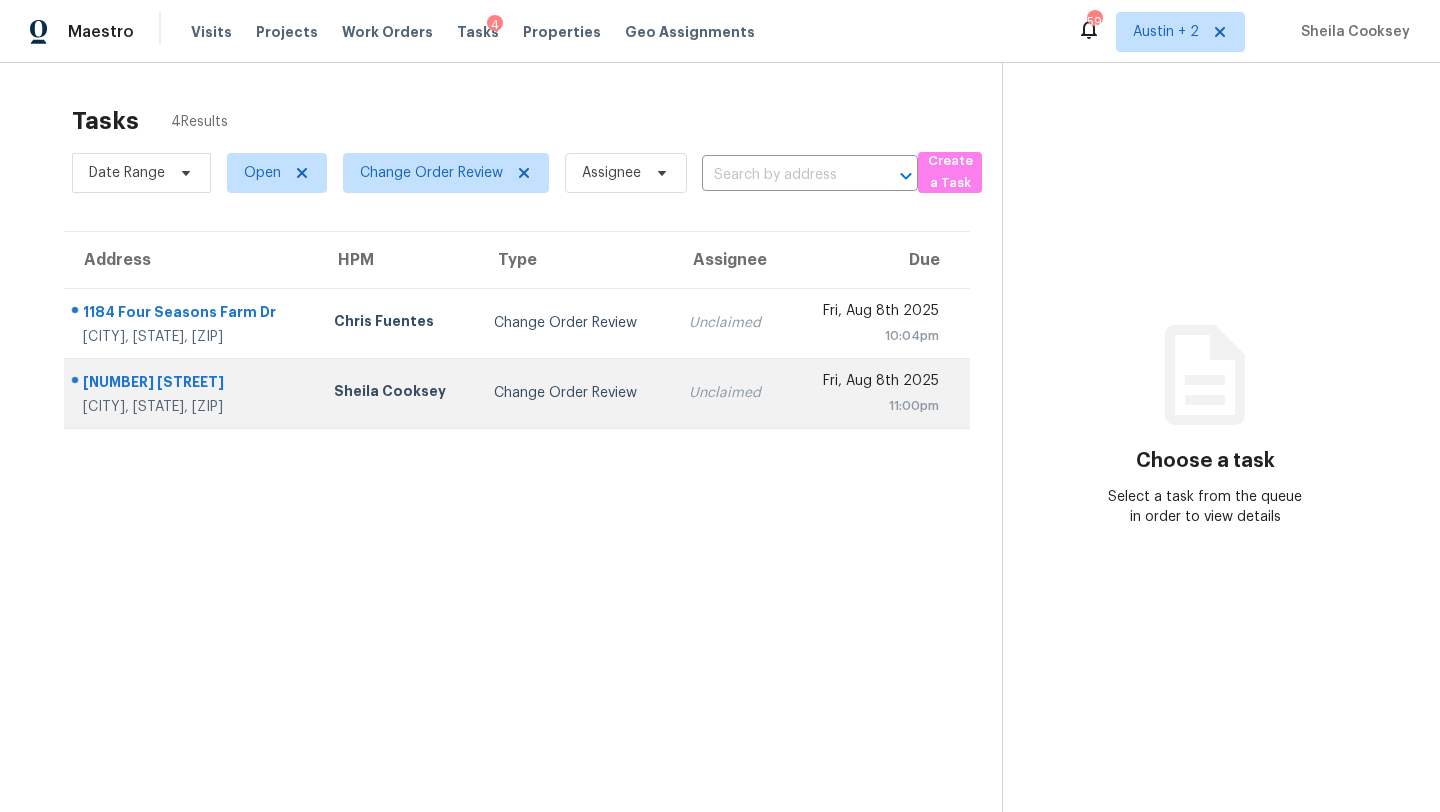 click on "Change Order Review" at bounding box center (575, 393) 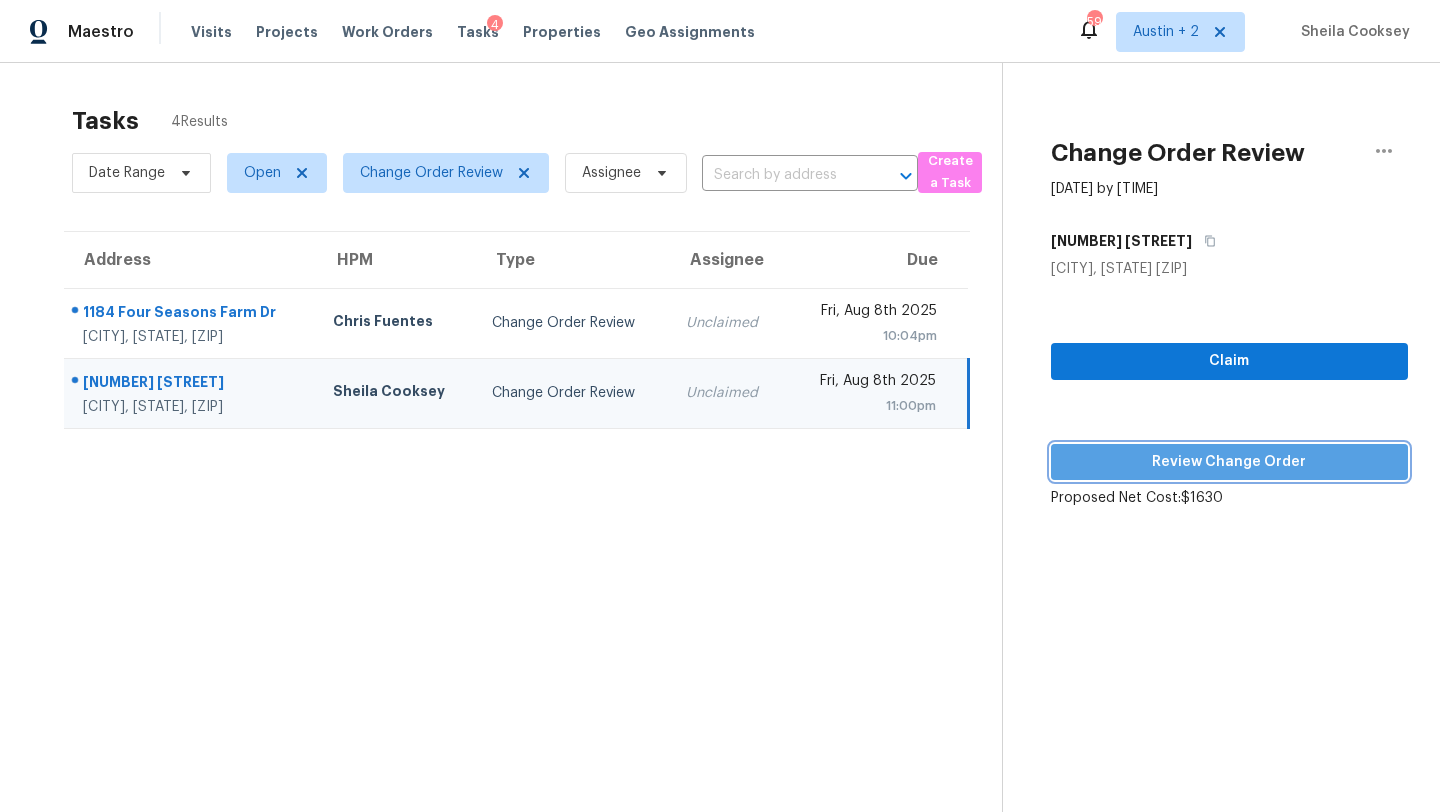 click on "Review Change Order" at bounding box center [1229, 462] 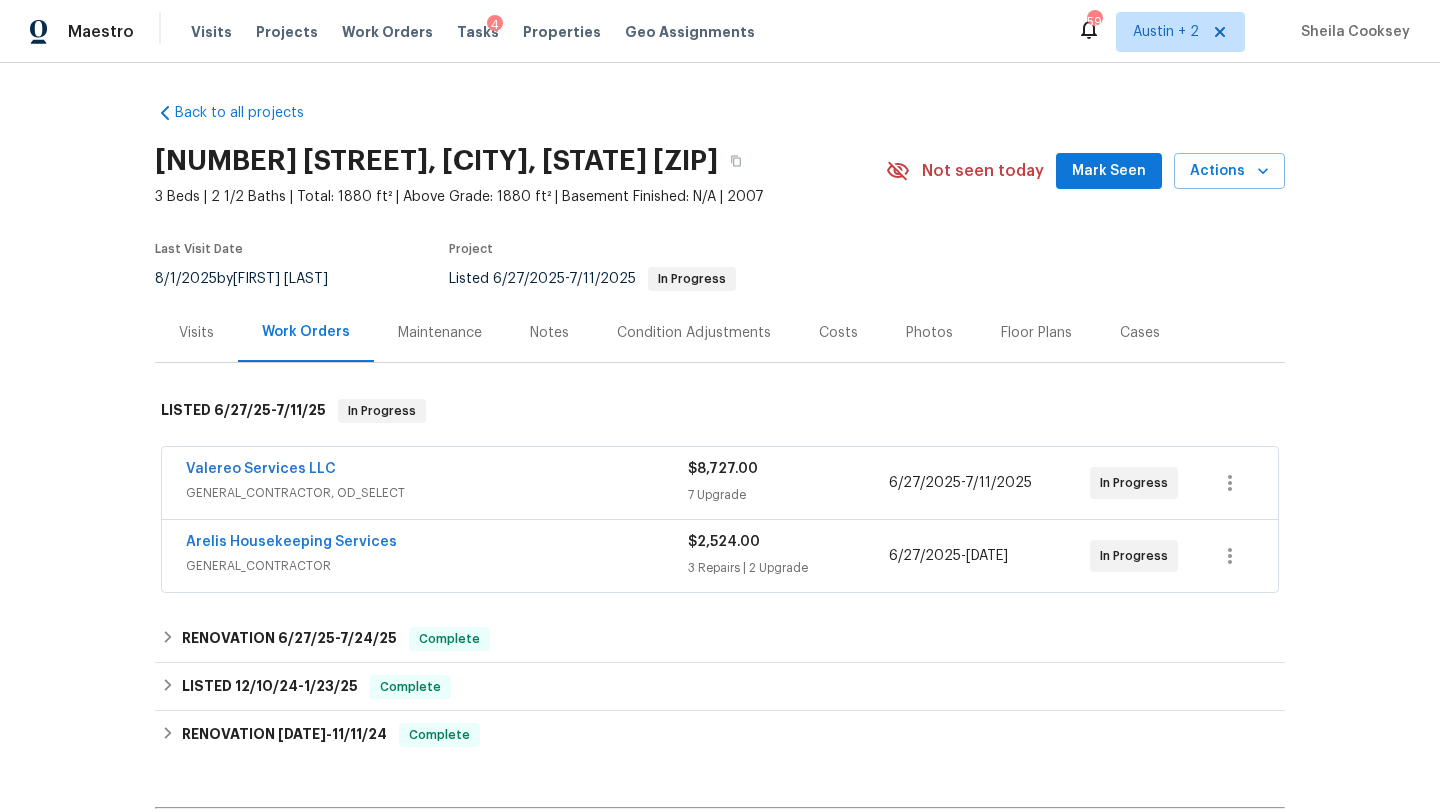 click on "Mark Seen" at bounding box center [1109, 171] 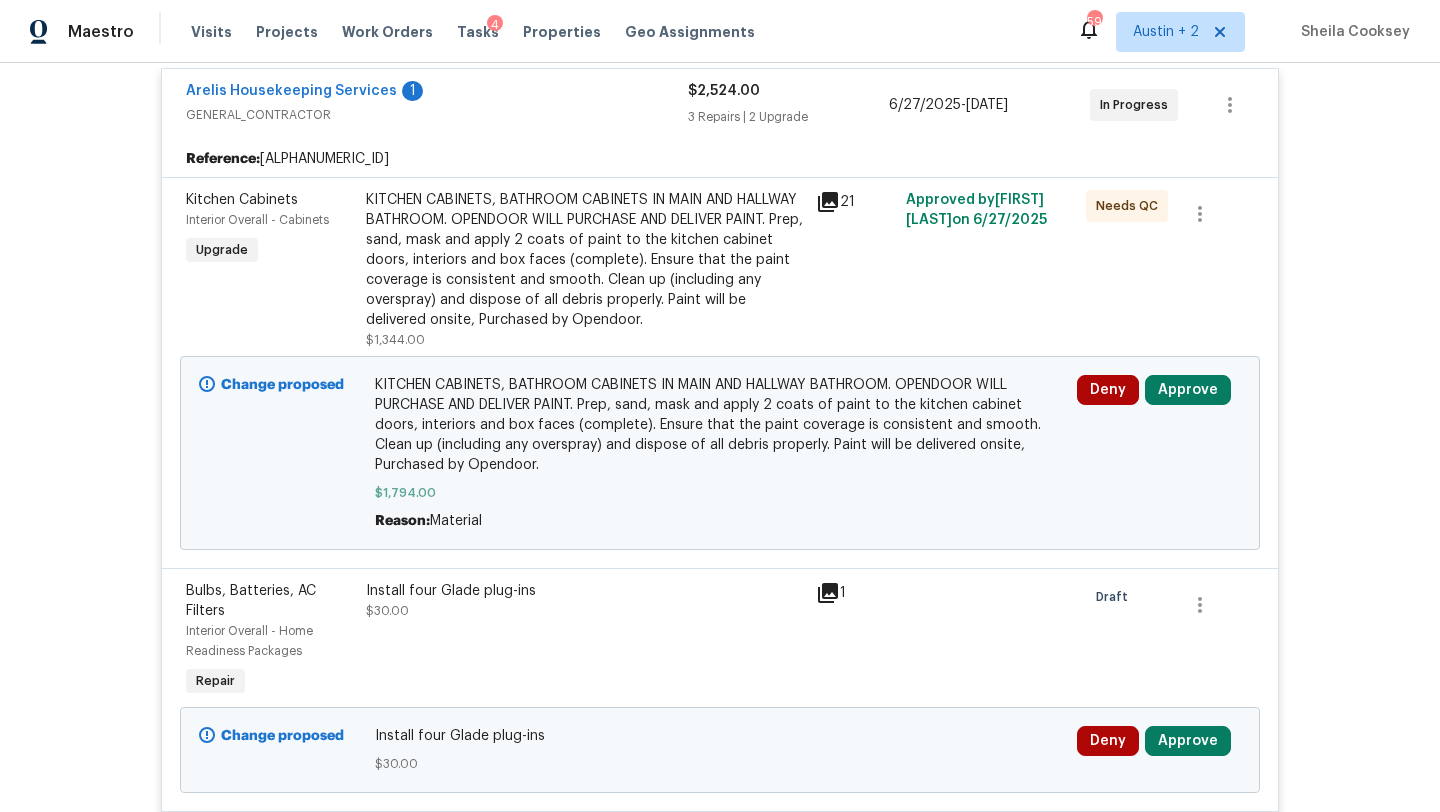 scroll, scrollTop: 471, scrollLeft: 0, axis: vertical 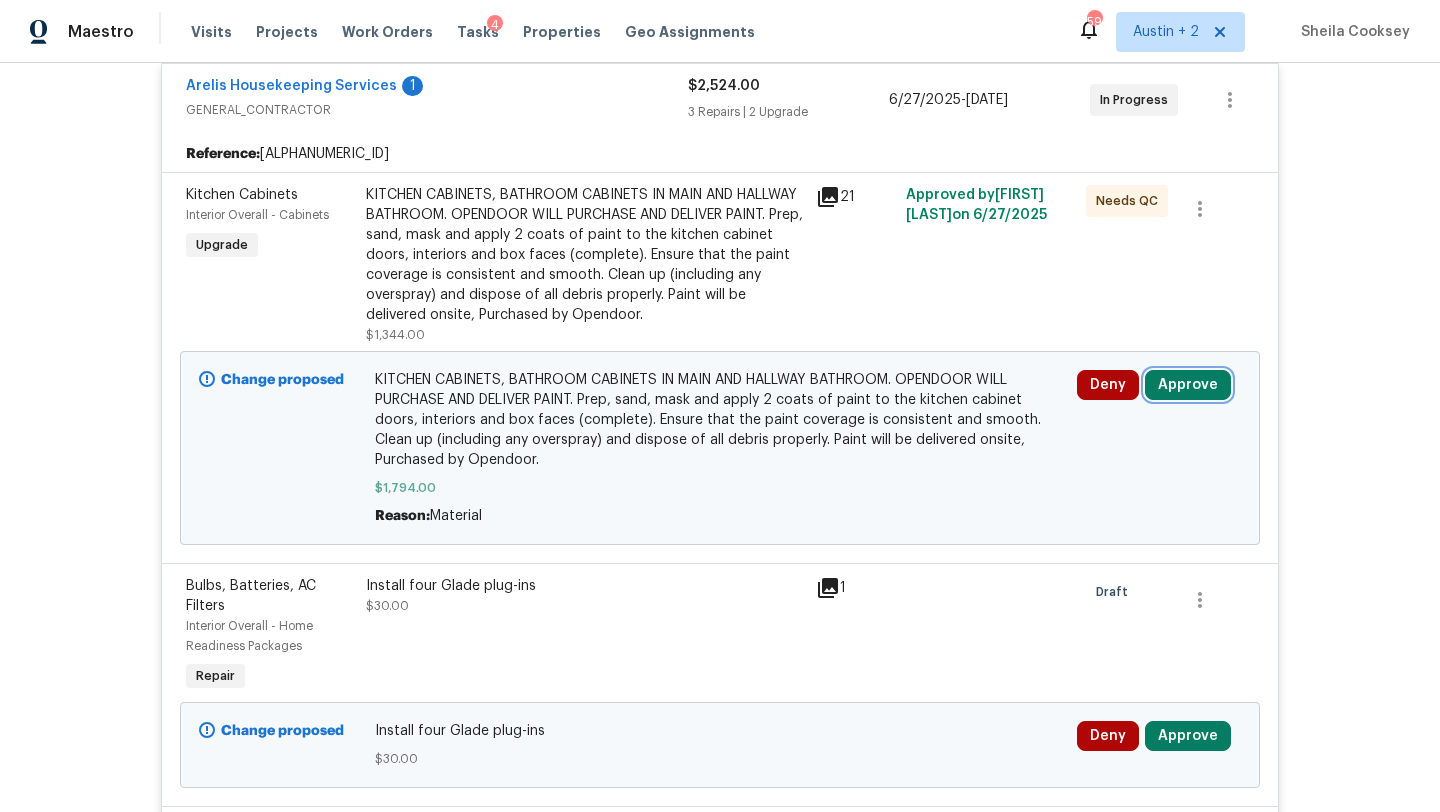 click on "Approve" at bounding box center (1188, 385) 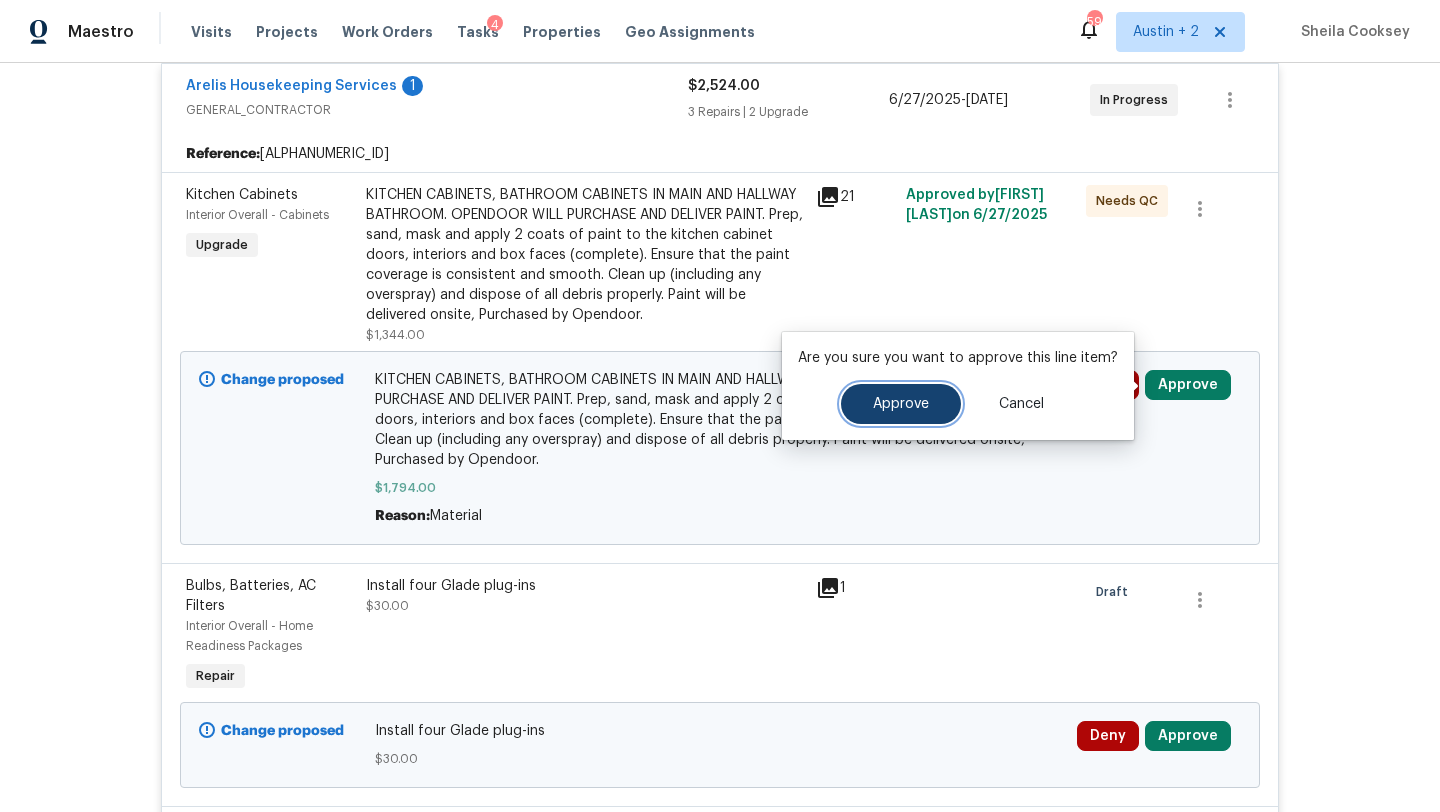 click on "Approve" at bounding box center (901, 404) 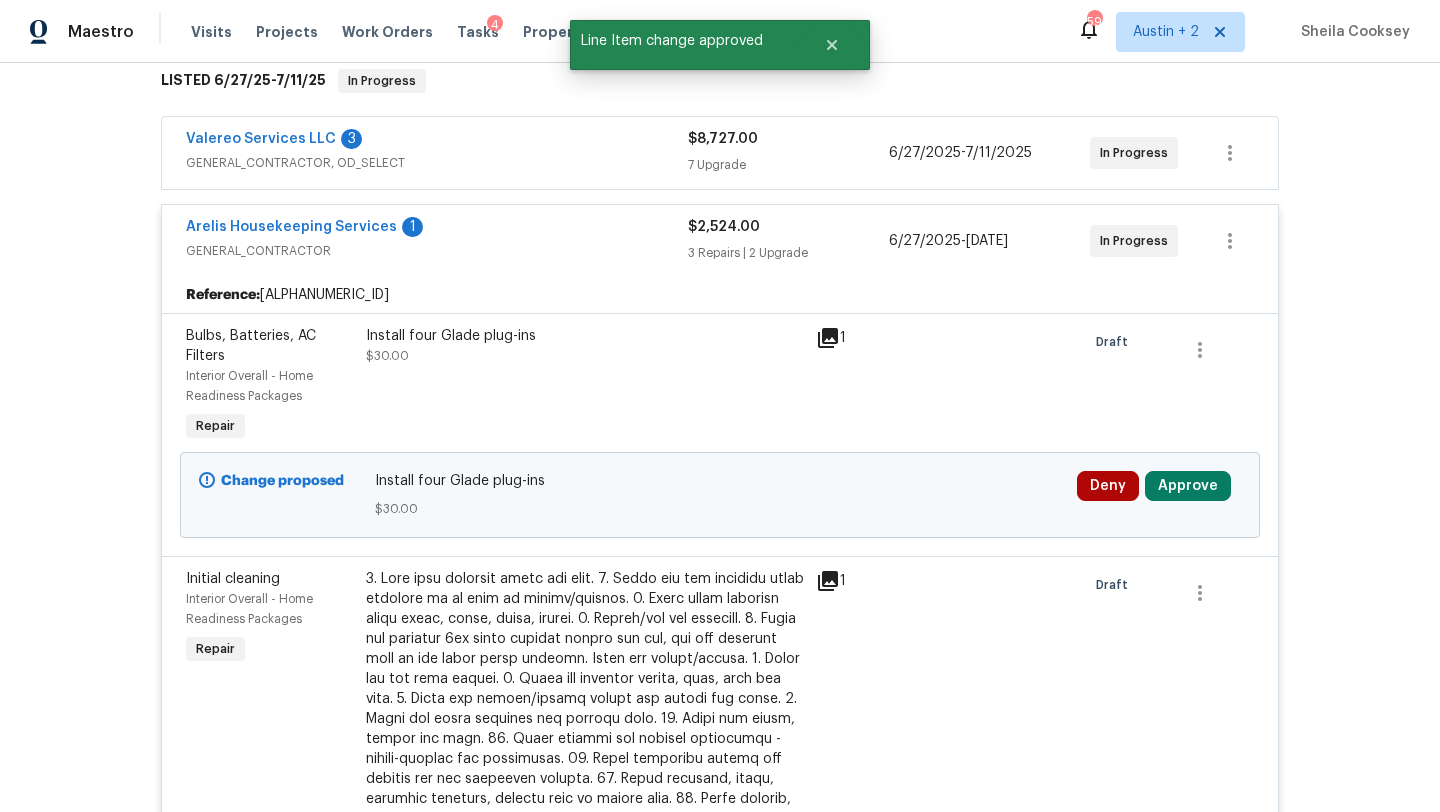scroll, scrollTop: 471, scrollLeft: 0, axis: vertical 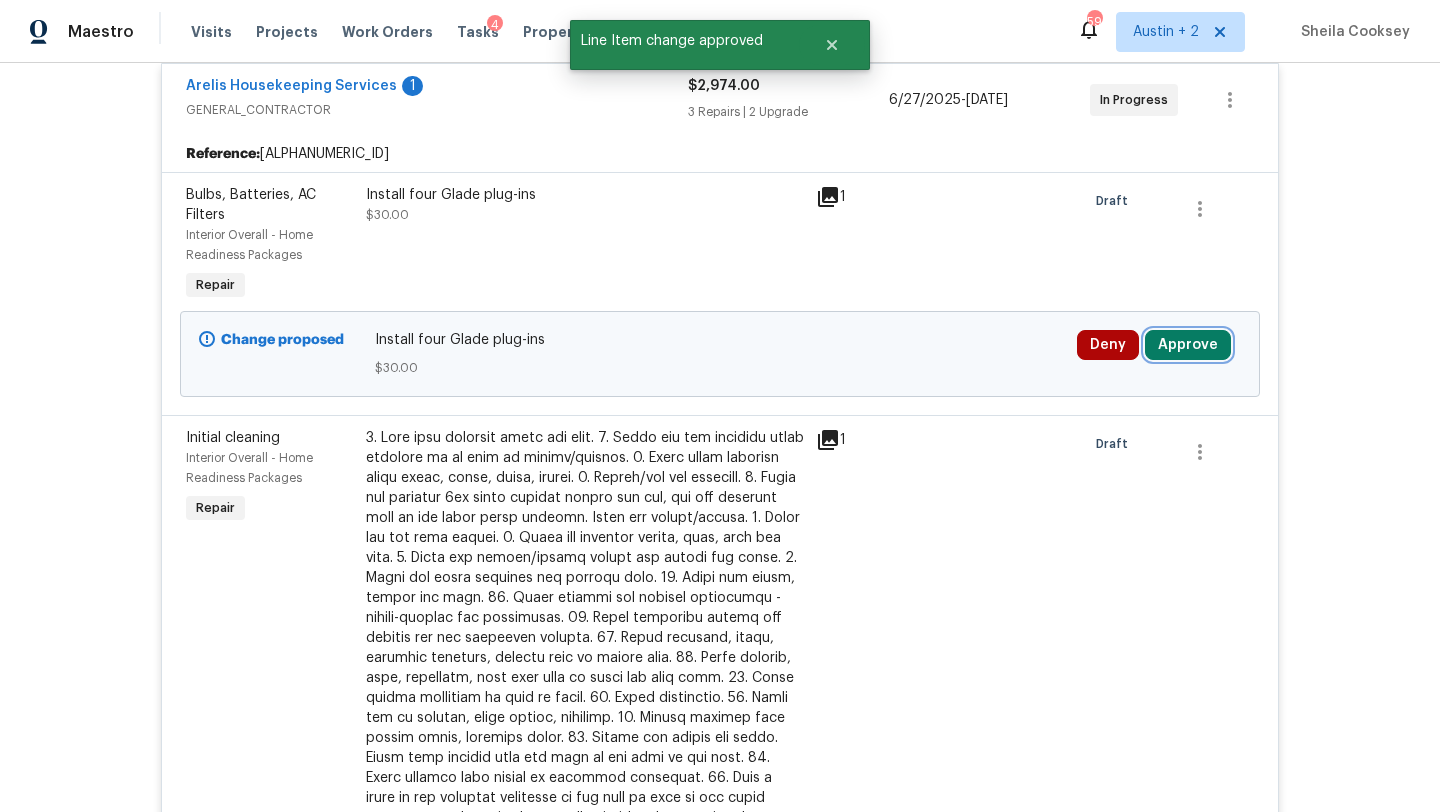 click on "Approve" at bounding box center (1188, 345) 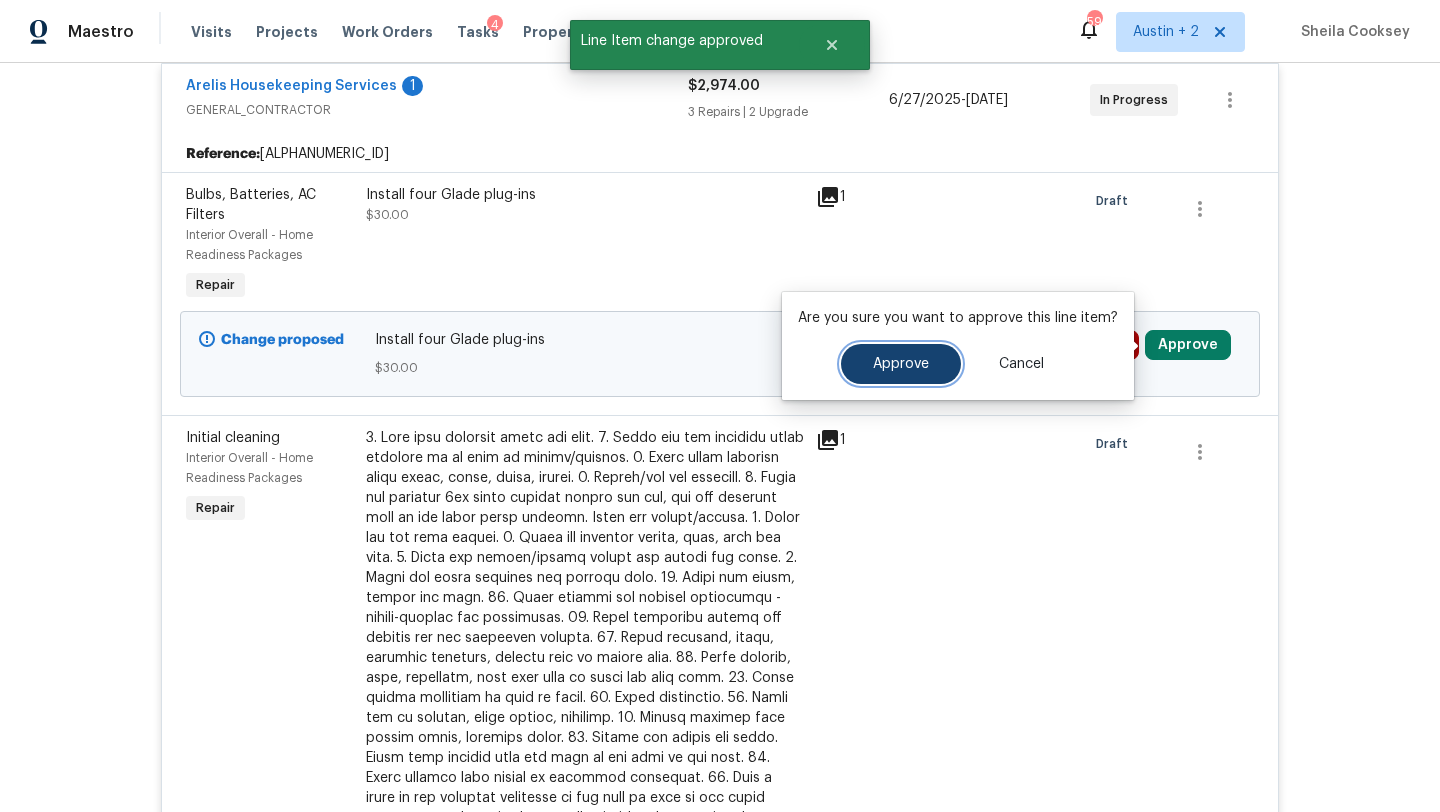 click on "Approve" at bounding box center (901, 364) 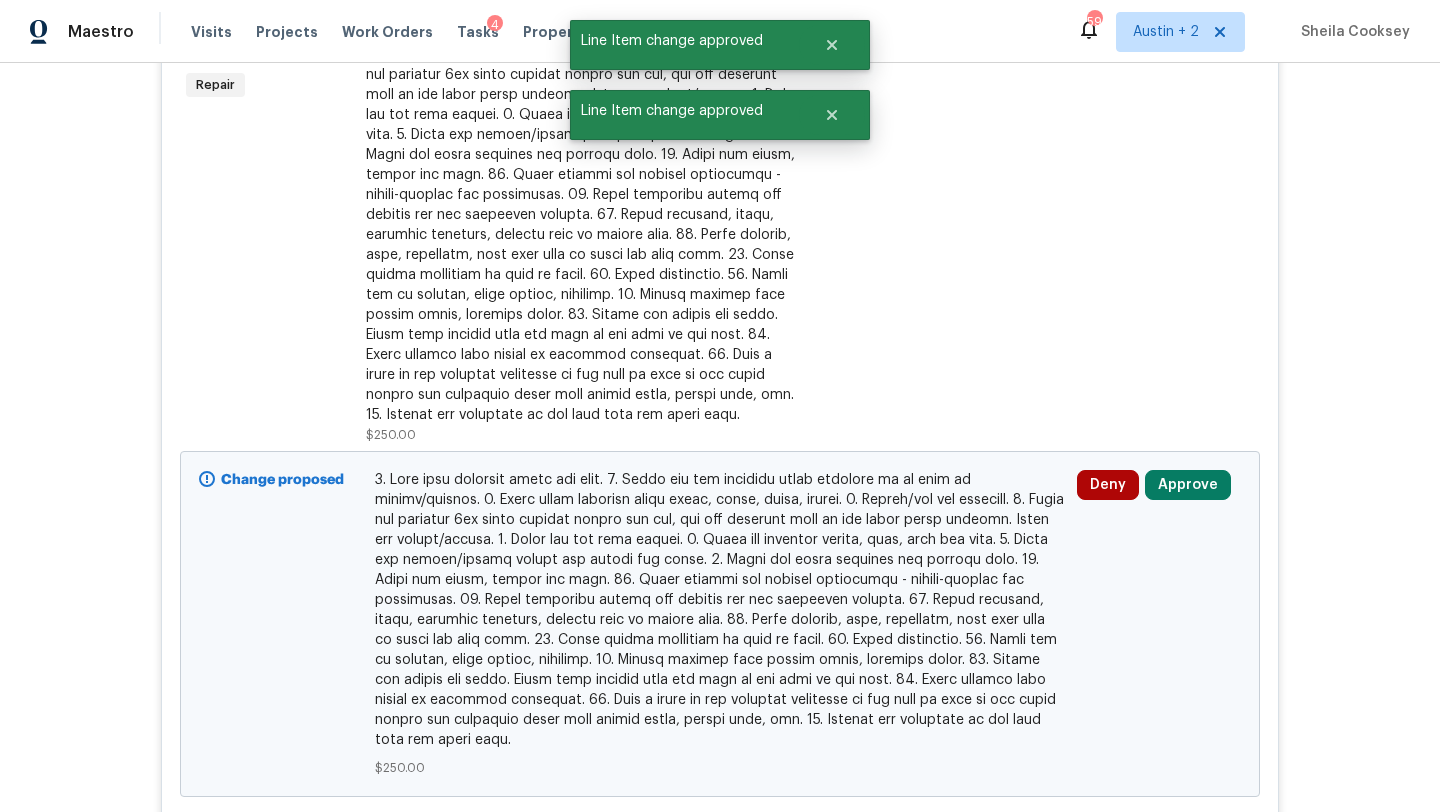 scroll, scrollTop: 687, scrollLeft: 0, axis: vertical 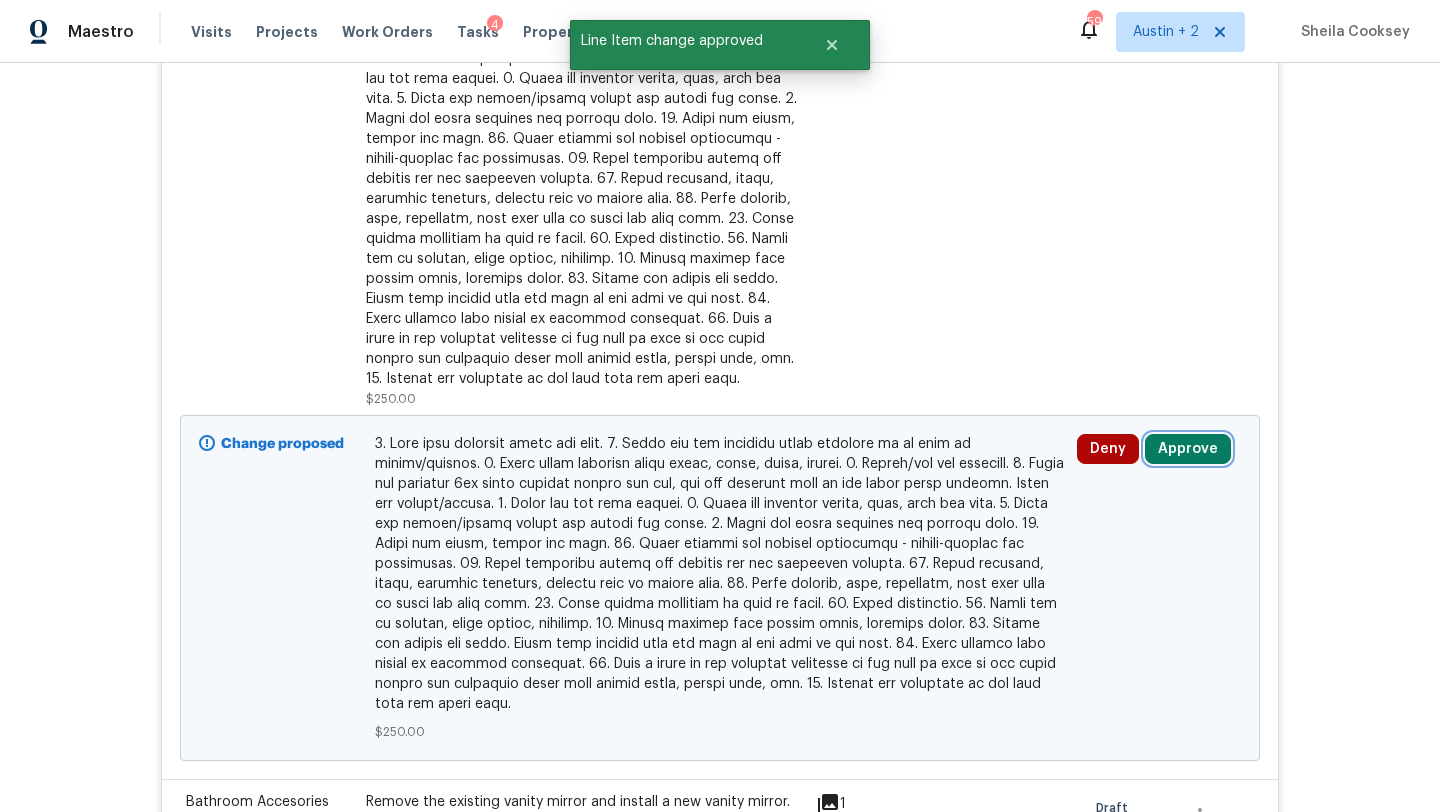 click on "Approve" at bounding box center [1188, 449] 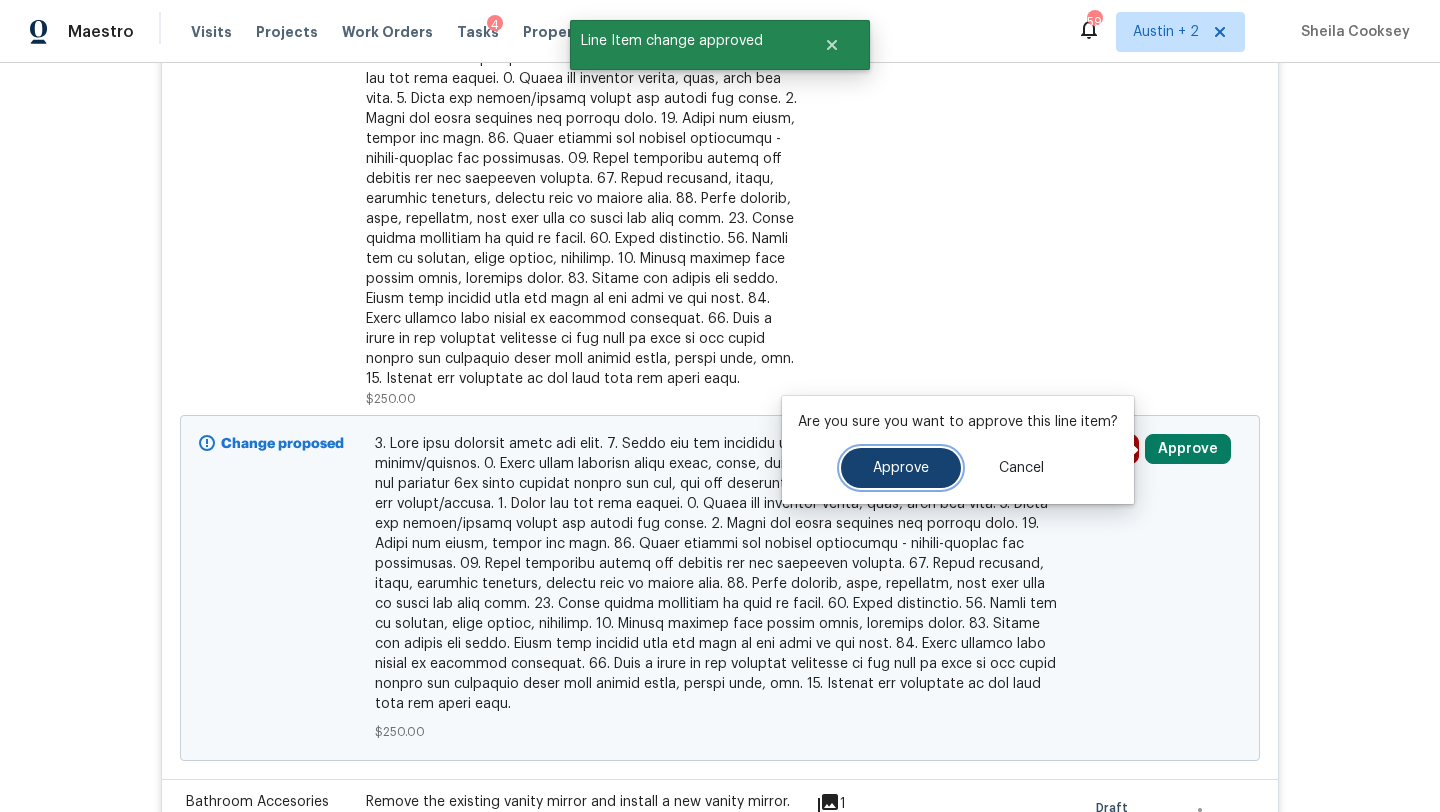 click on "Approve" at bounding box center [901, 468] 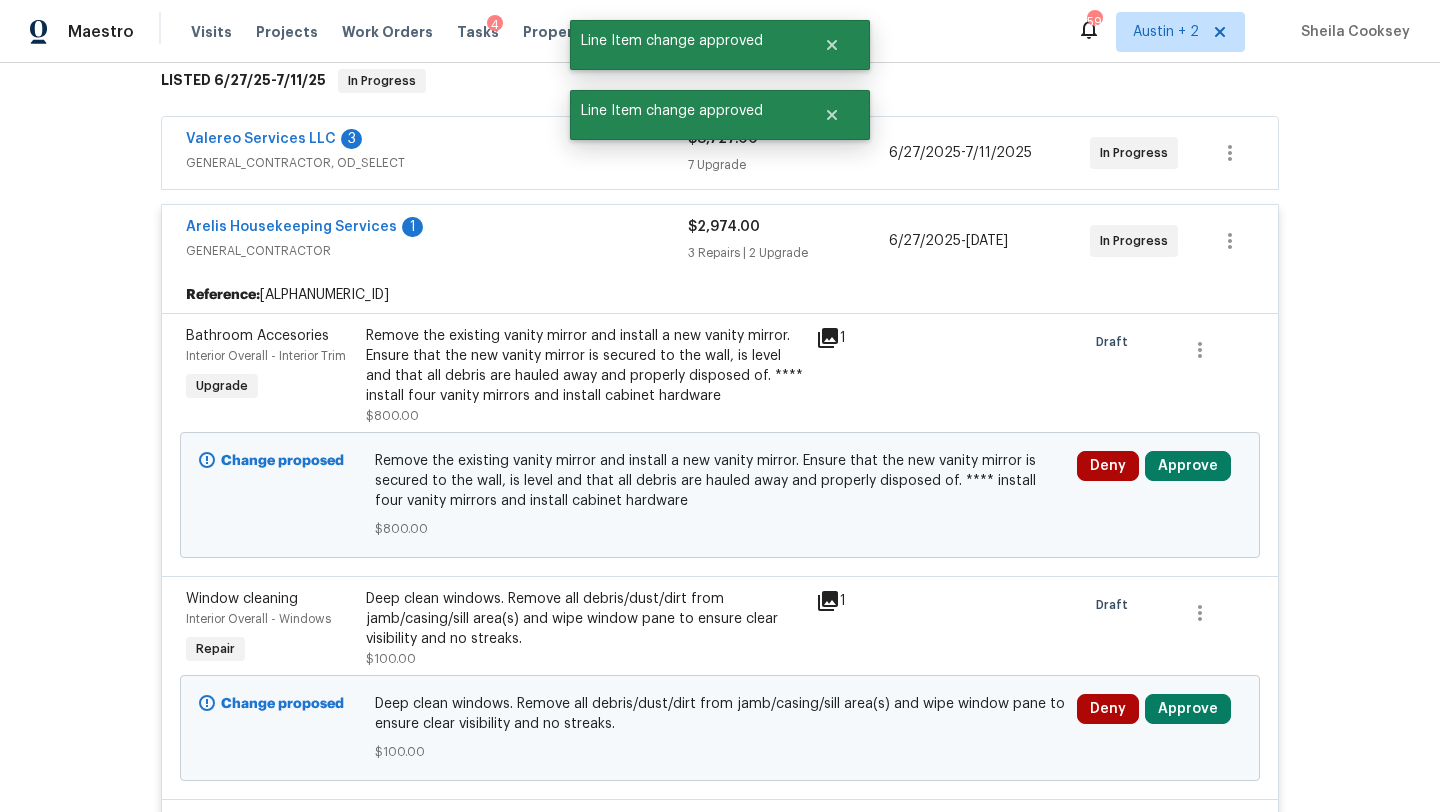 scroll, scrollTop: 687, scrollLeft: 0, axis: vertical 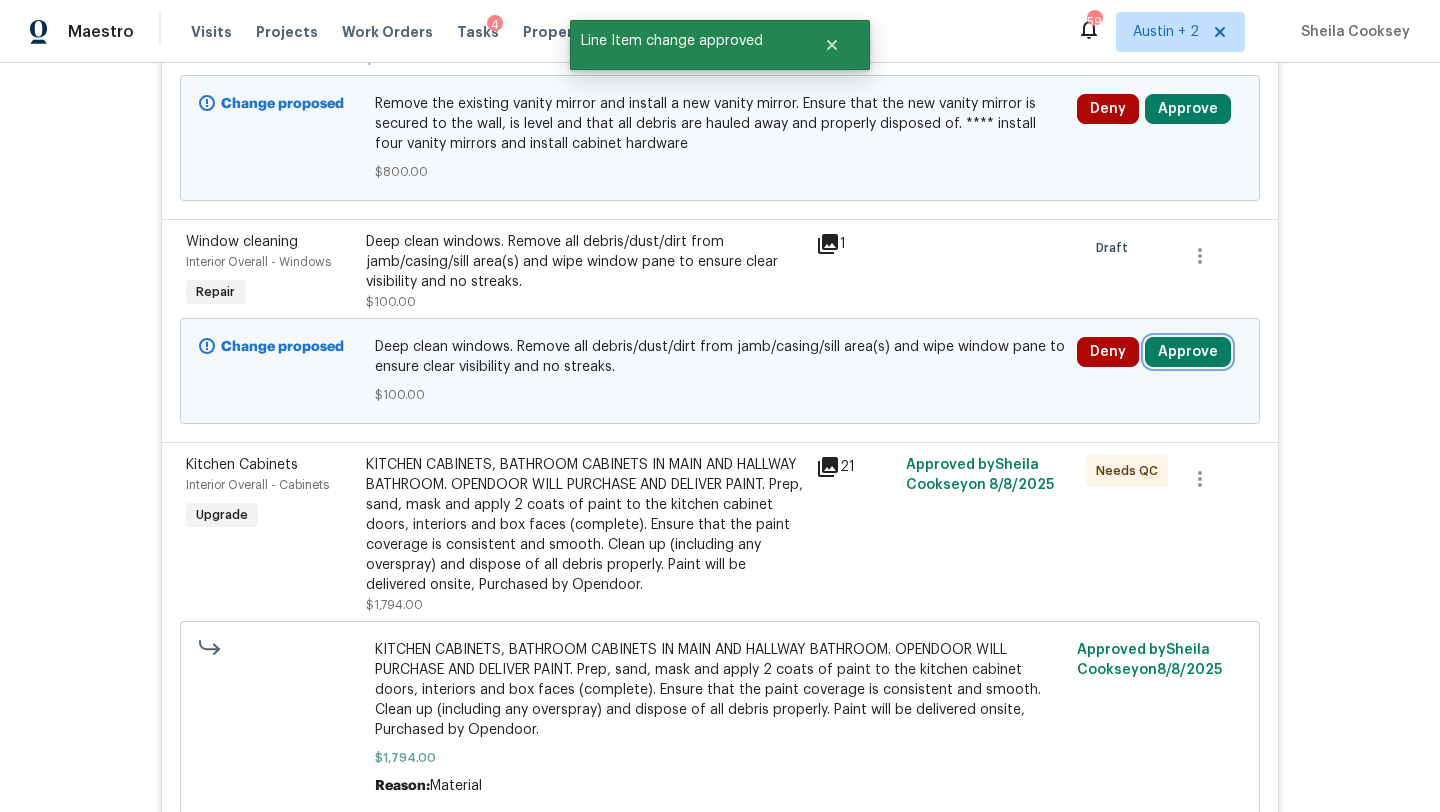 click on "Approve" at bounding box center (1188, 352) 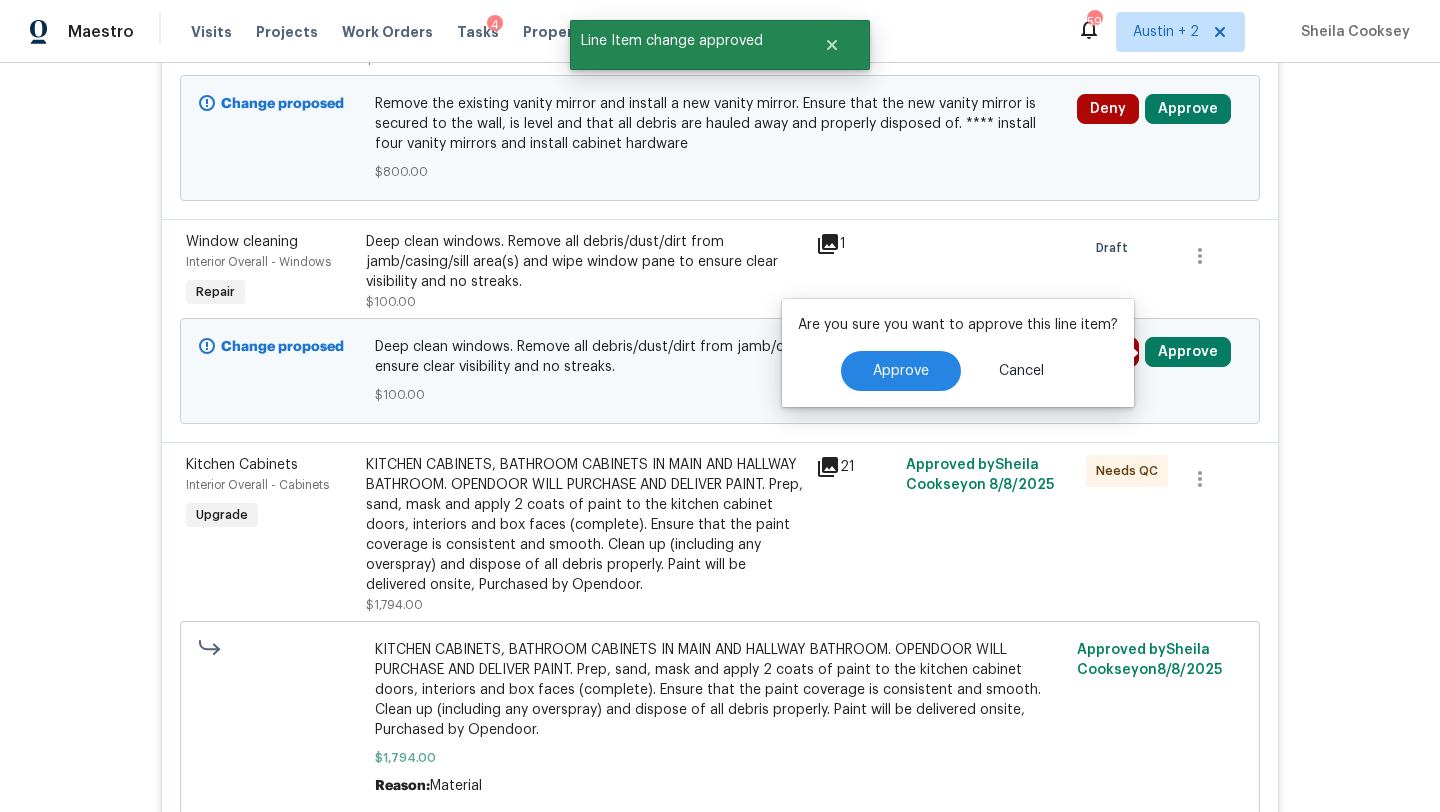 click on "Approve Cancel" at bounding box center [958, 371] 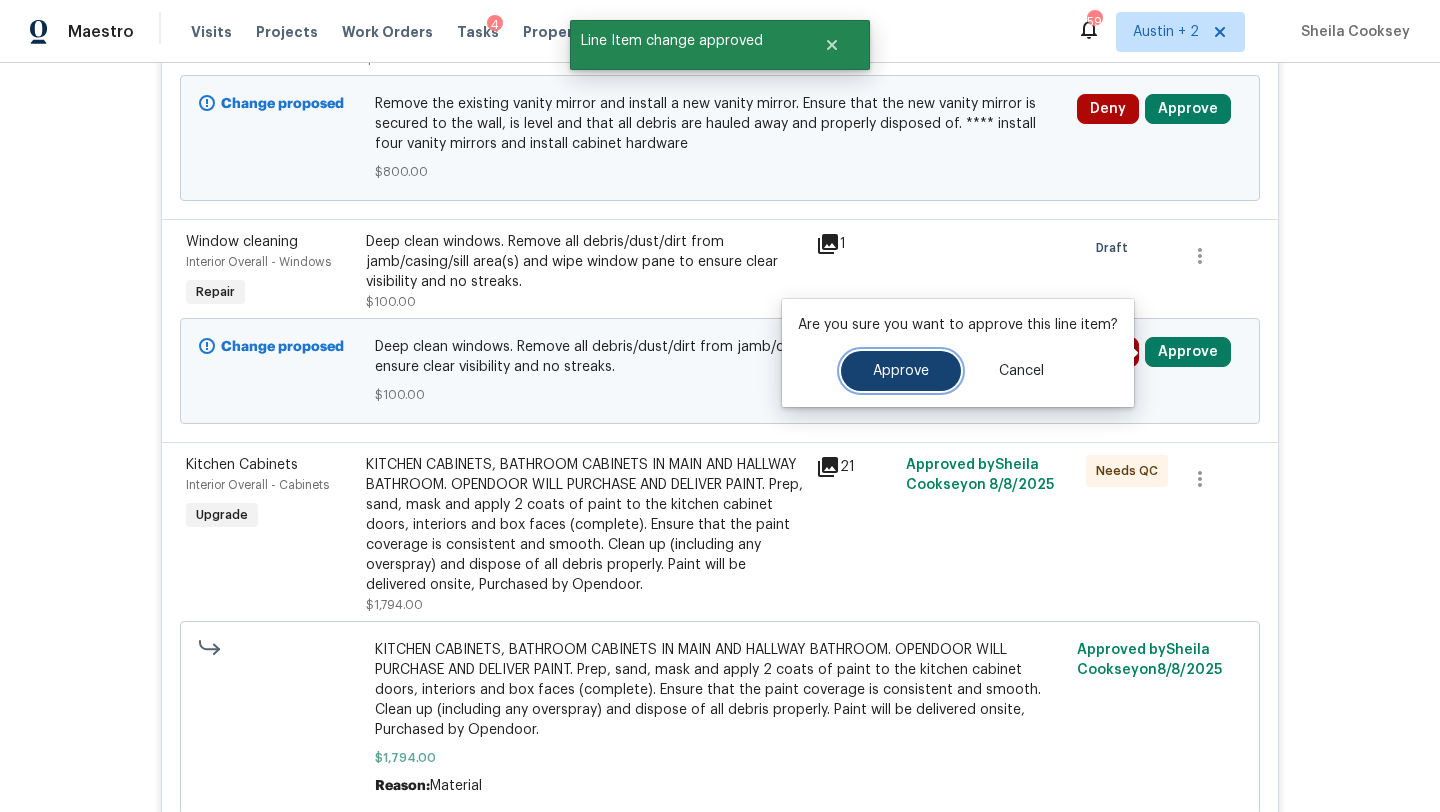 click on "Approve" at bounding box center (901, 371) 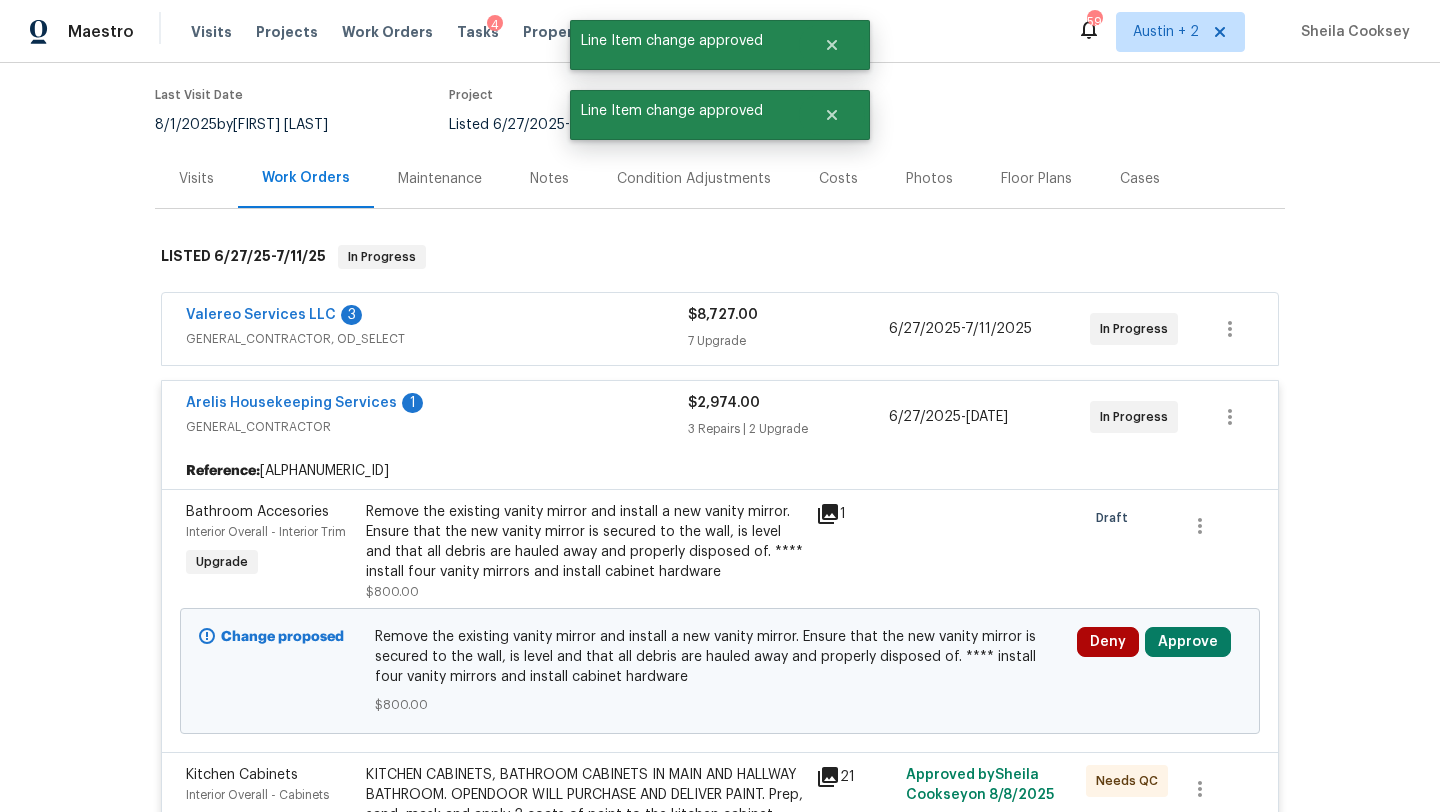 scroll, scrollTop: 152, scrollLeft: 0, axis: vertical 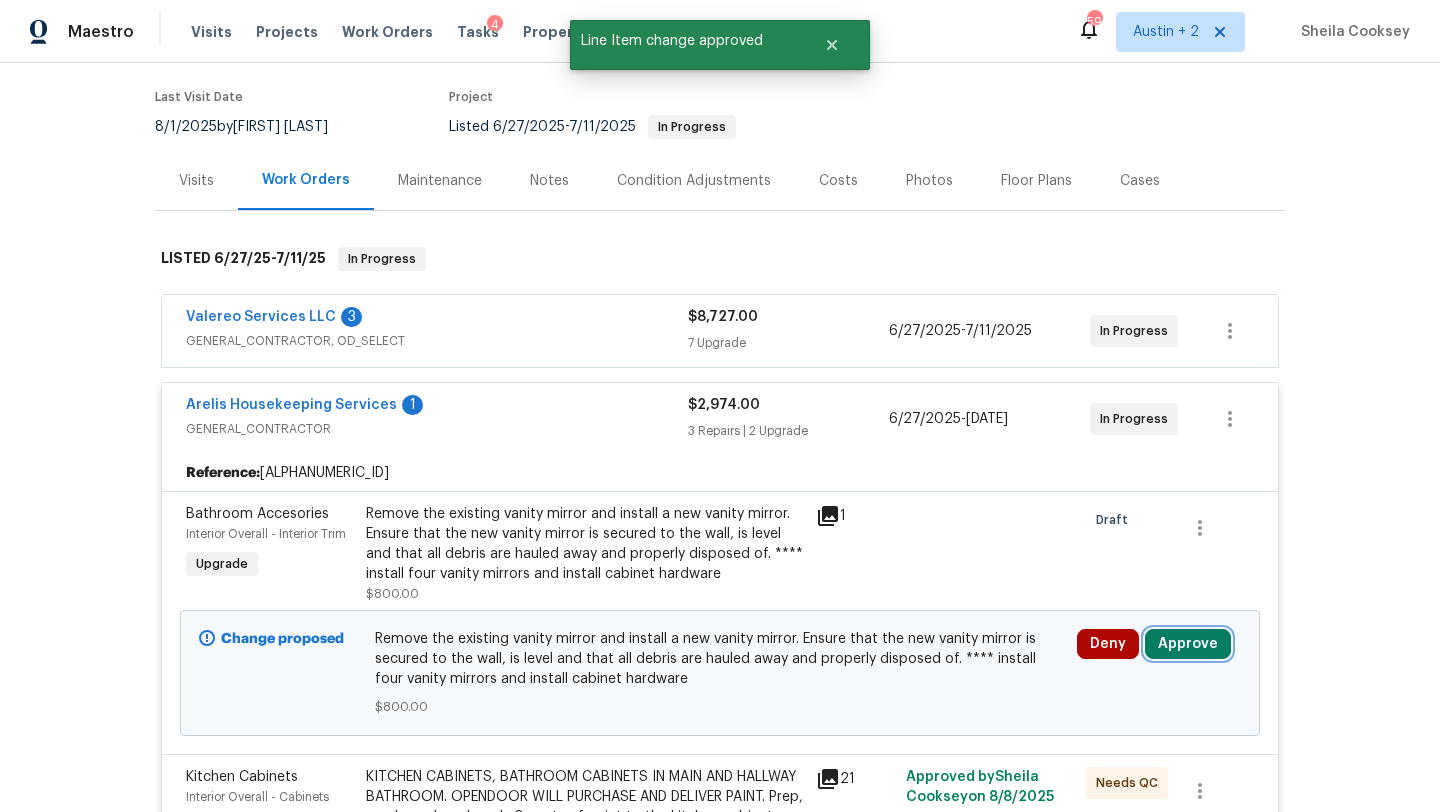 click on "Approve" at bounding box center [1188, 644] 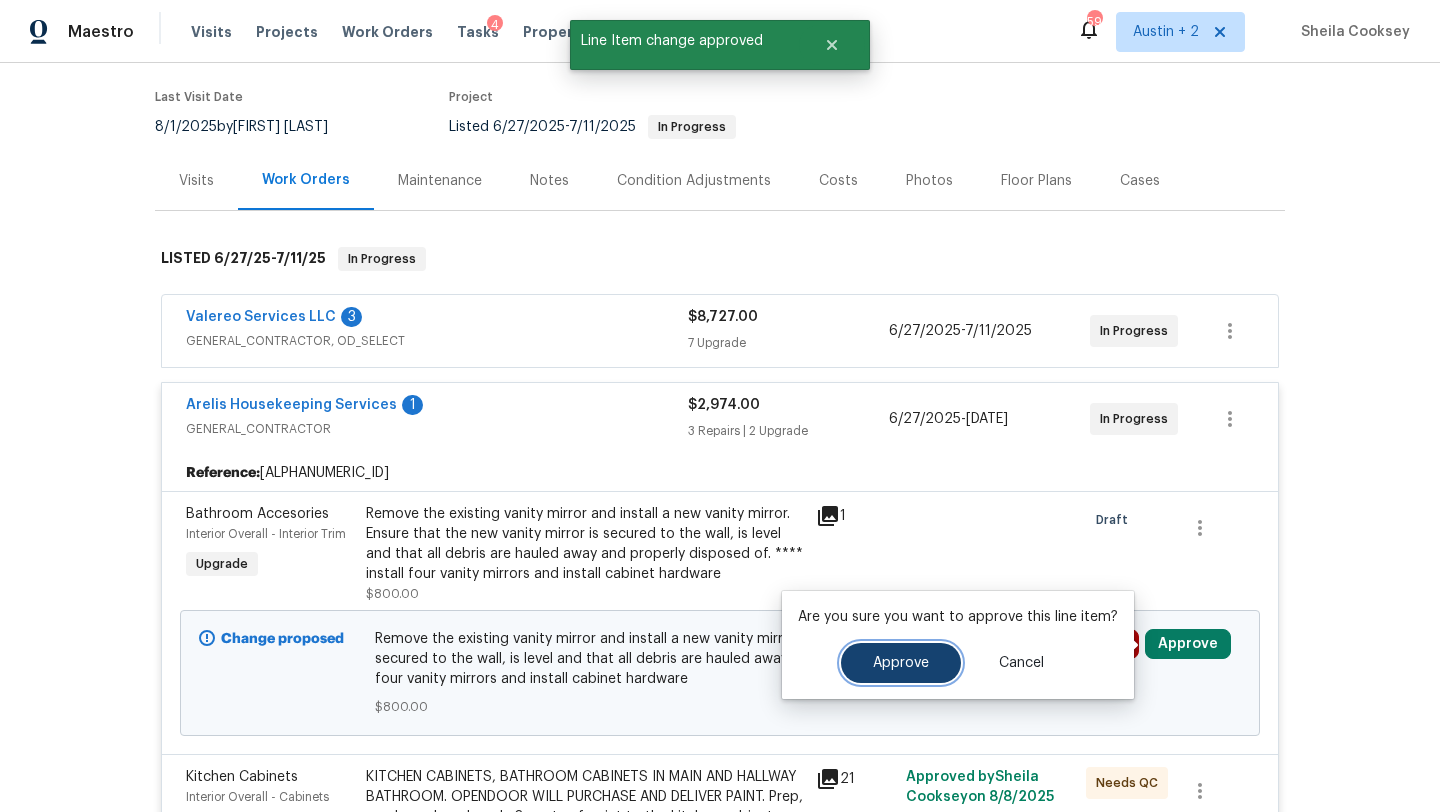 click on "Approve" at bounding box center (901, 663) 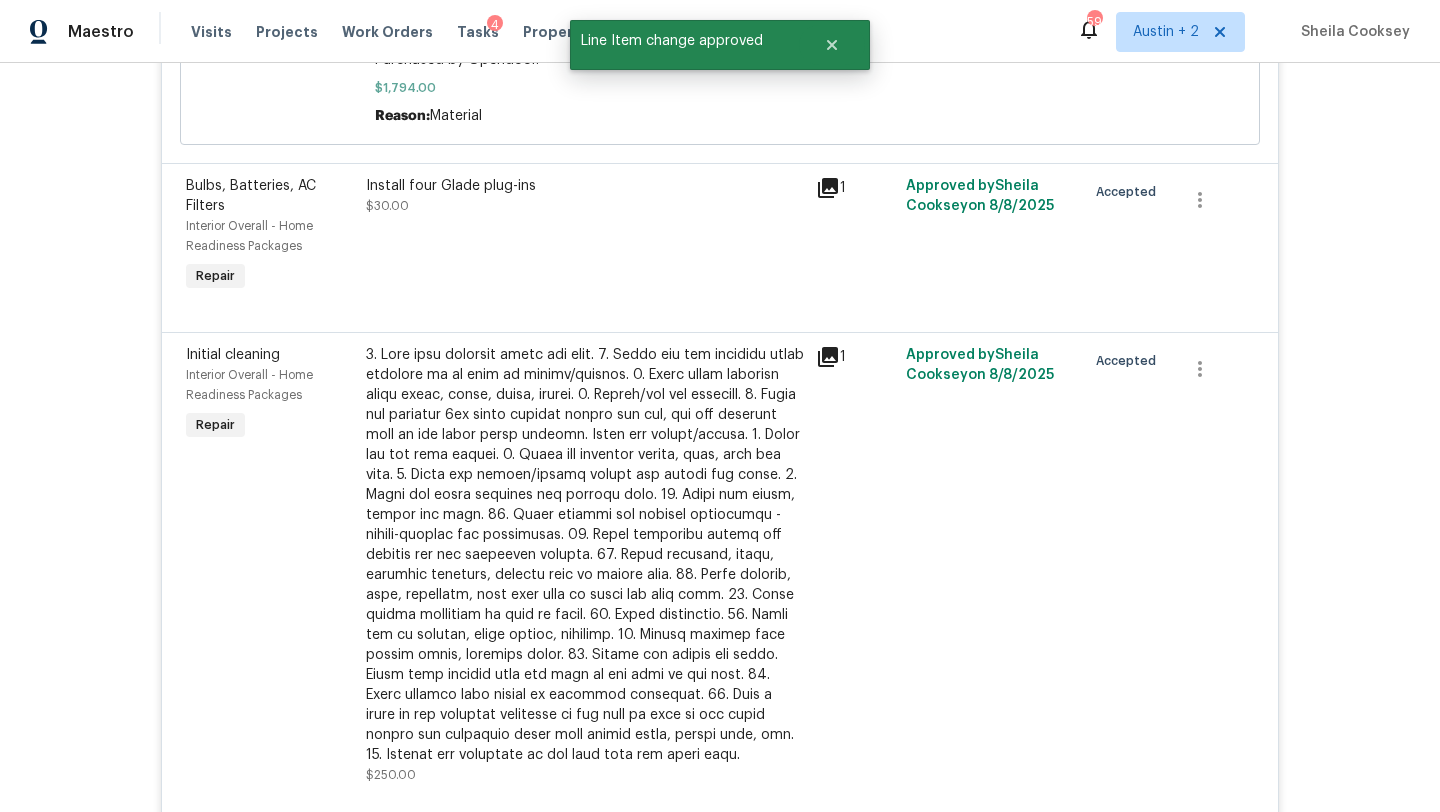 scroll, scrollTop: 0, scrollLeft: 0, axis: both 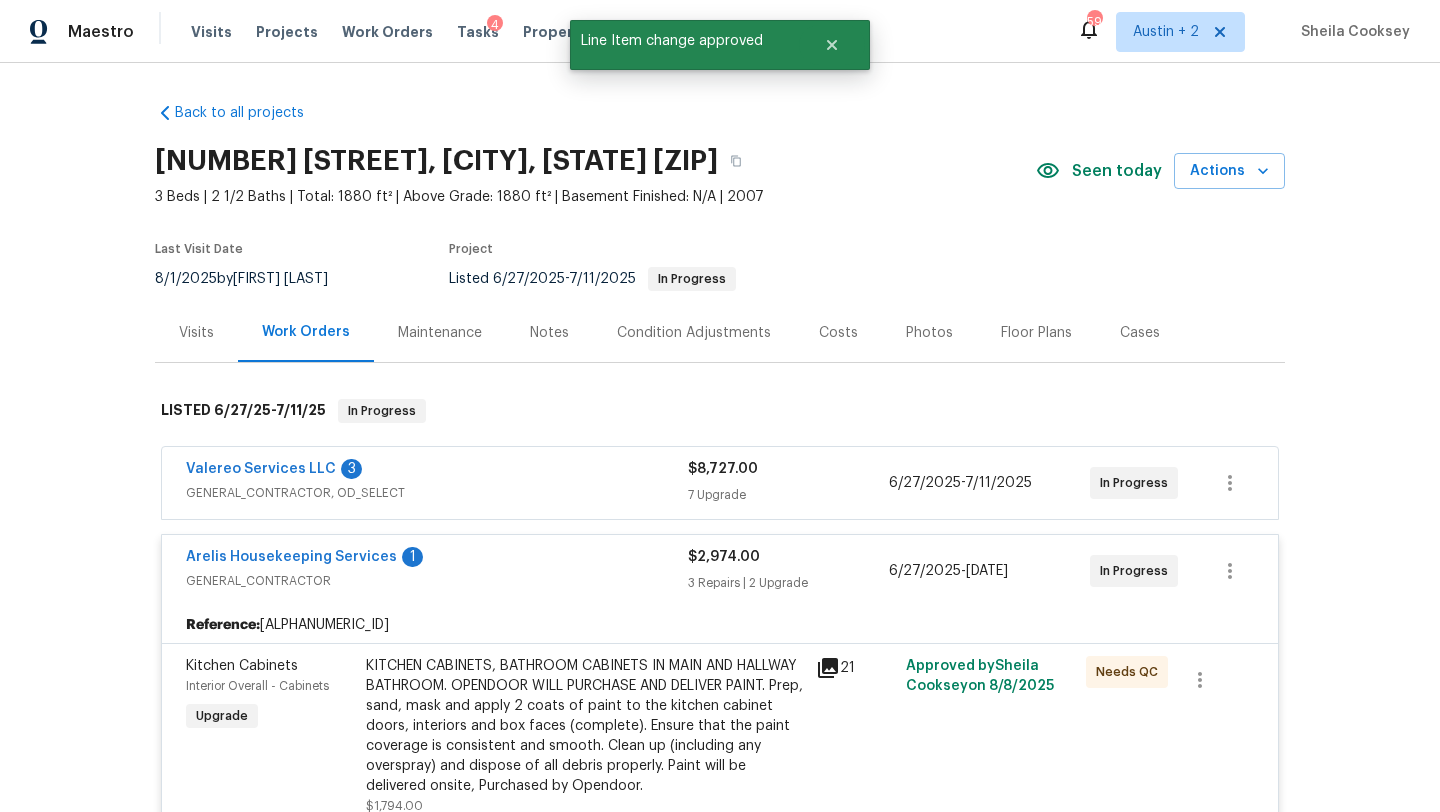 click on "Costs" at bounding box center [838, 333] 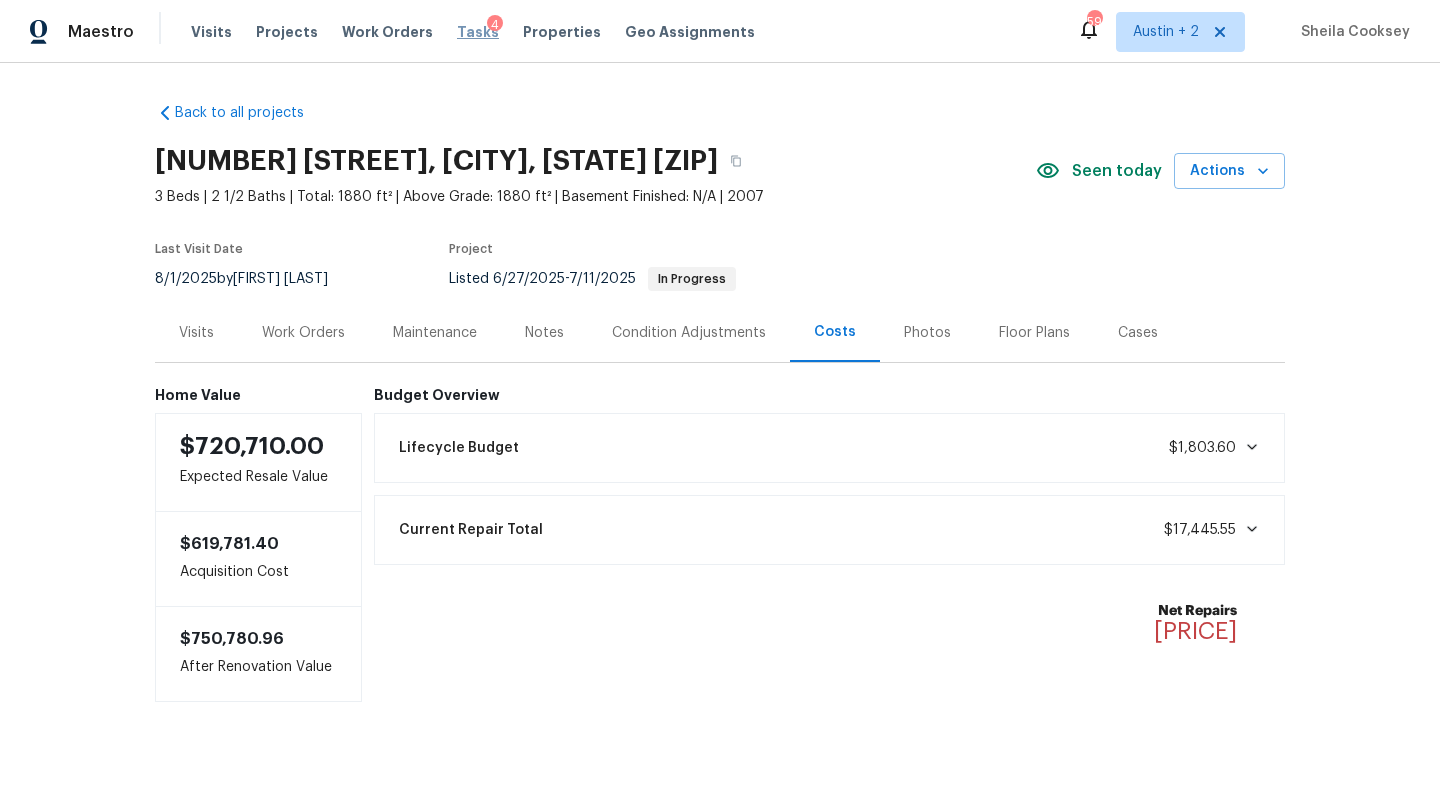 click on "Tasks" at bounding box center [478, 32] 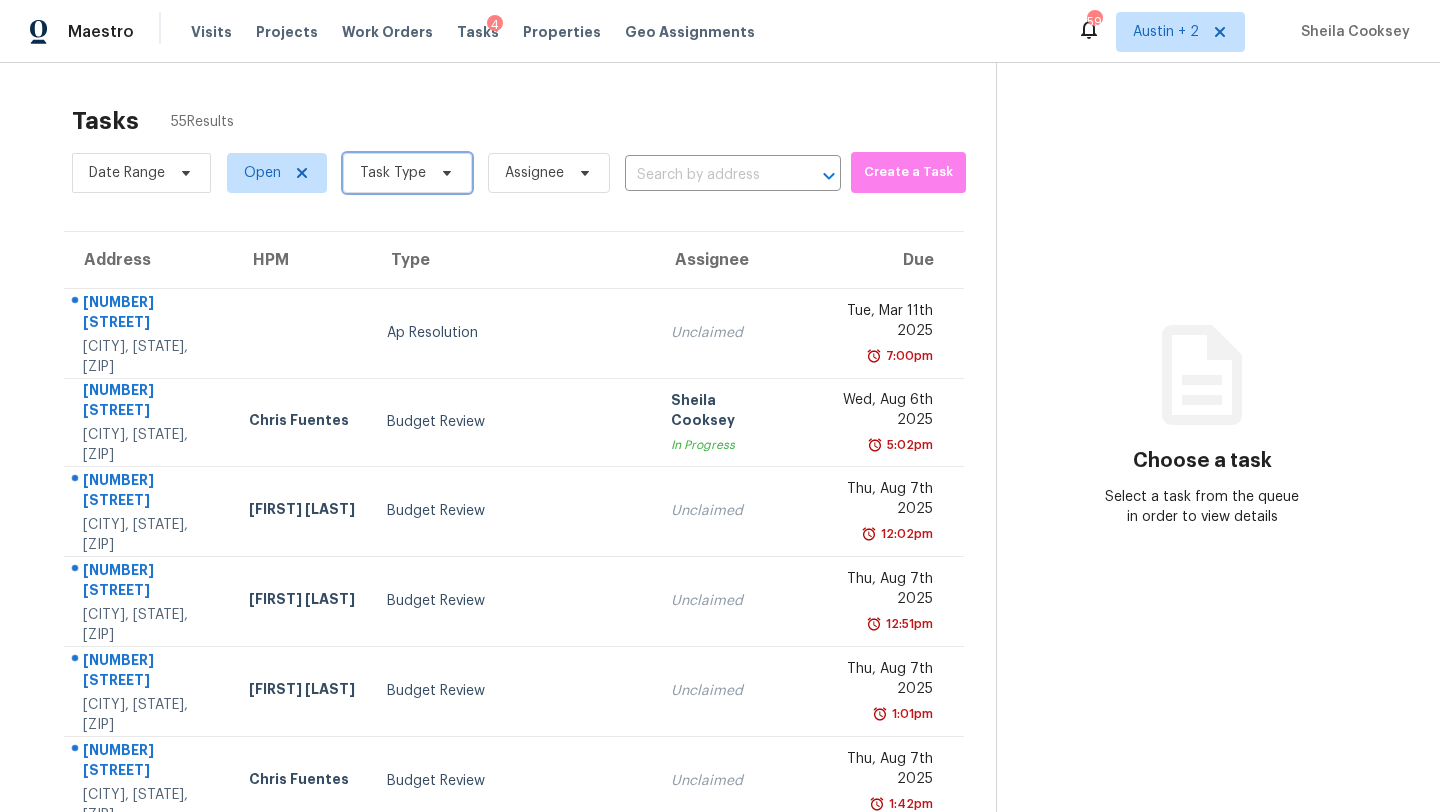 click on "Task Type" at bounding box center [393, 173] 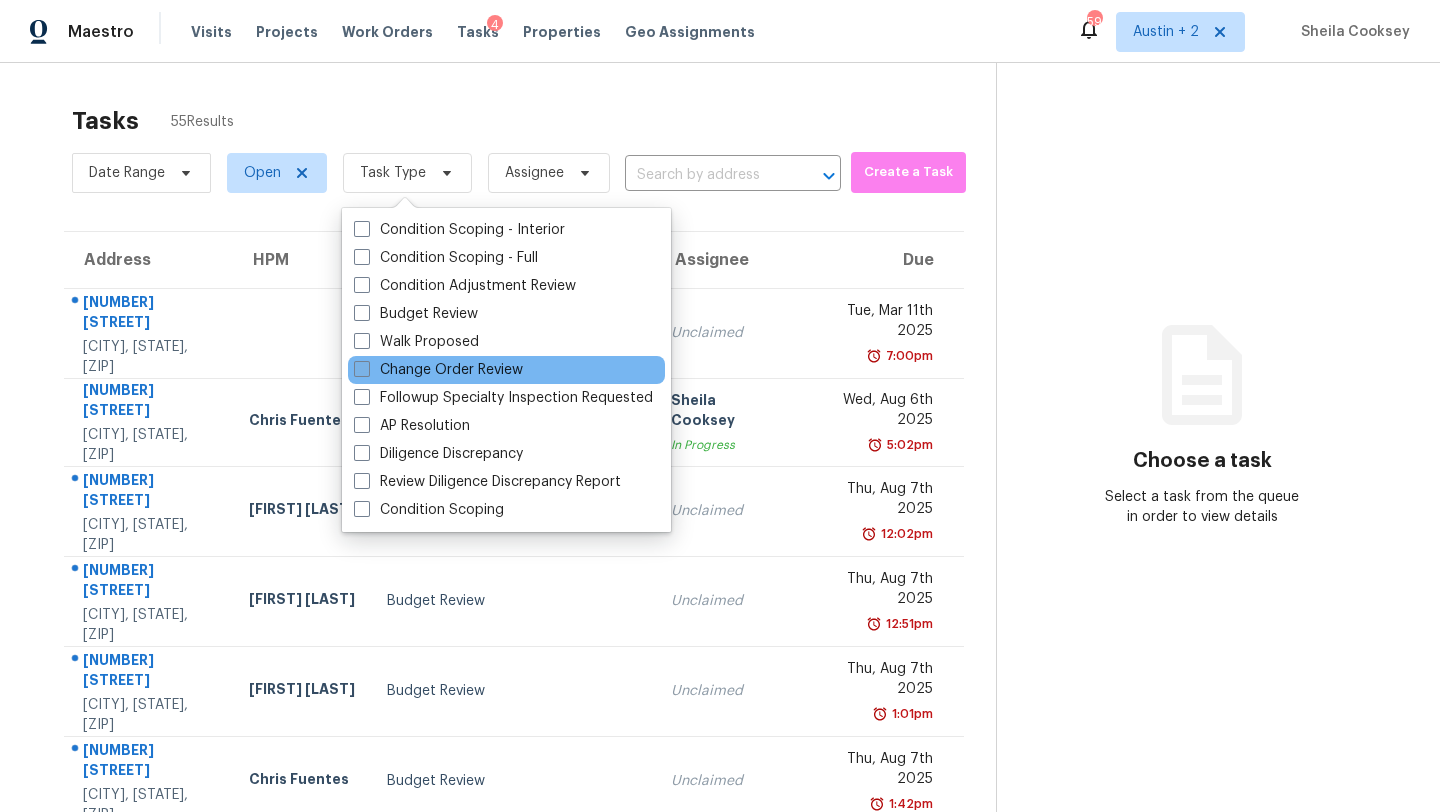 click on "Change Order Review" at bounding box center [438, 370] 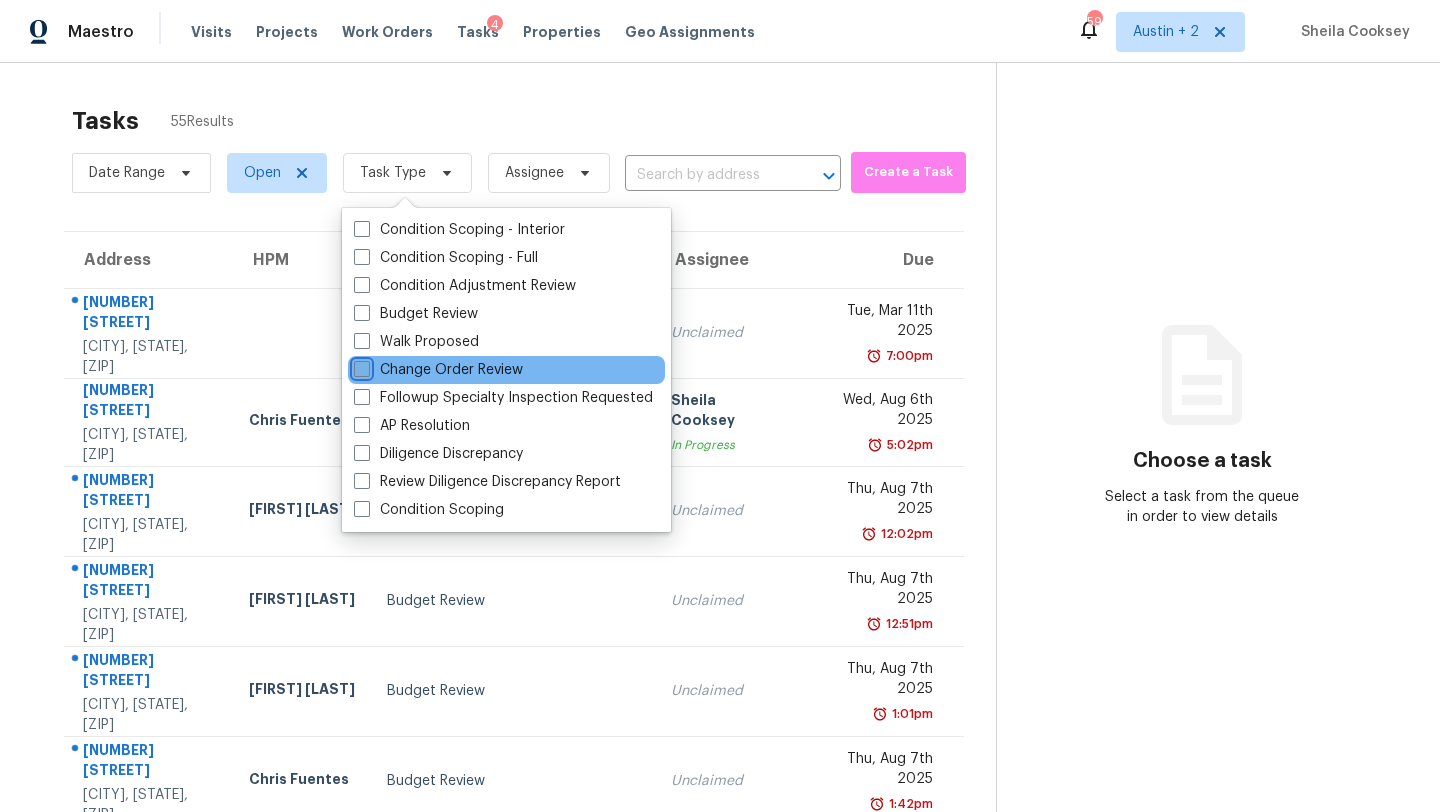 click on "Change Order Review" at bounding box center (360, 366) 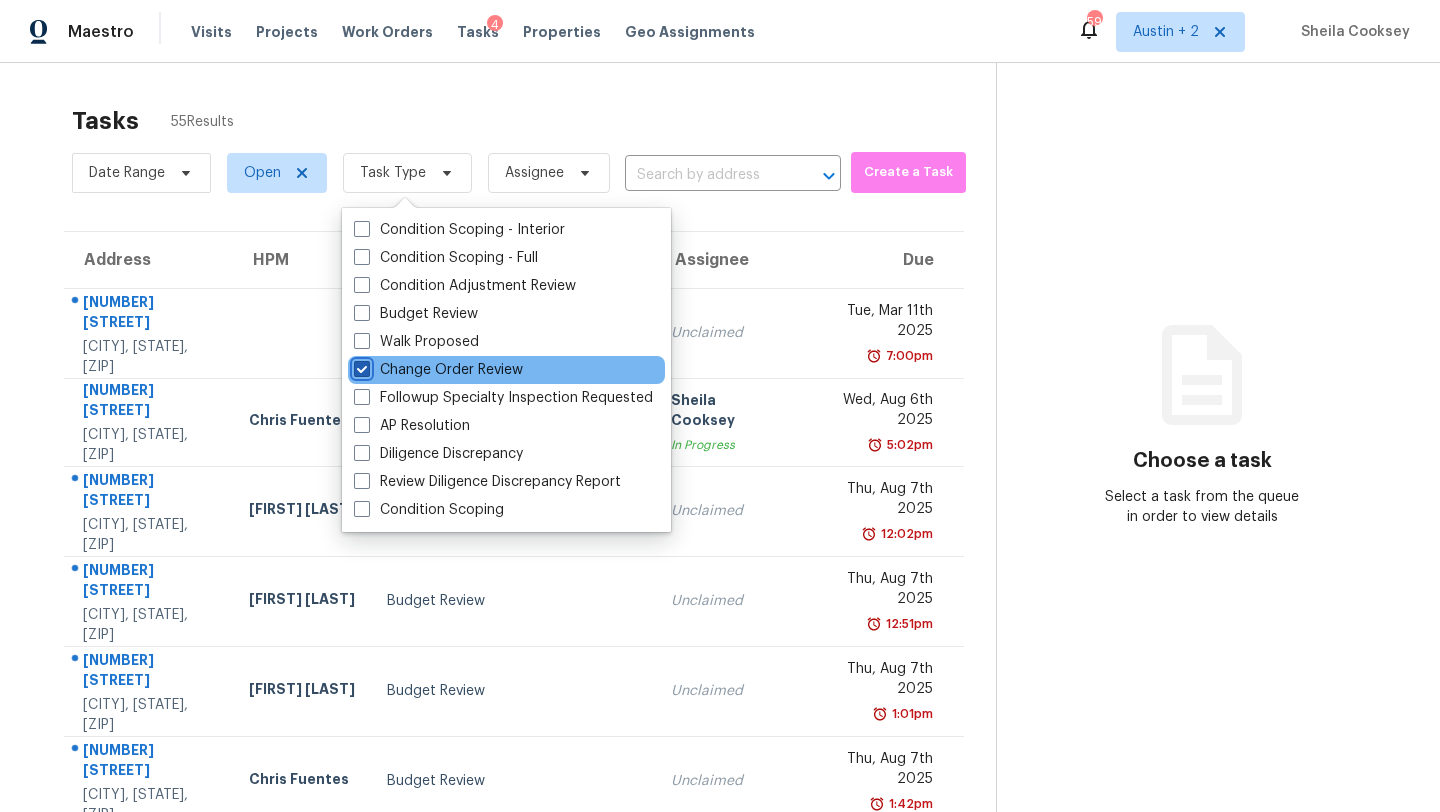 checkbox on "true" 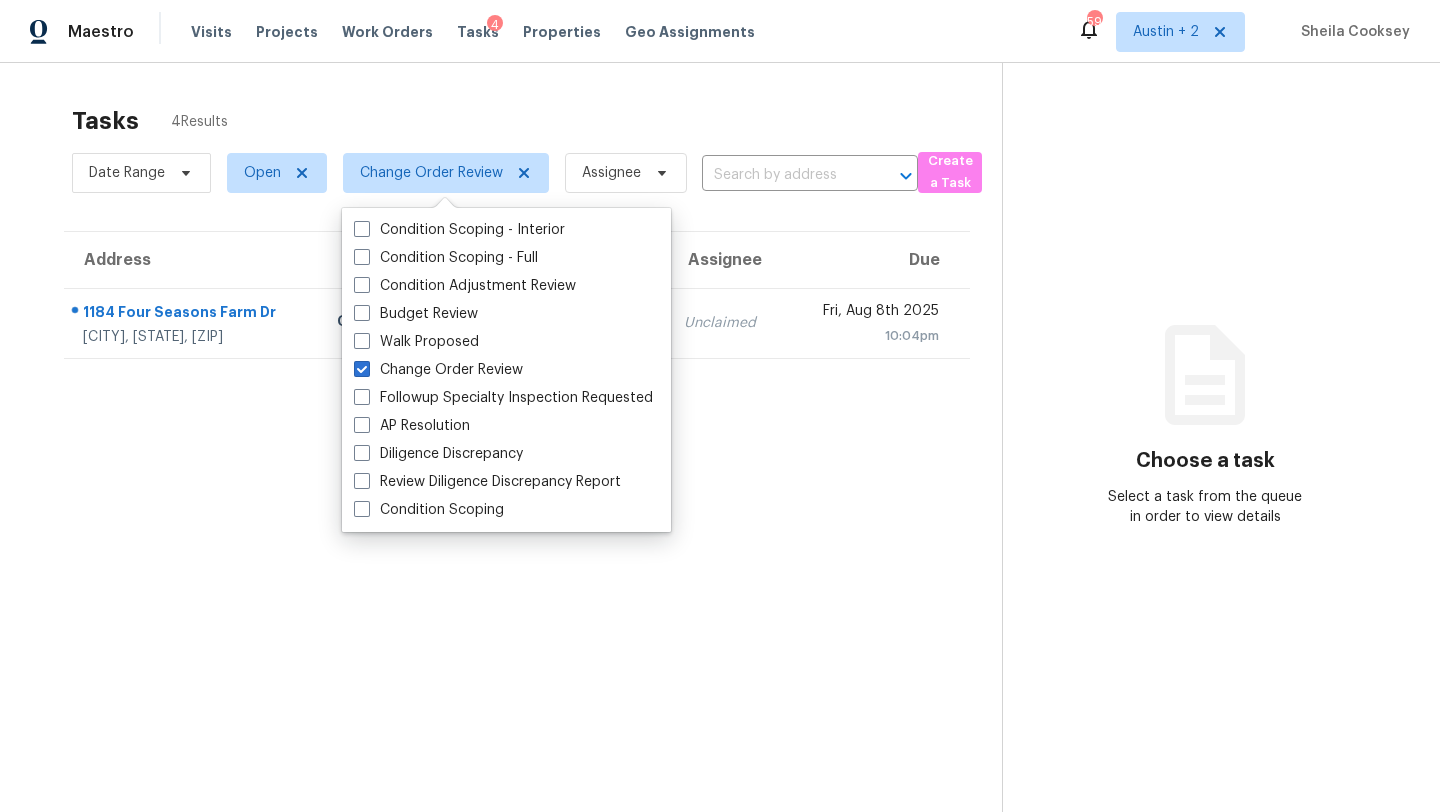 click on "Tasks 4  Results" at bounding box center (537, 121) 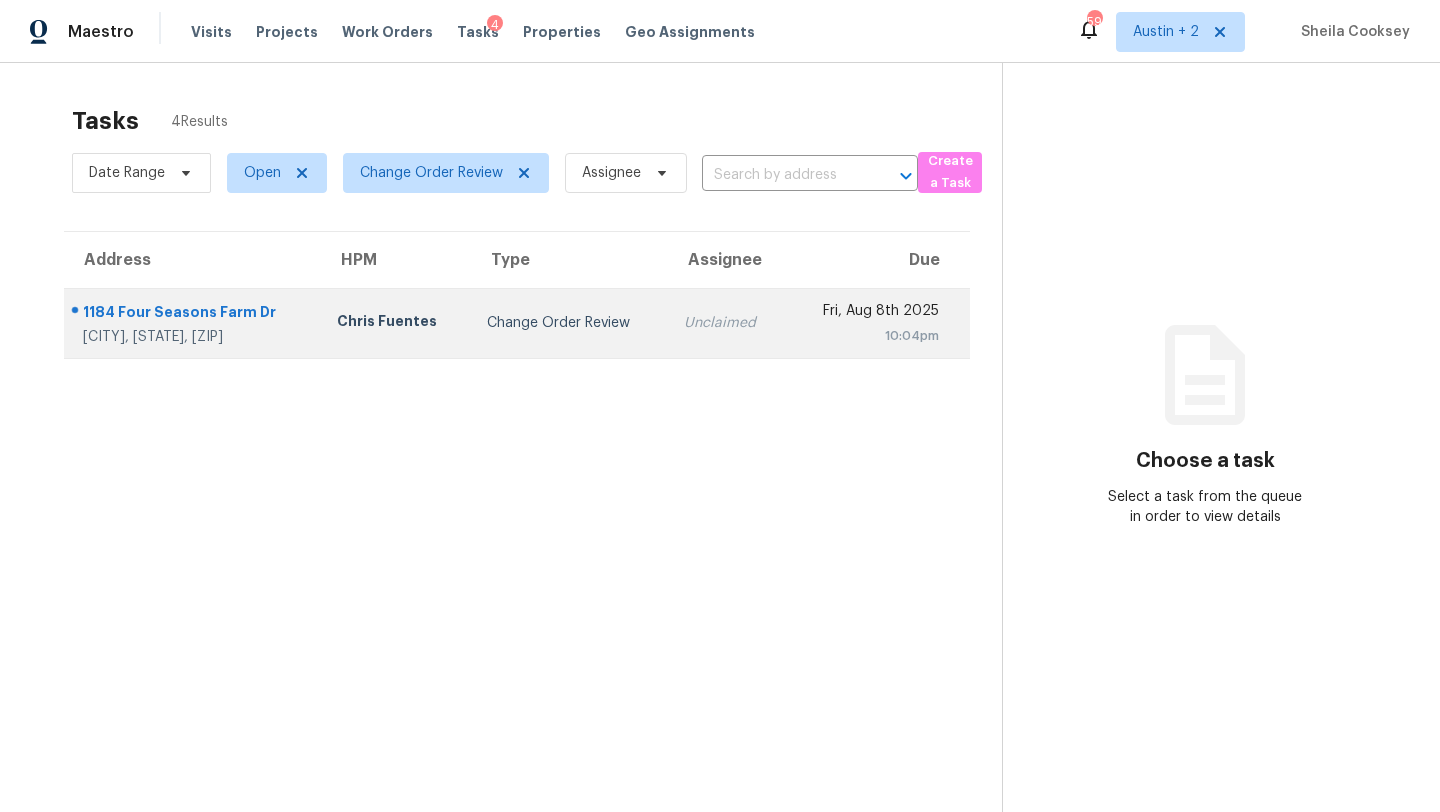 click on "Change Order Review" at bounding box center (570, 323) 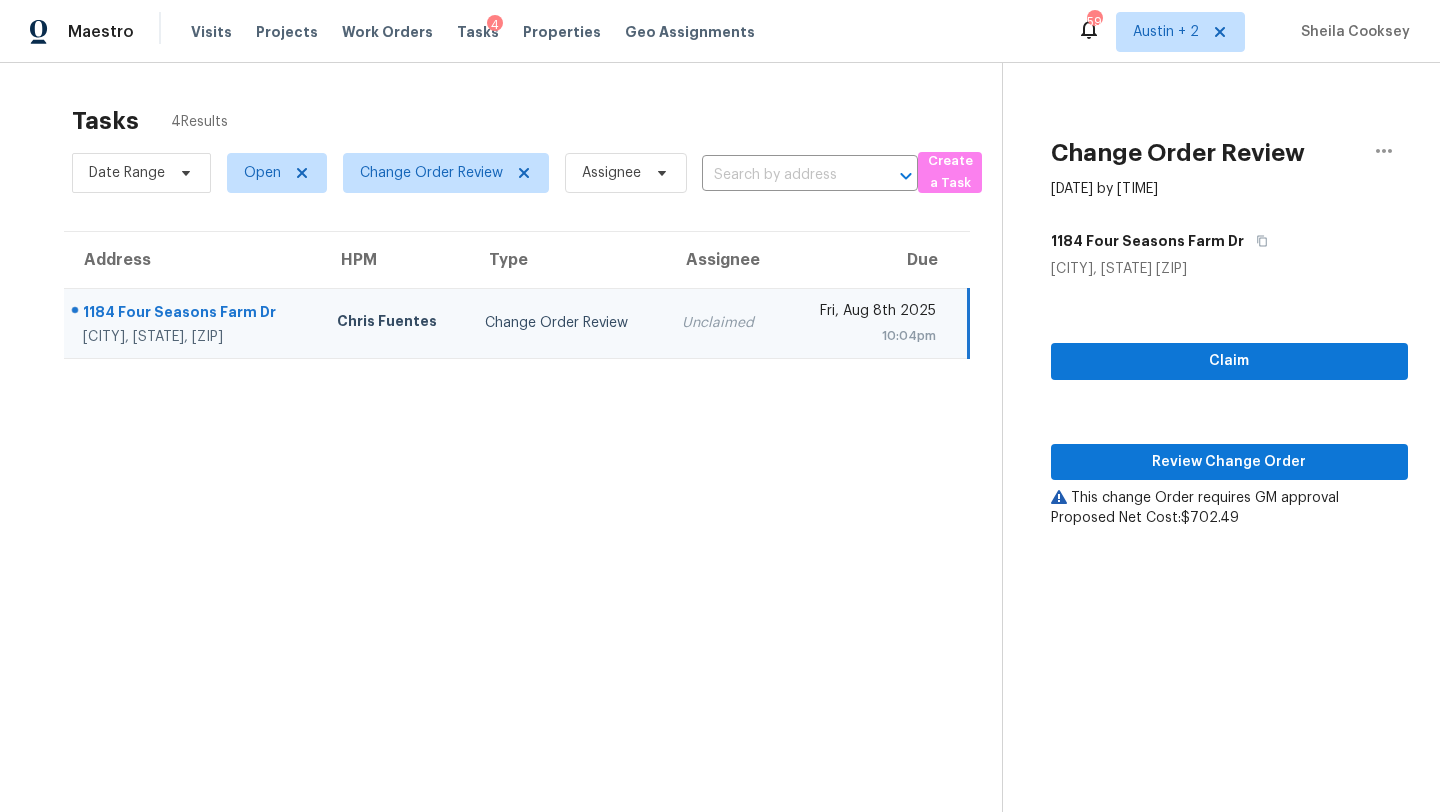 click on "Claim Review Change Order This change Order requires GM approval Proposed Net Cost: [PRICE]" at bounding box center (1229, 403) 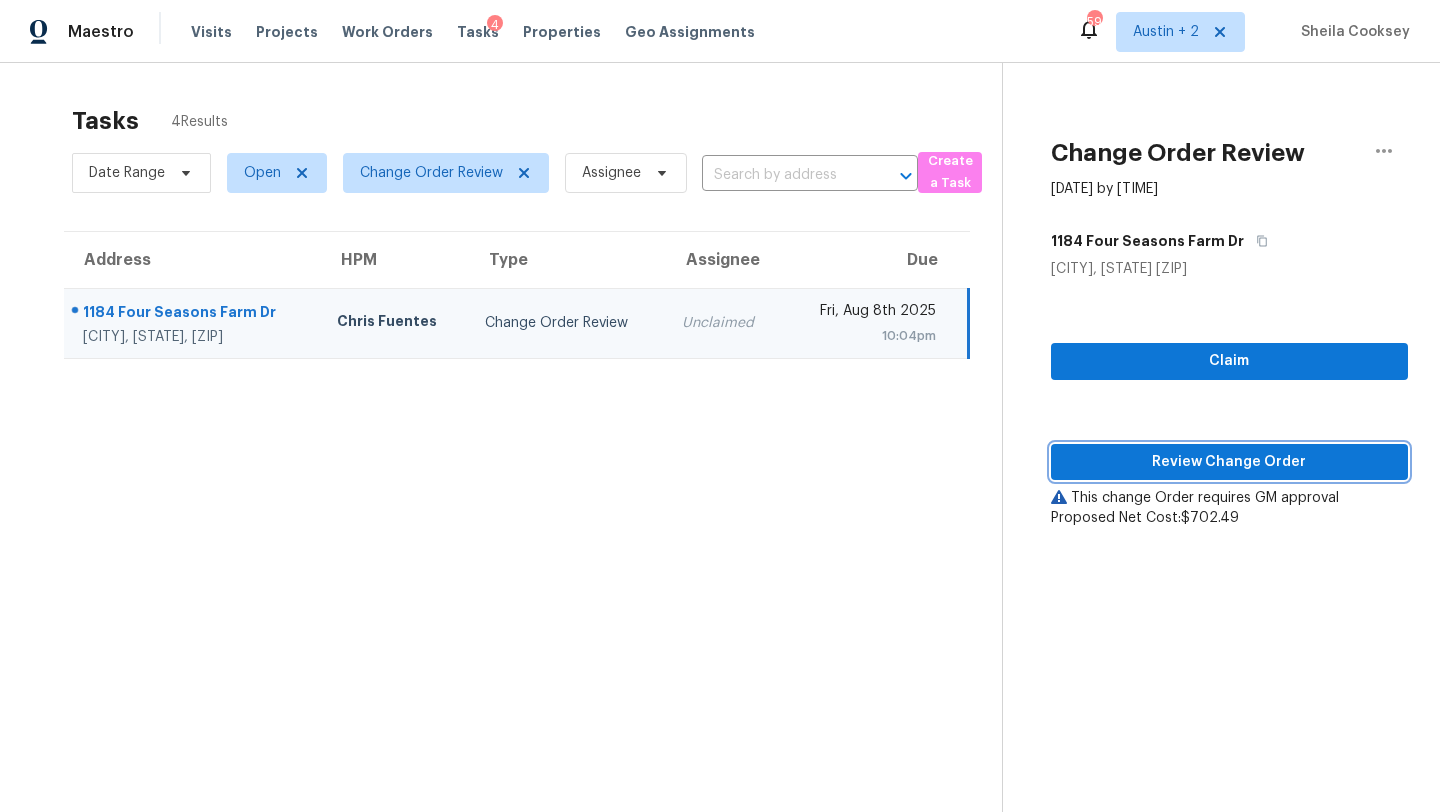 click on "Review Change Order" at bounding box center [1229, 462] 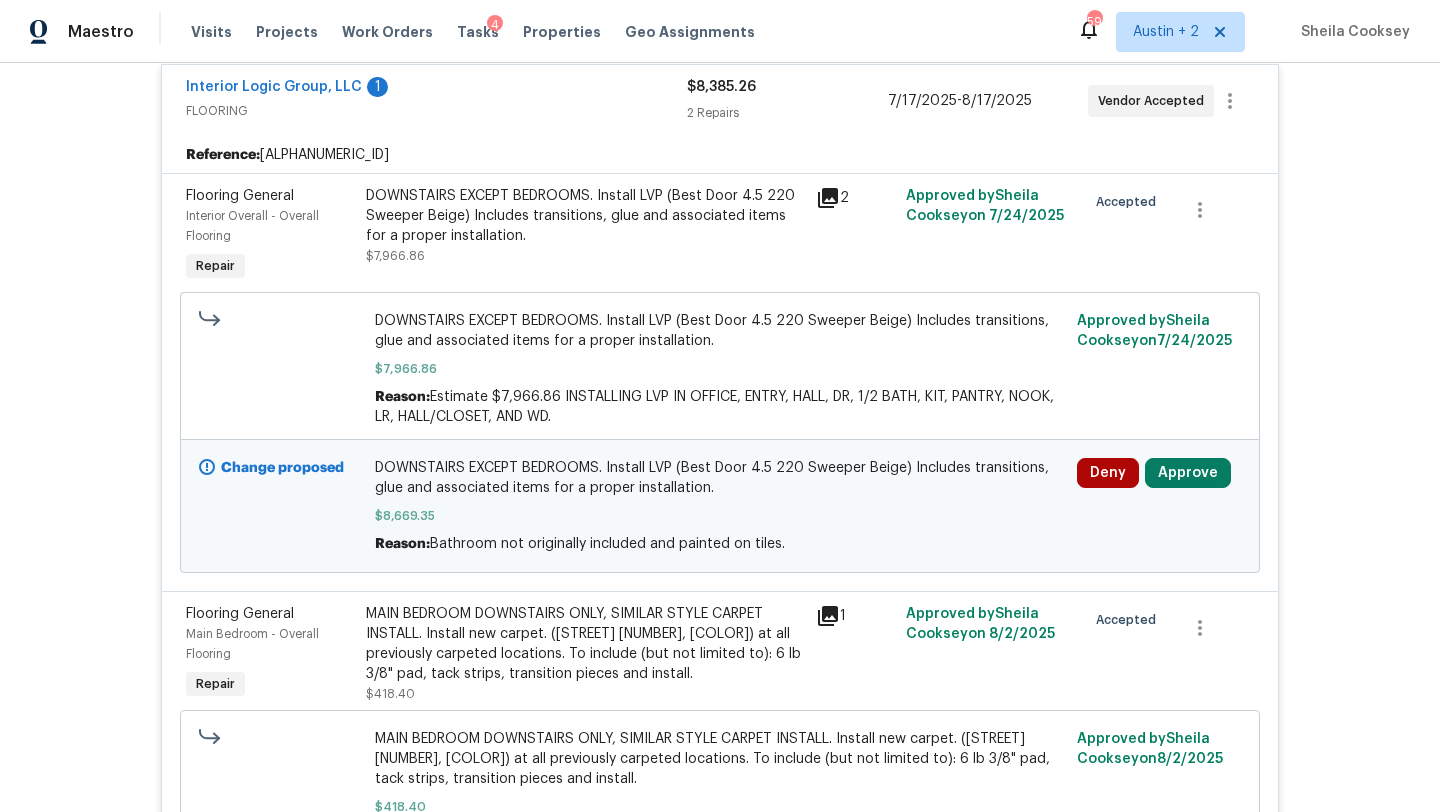 scroll, scrollTop: 705, scrollLeft: 0, axis: vertical 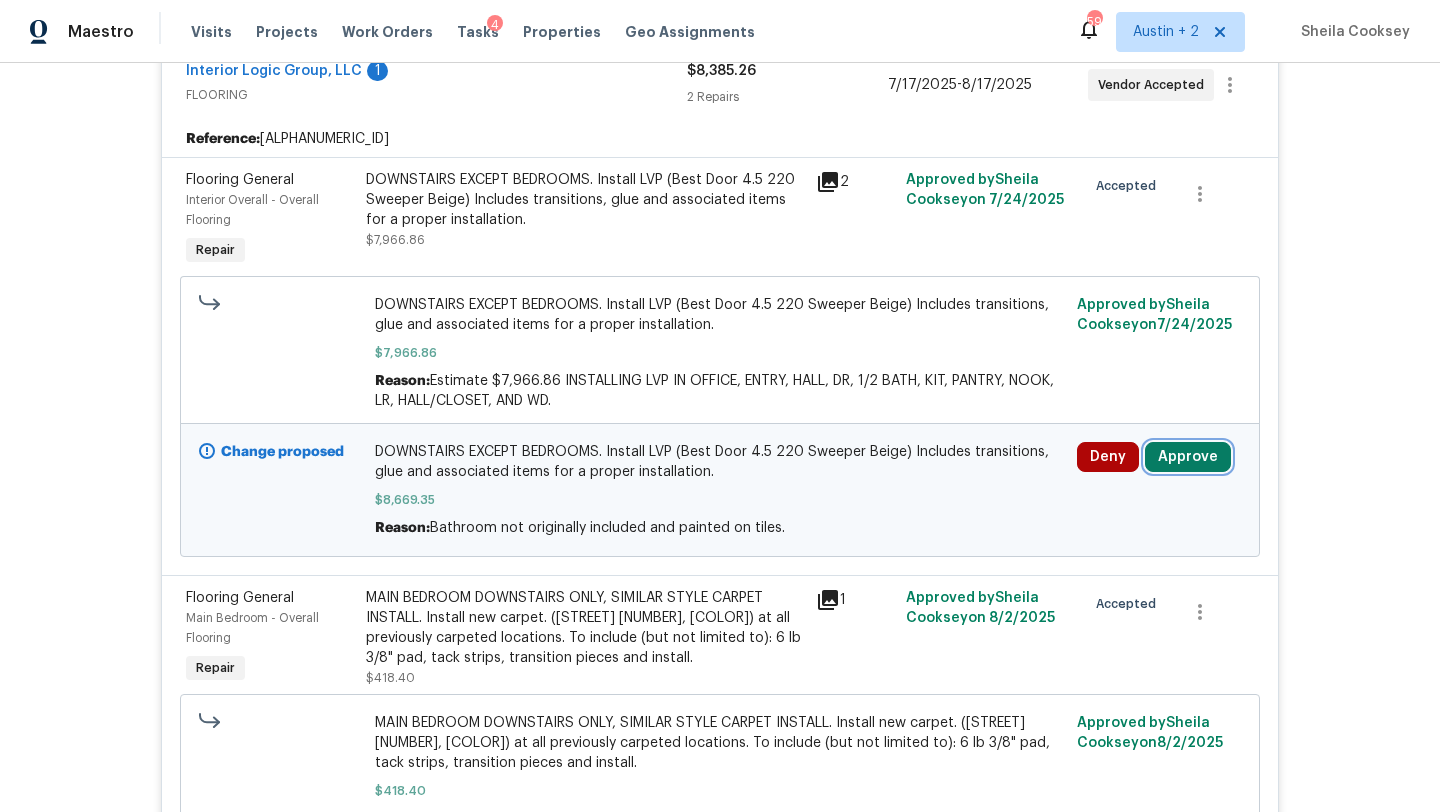 click on "Approve" at bounding box center (1188, 457) 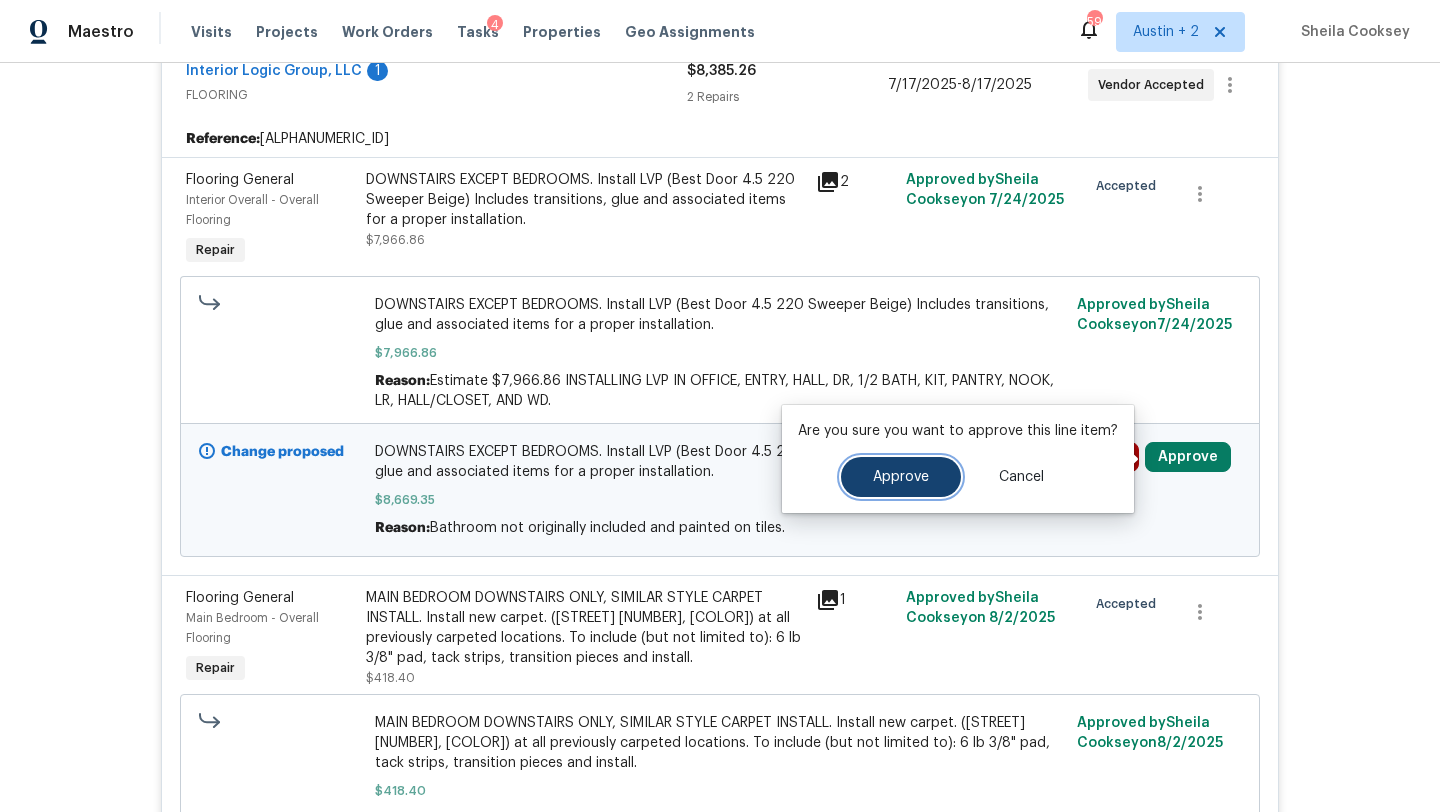 click on "Approve" at bounding box center (901, 477) 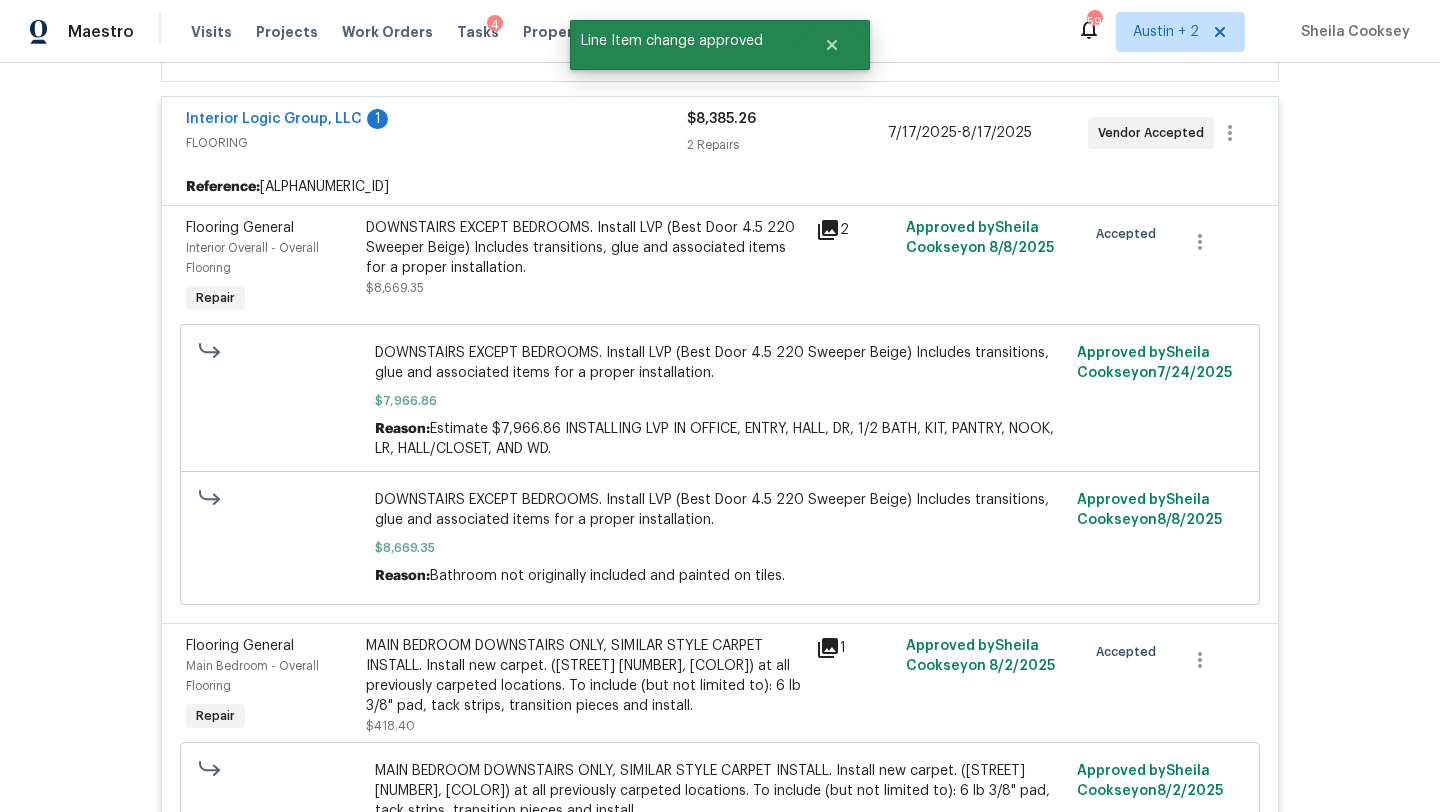 scroll, scrollTop: 0, scrollLeft: 0, axis: both 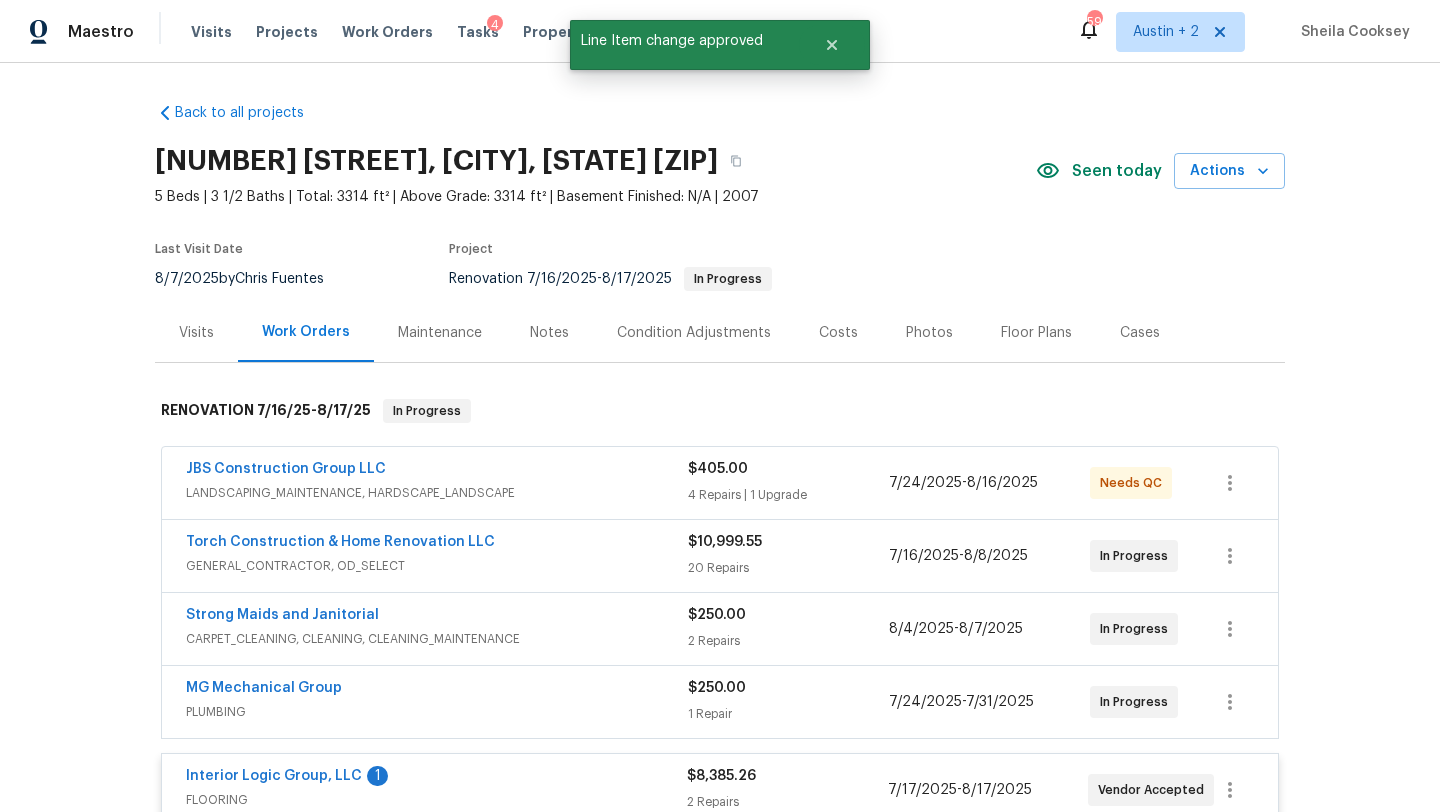 click on "Costs" at bounding box center [838, 332] 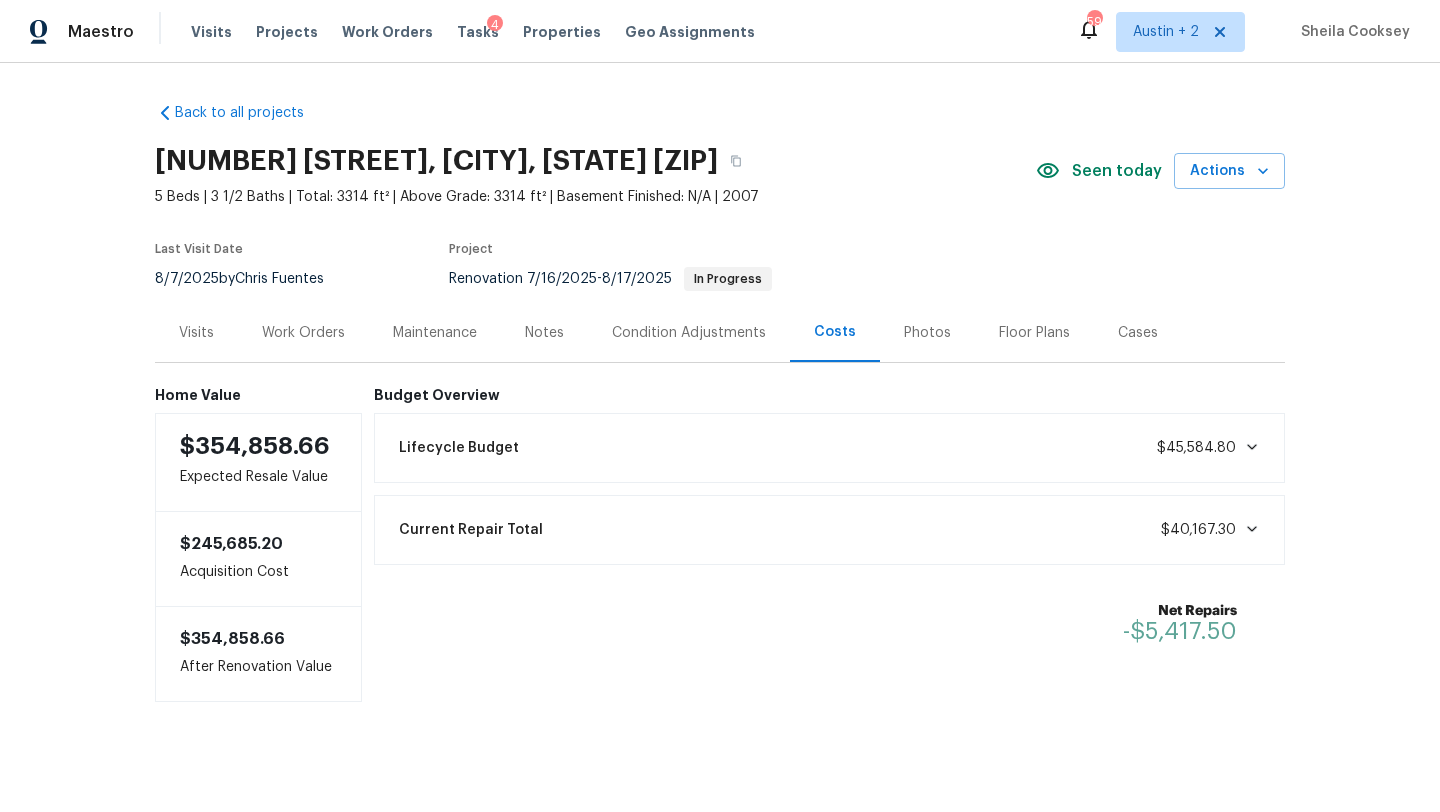 click on "Last Visit Date [DATE] by [FIRST] [LAST] Project Renovation [DATE] - [DATE] In Progress" at bounding box center [494, 267] 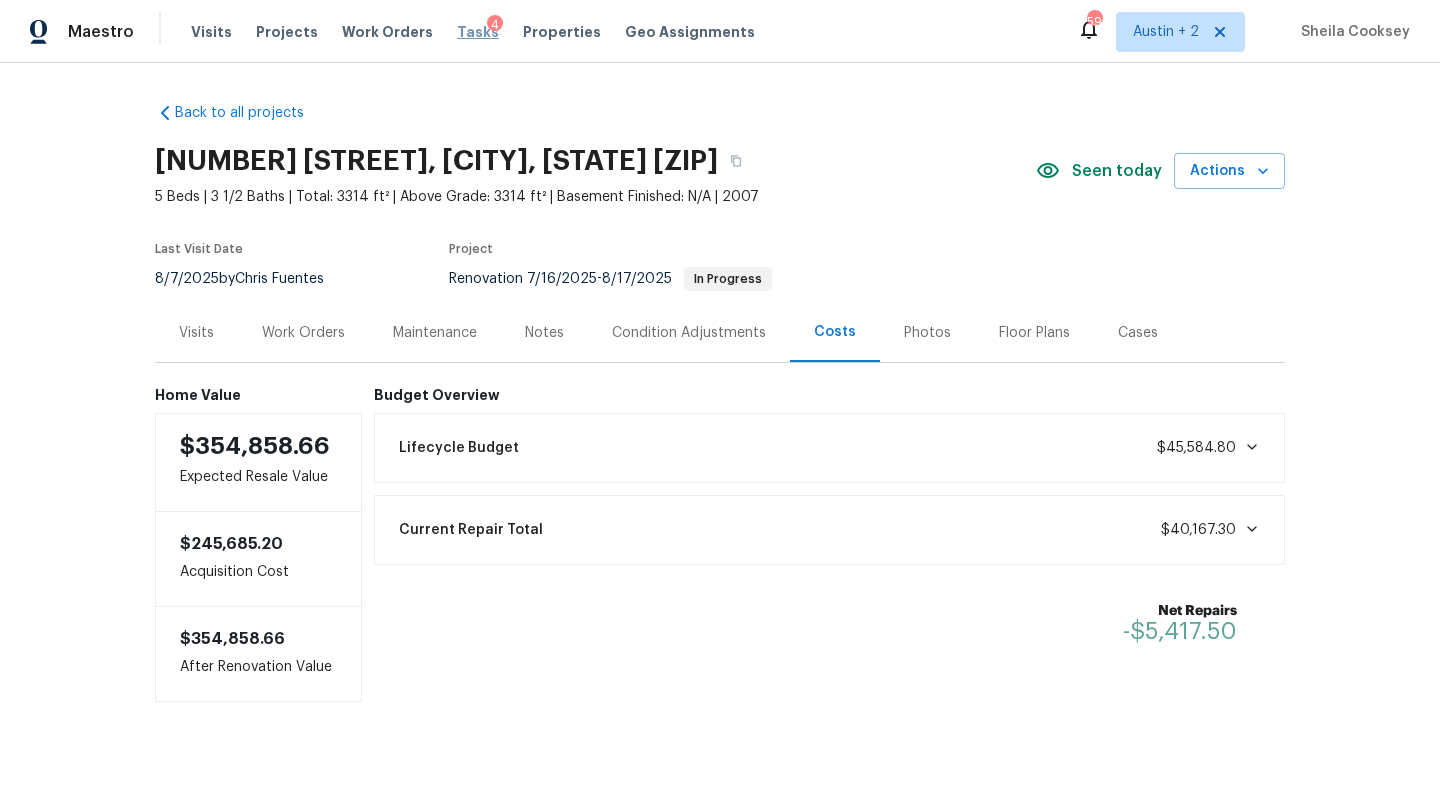 click on "Tasks" at bounding box center [478, 32] 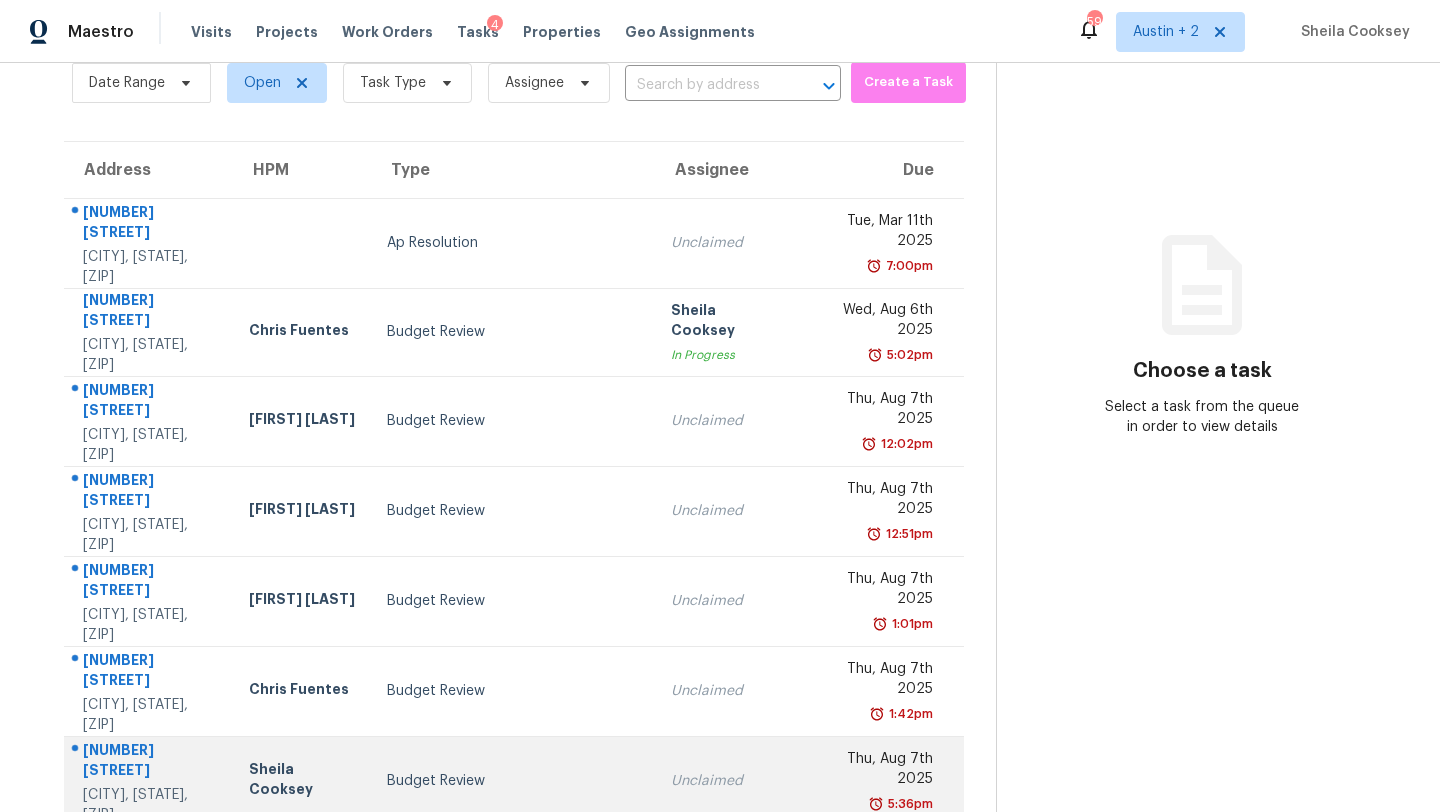 scroll, scrollTop: 229, scrollLeft: 0, axis: vertical 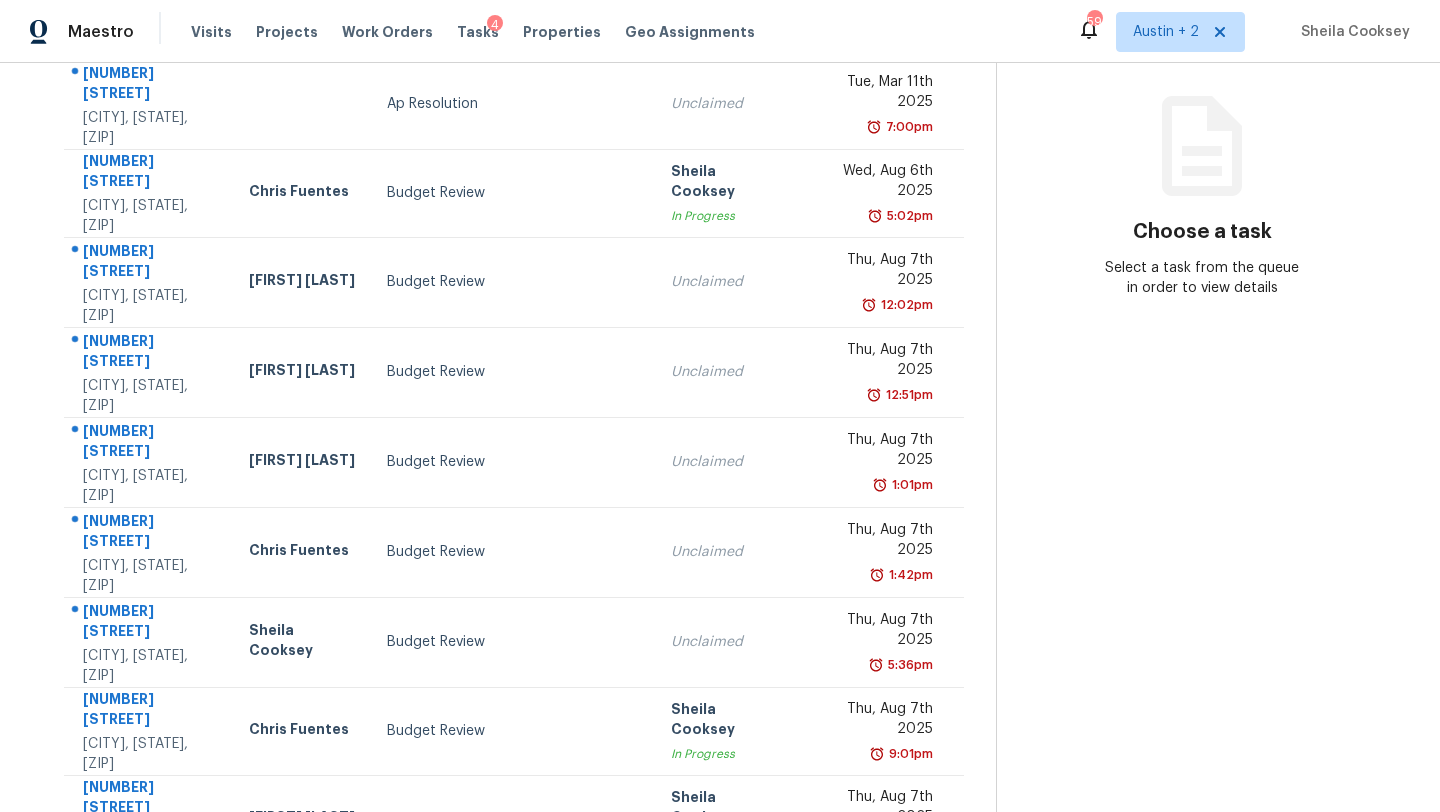 click 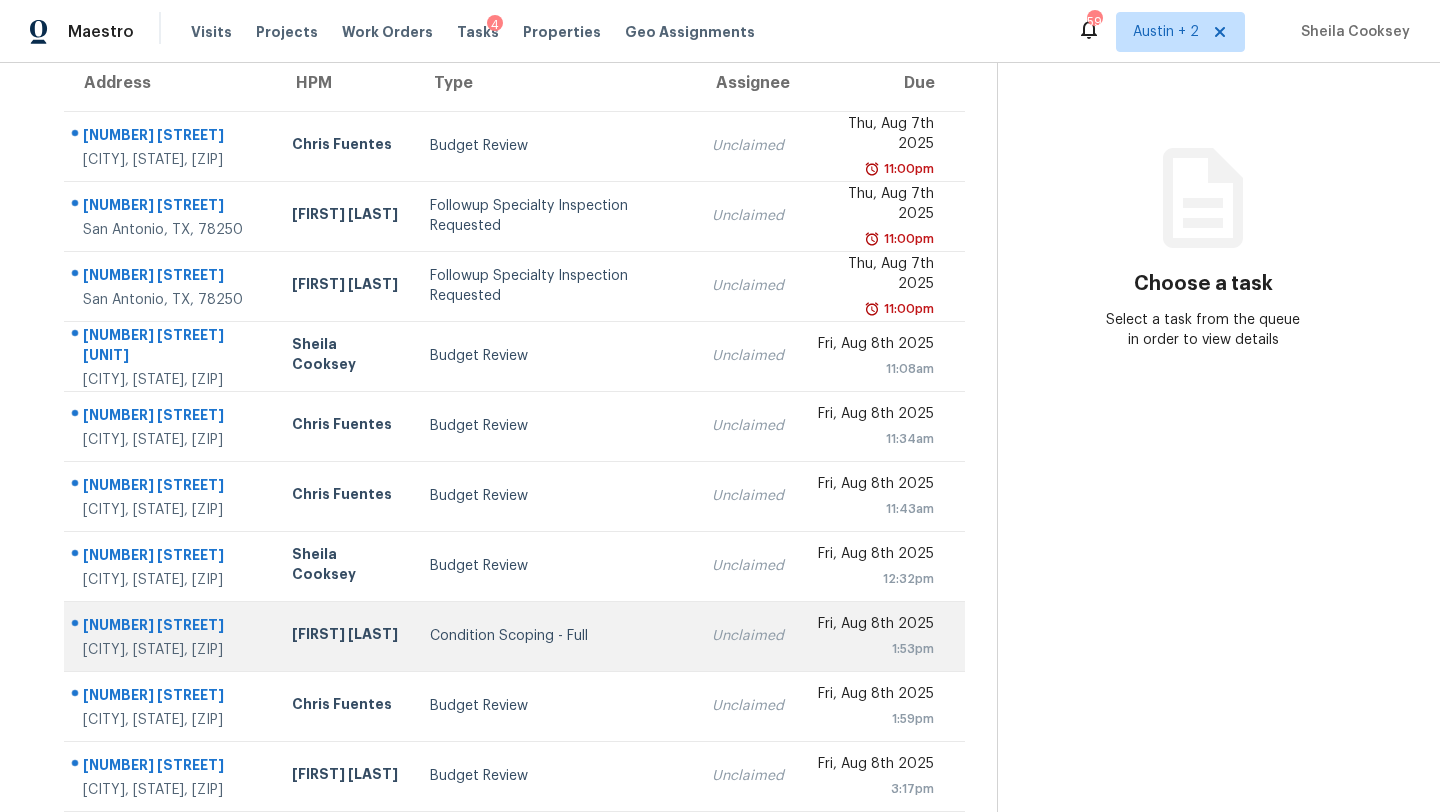 scroll, scrollTop: 229, scrollLeft: 0, axis: vertical 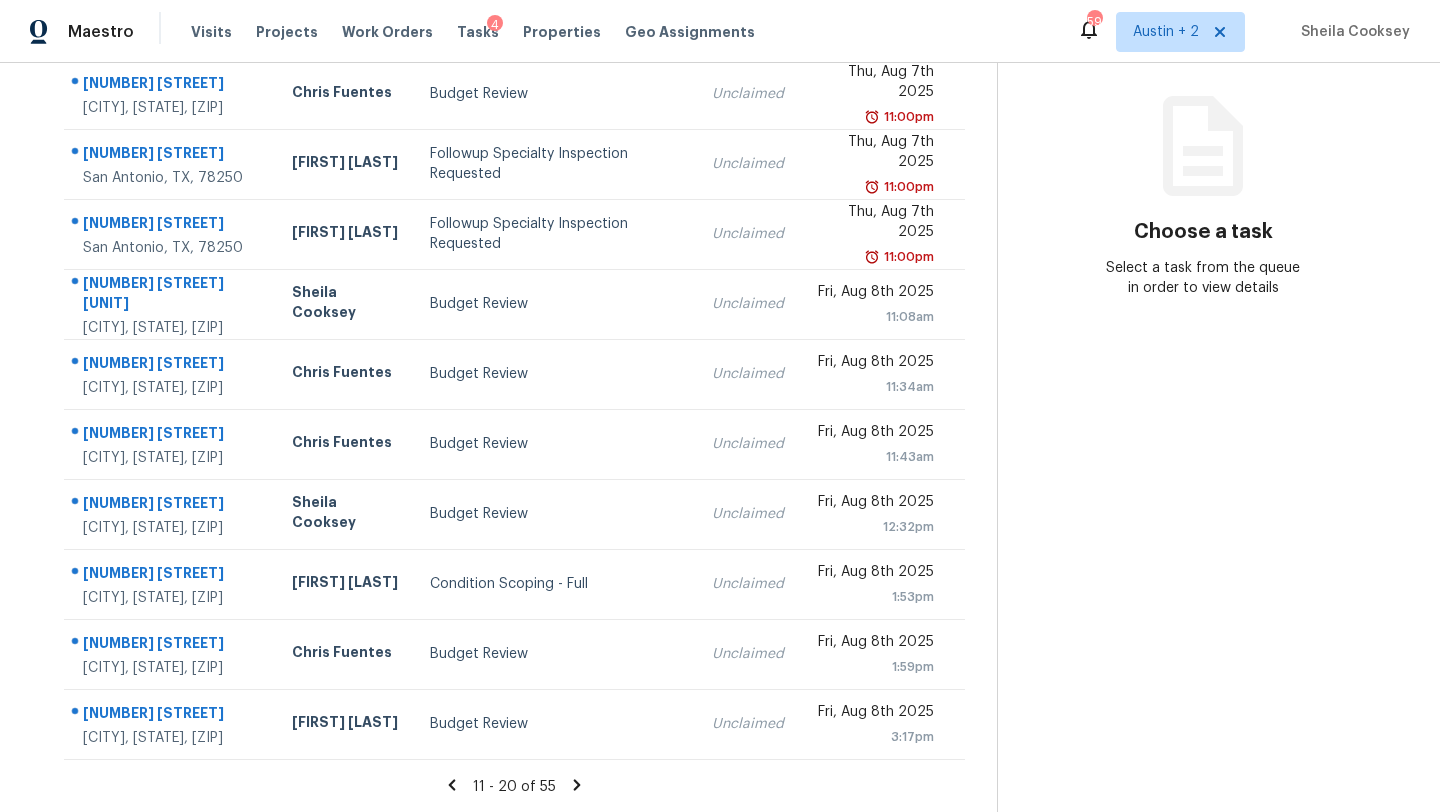 click 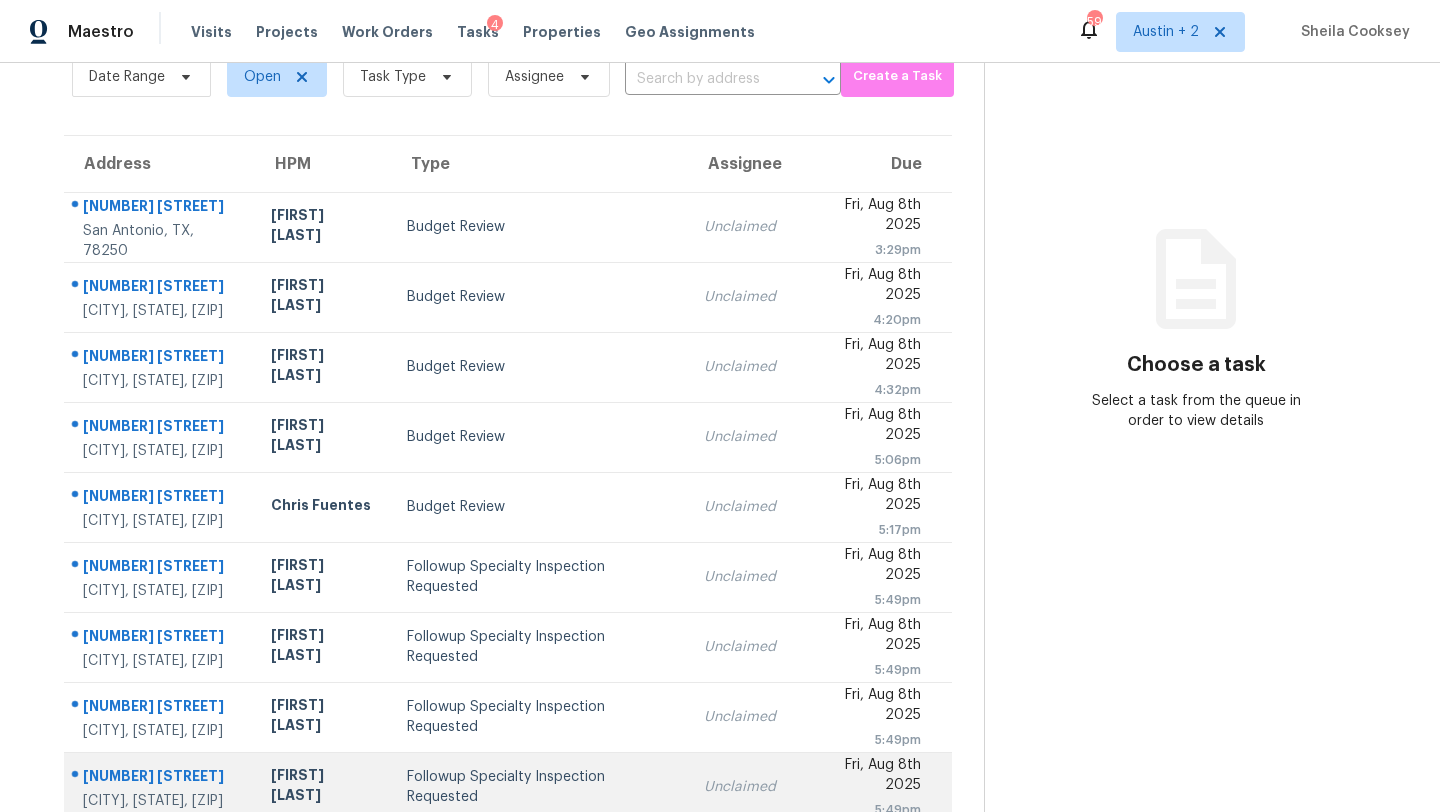 scroll, scrollTop: 229, scrollLeft: 0, axis: vertical 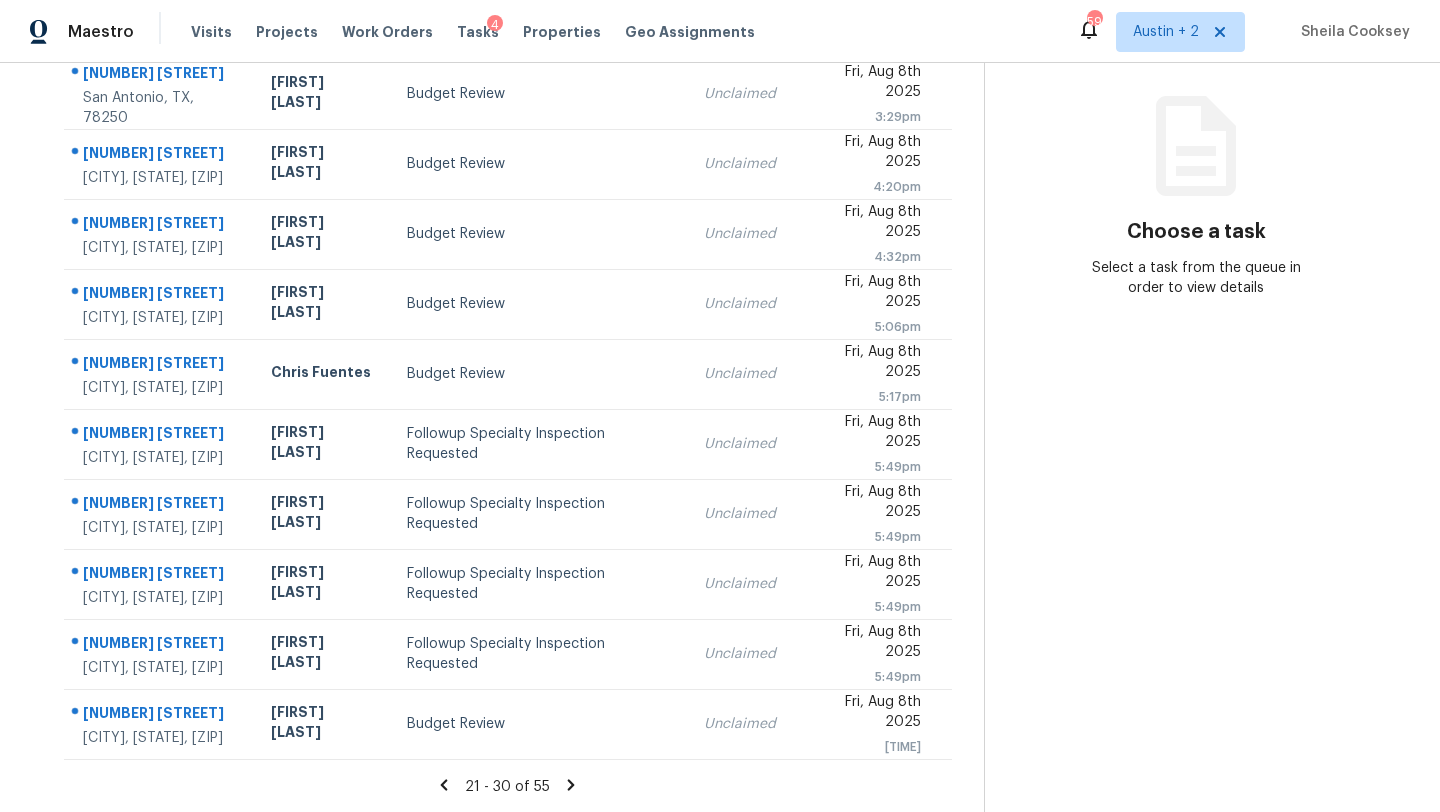 click 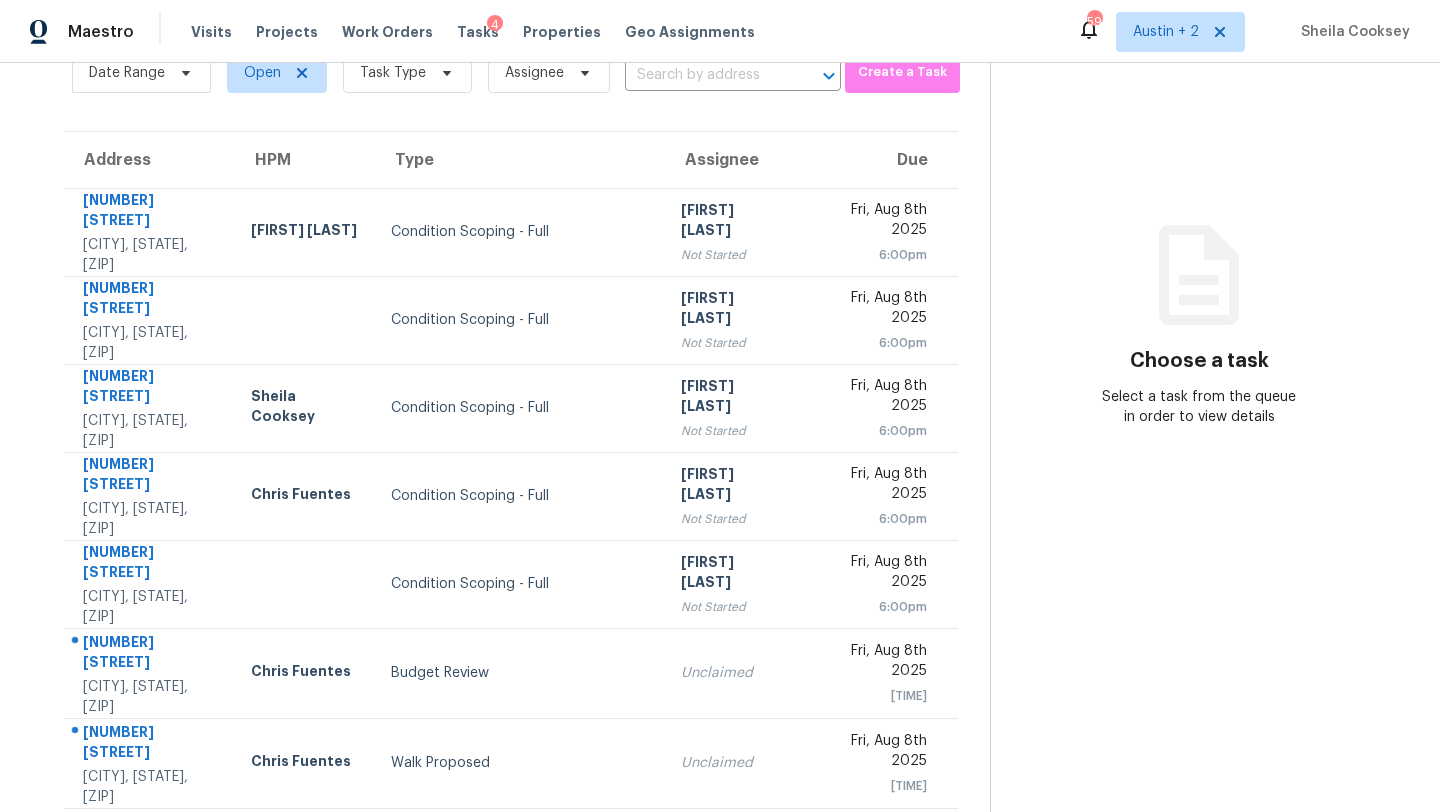 scroll, scrollTop: 229, scrollLeft: 0, axis: vertical 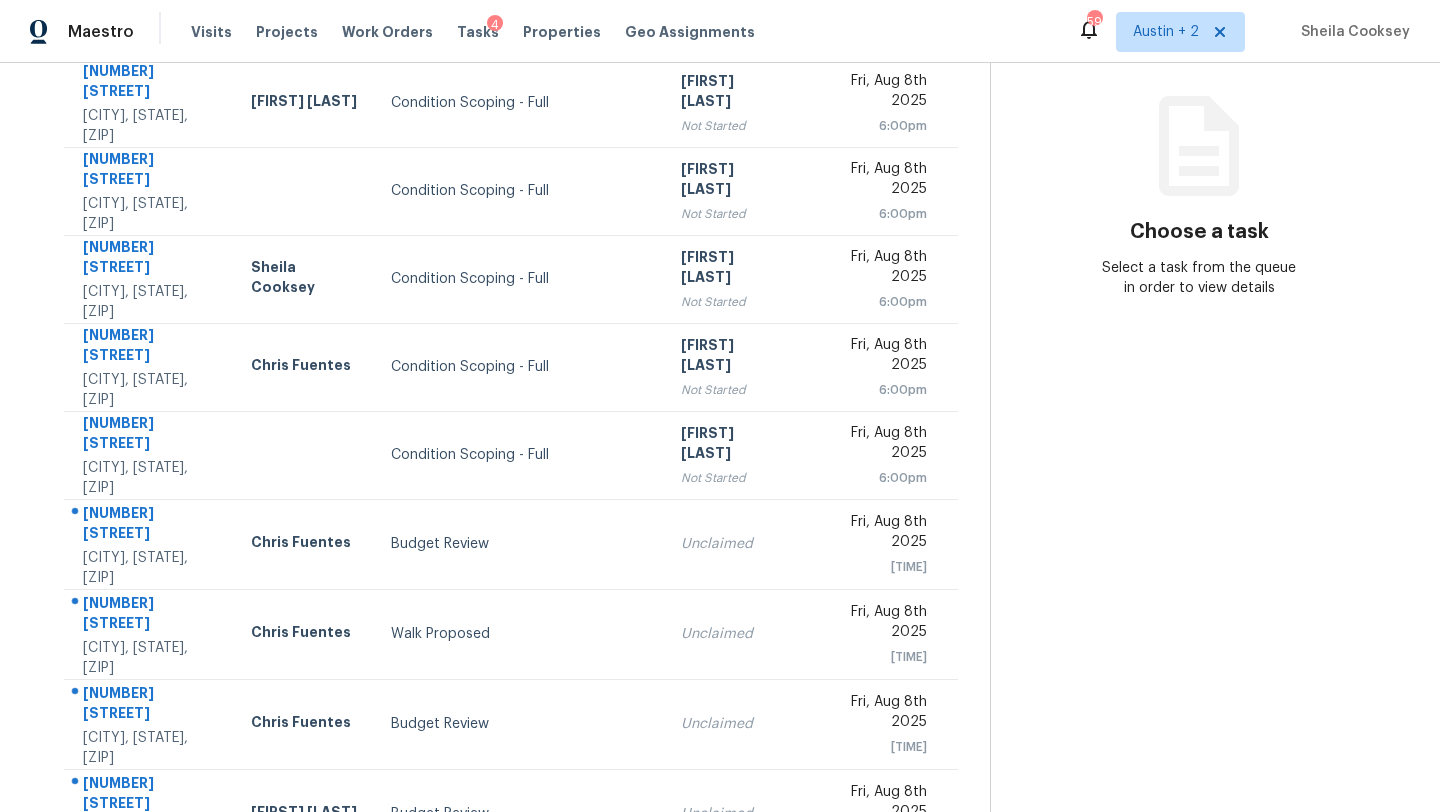 click 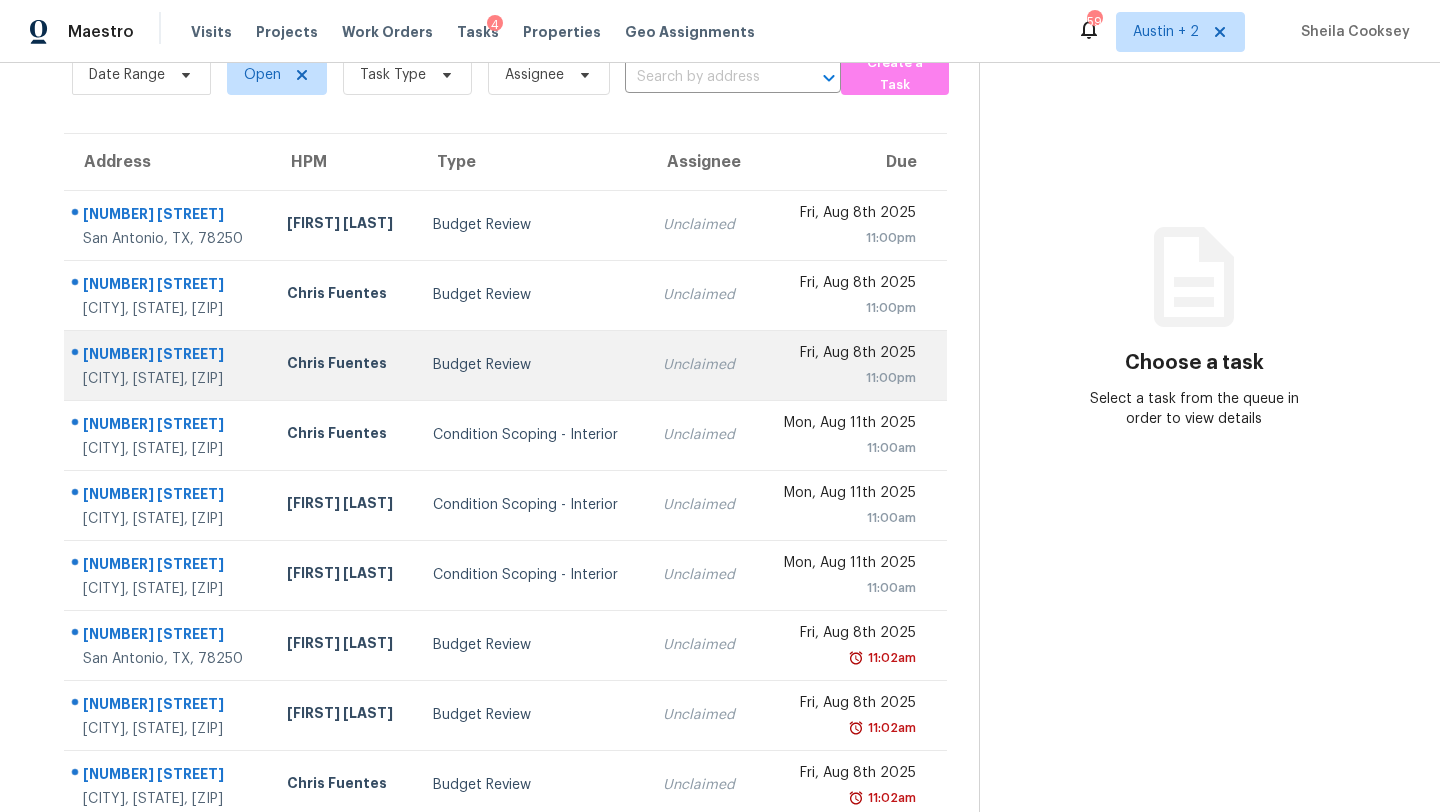 scroll, scrollTop: 229, scrollLeft: 0, axis: vertical 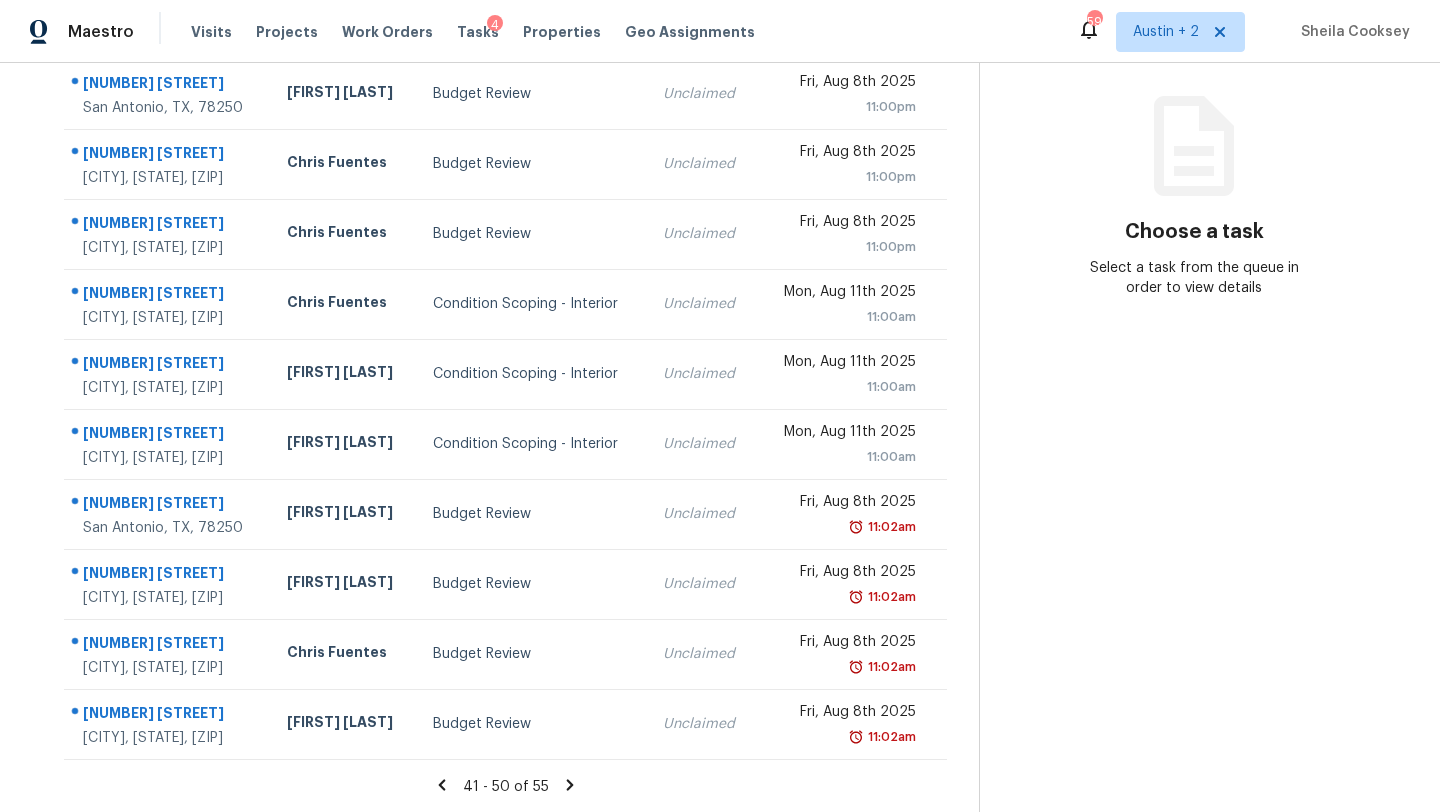click 